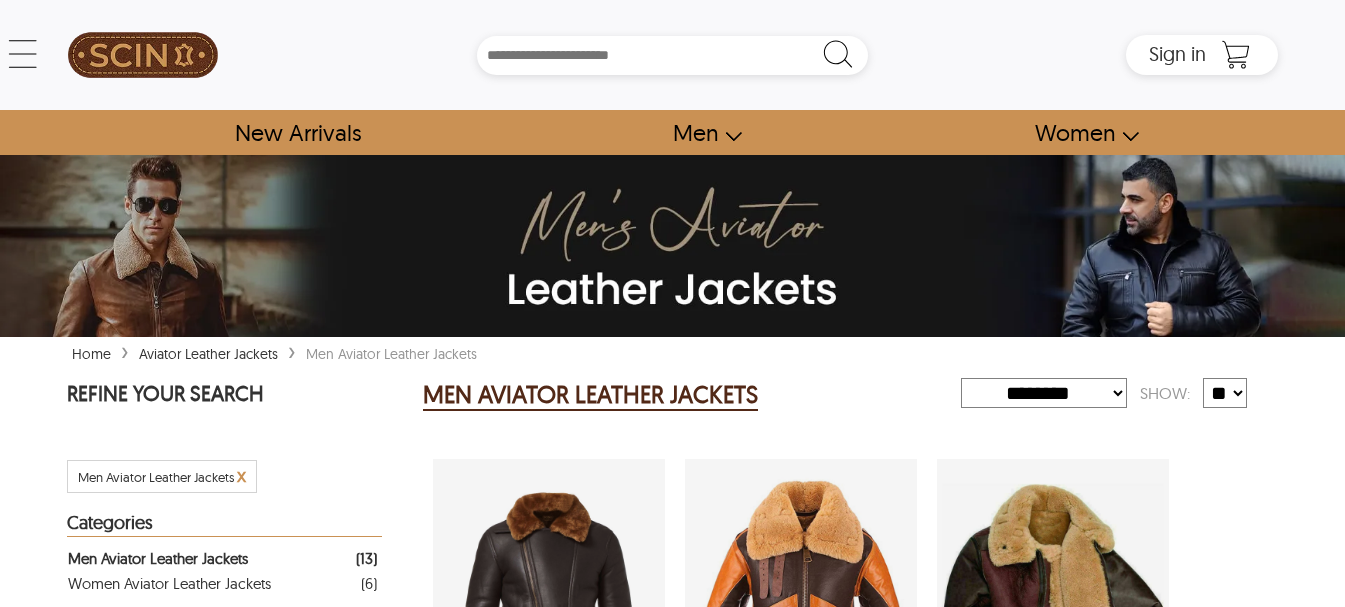 select on "********" 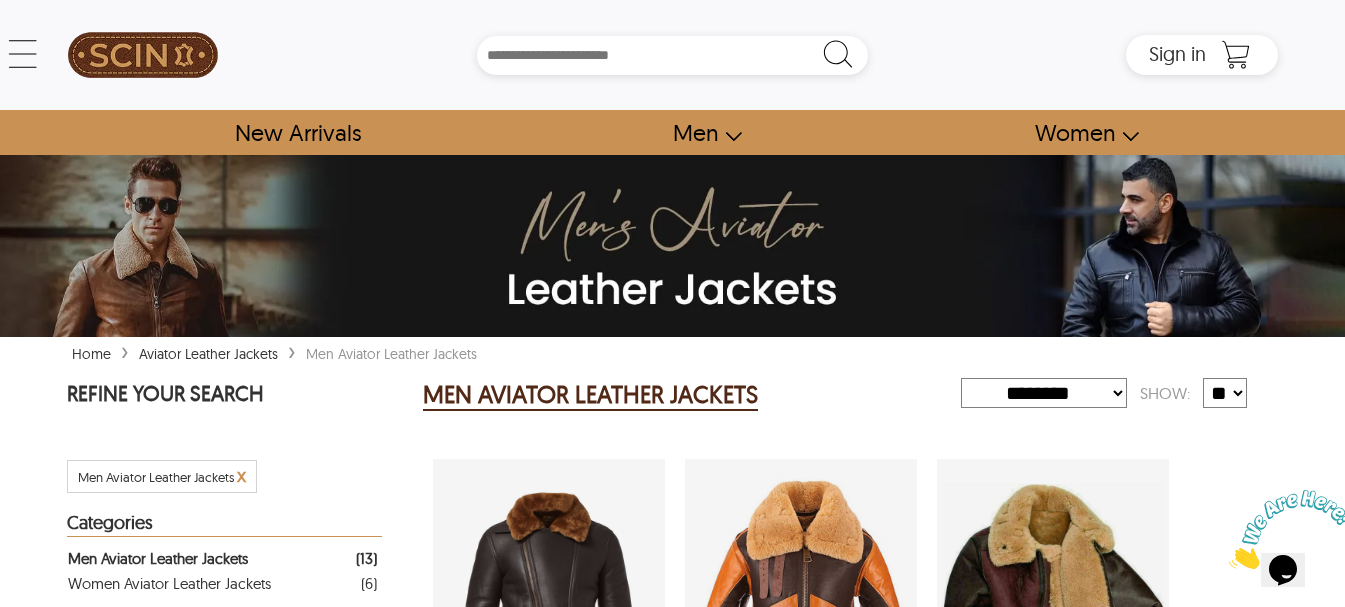 scroll, scrollTop: 255, scrollLeft: 0, axis: vertical 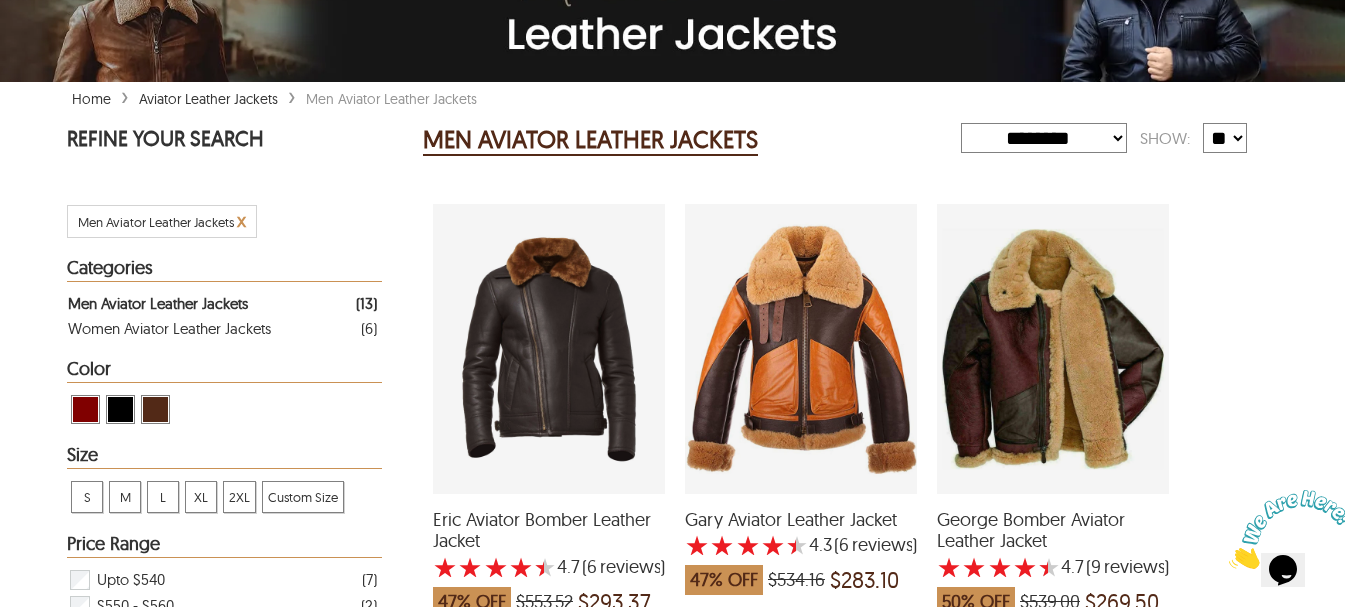 click at bounding box center (801, 349) 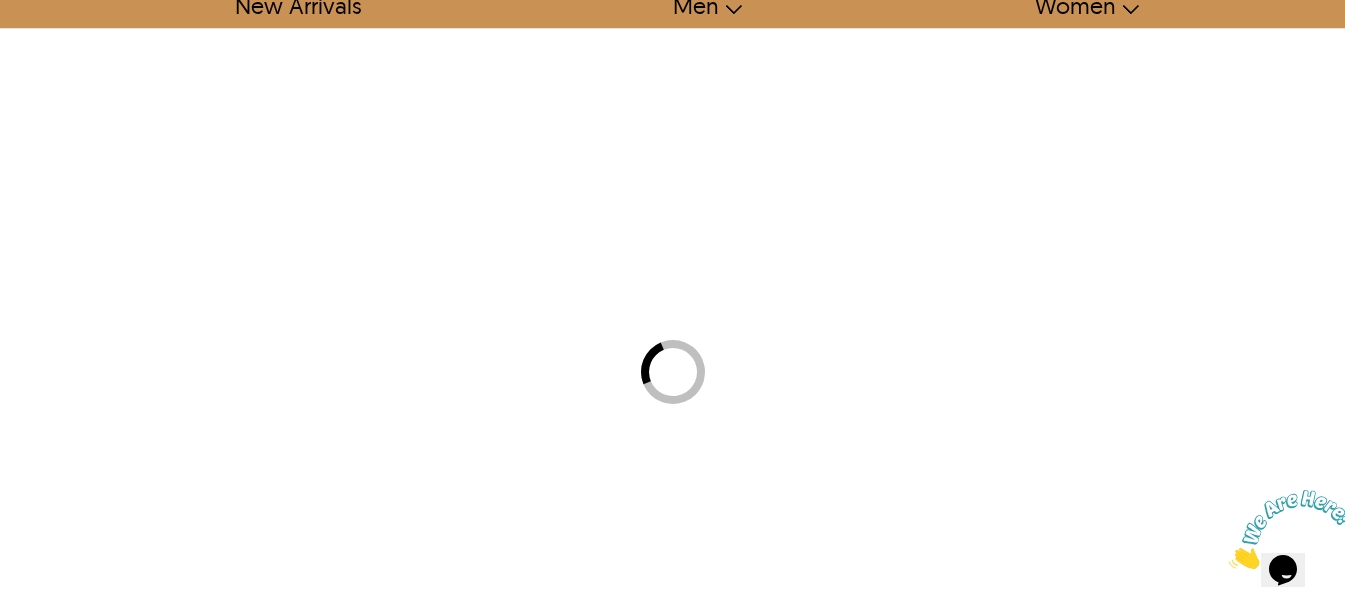 scroll, scrollTop: 0, scrollLeft: 0, axis: both 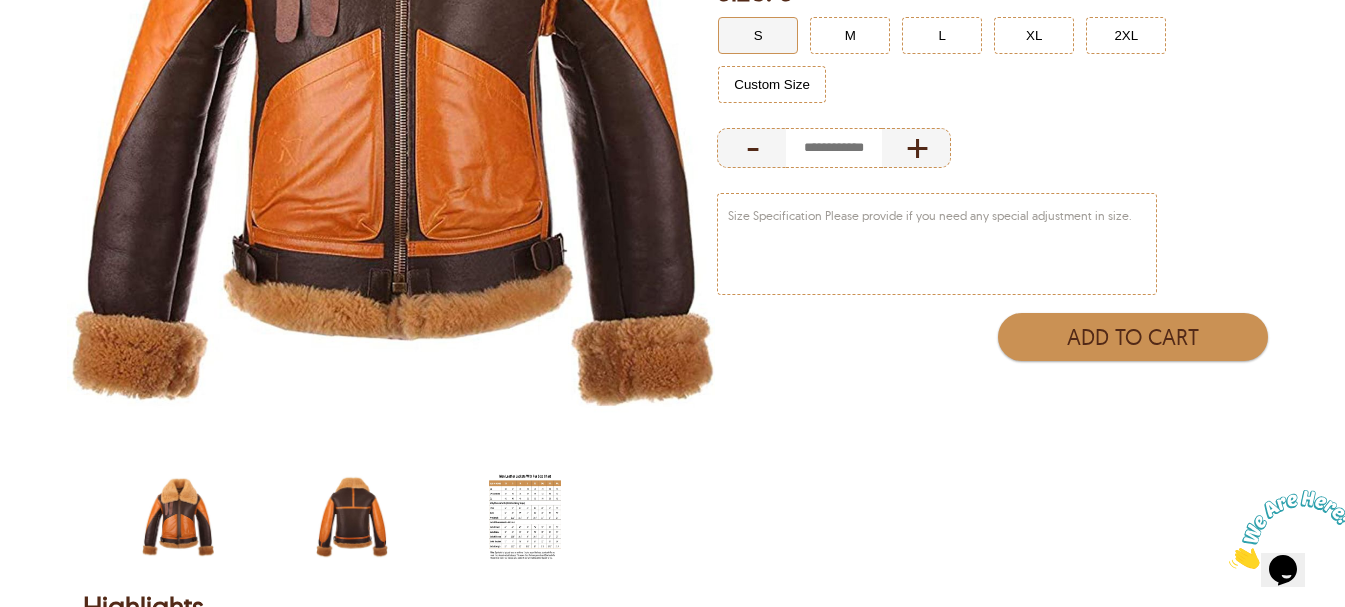 click at bounding box center [352, 517] 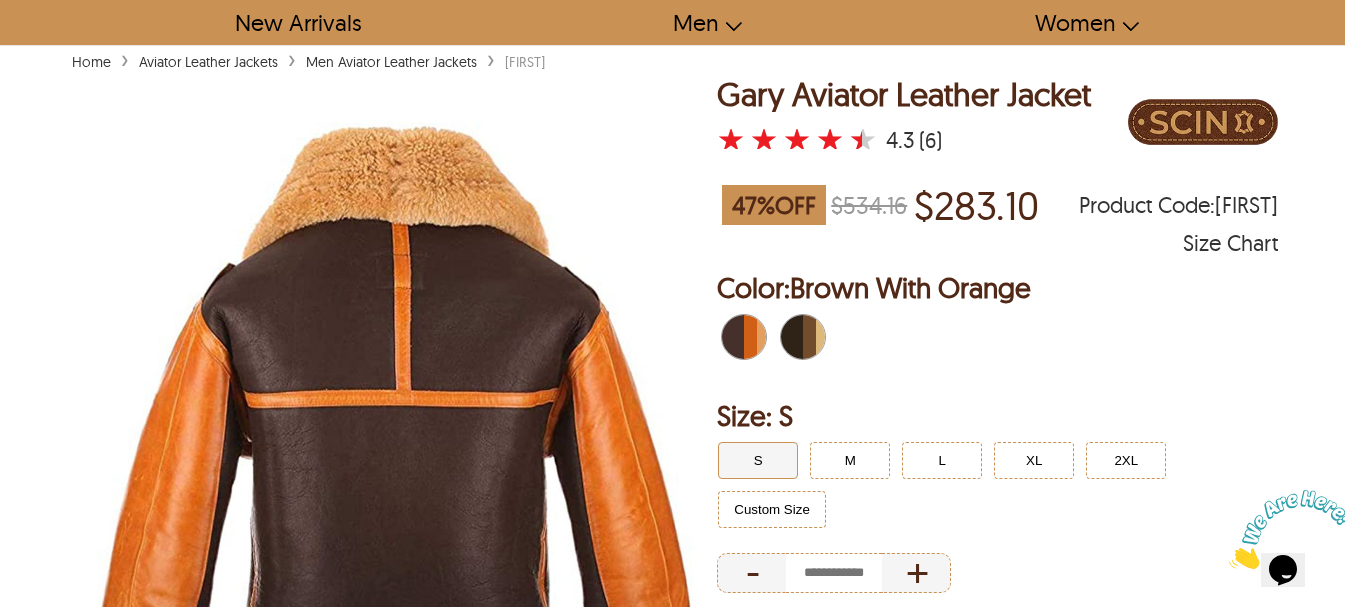 scroll, scrollTop: 0, scrollLeft: 0, axis: both 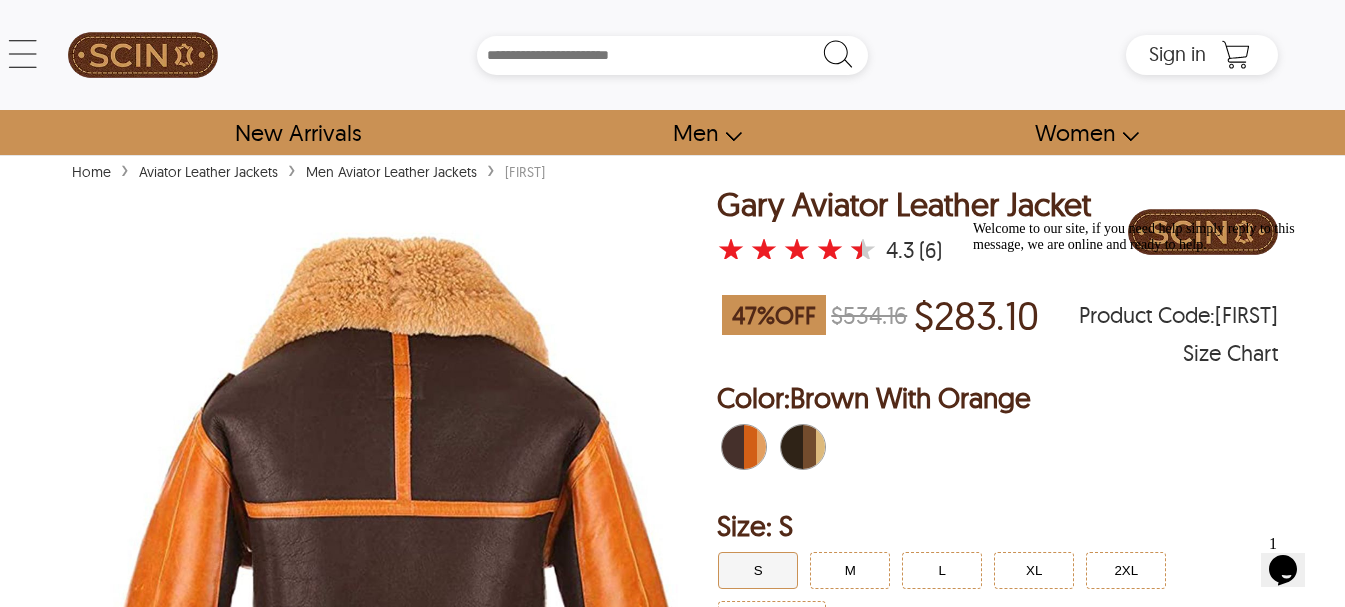click on "[FIRST] Aviator Leather Jacket     ★ ★ ★ ★ ★ 4.3  (6)" at bounding box center (997, 234) 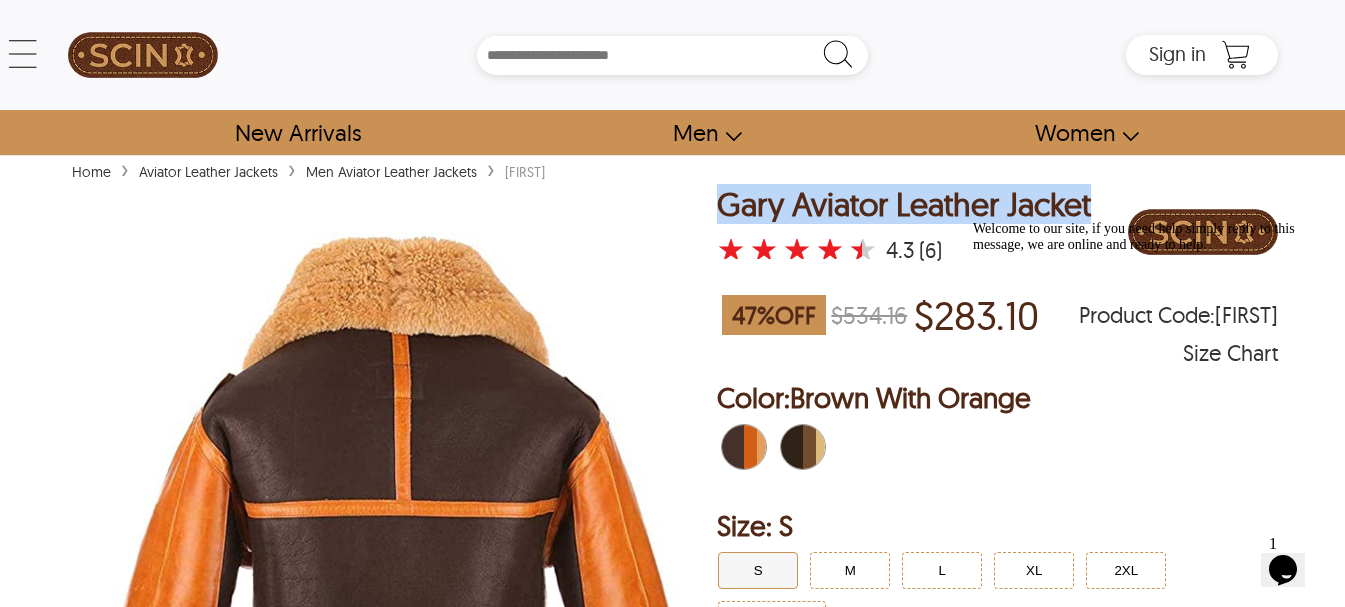 drag, startPoint x: 1100, startPoint y: 204, endPoint x: 738, endPoint y: 206, distance: 362.00552 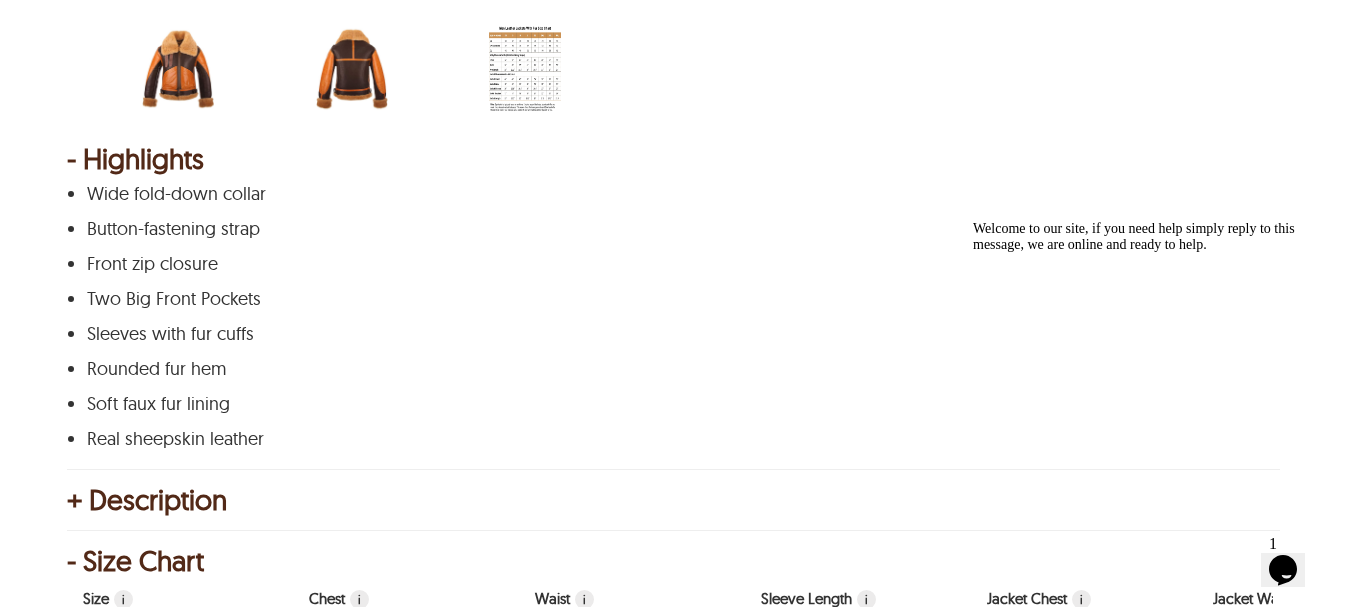 scroll, scrollTop: 1000, scrollLeft: 0, axis: vertical 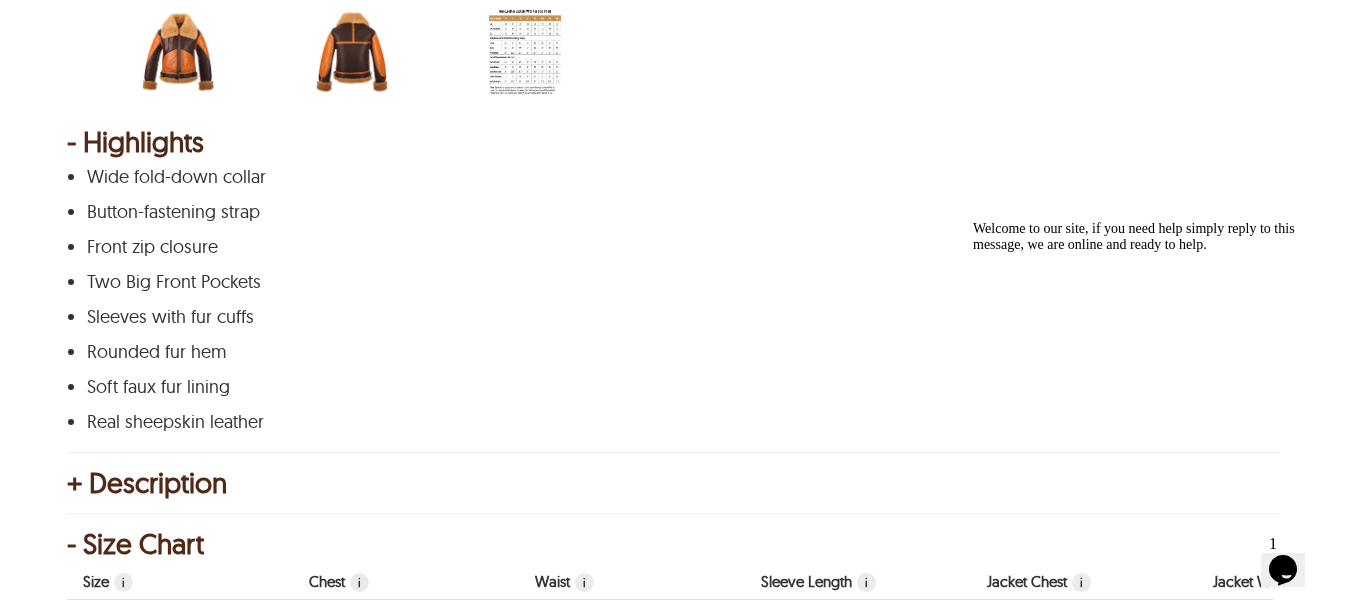 click on "[FIRST] Aviator Leather Jacket     ★ ★ ★ ★ ★ 4.3  (6) 47 %  OFF $534.16 $283.10 Product Code :  GARY Size Chart Order Details reviews Color:  Brown With Orange Size: S S M L XL 2XL Custom Size - + Color:  Brown With Orange Size S S M L XL 2XL Custom Size - + Size Specification Please provide if you need any special adjustment in size. Add to Cart" at bounding box center (997, -351) 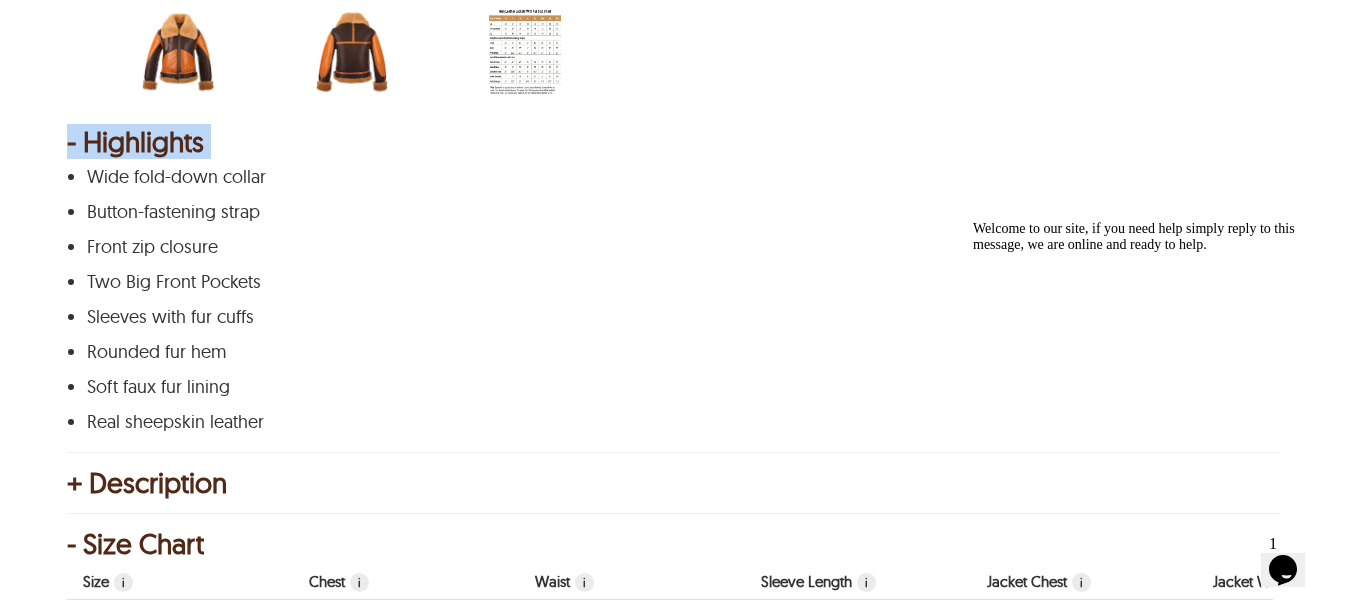 drag, startPoint x: 297, startPoint y: 432, endPoint x: 93, endPoint y: 164, distance: 336.80856 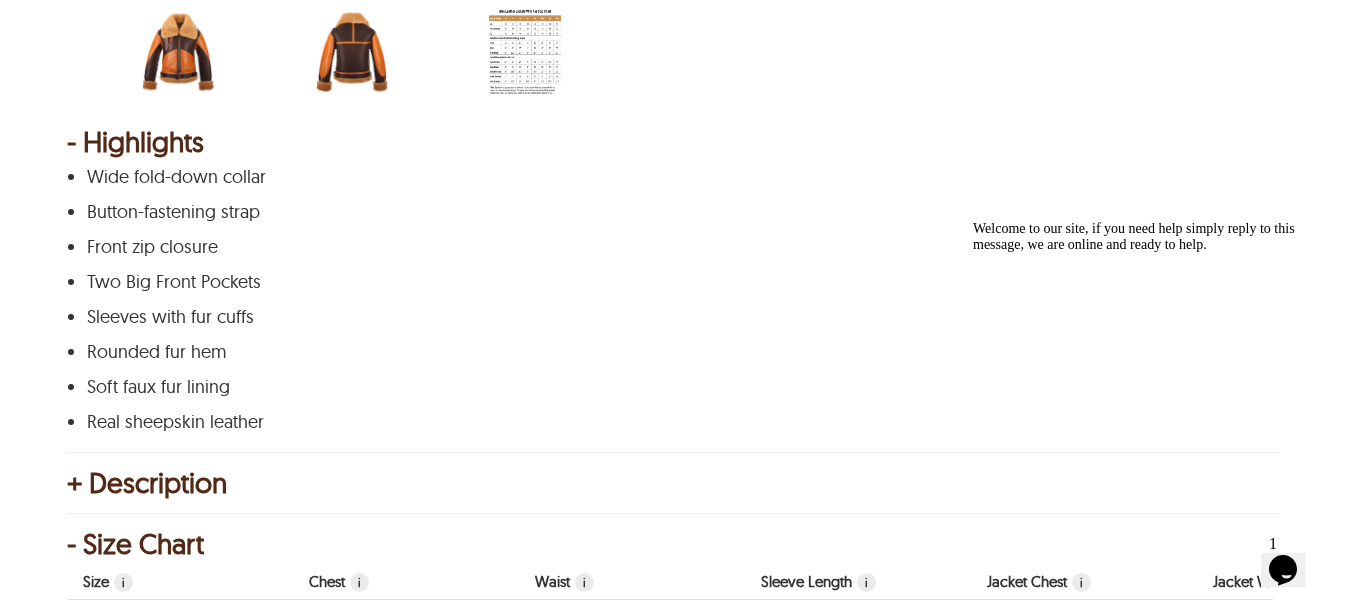 click on "+ Description" at bounding box center (672, 483) 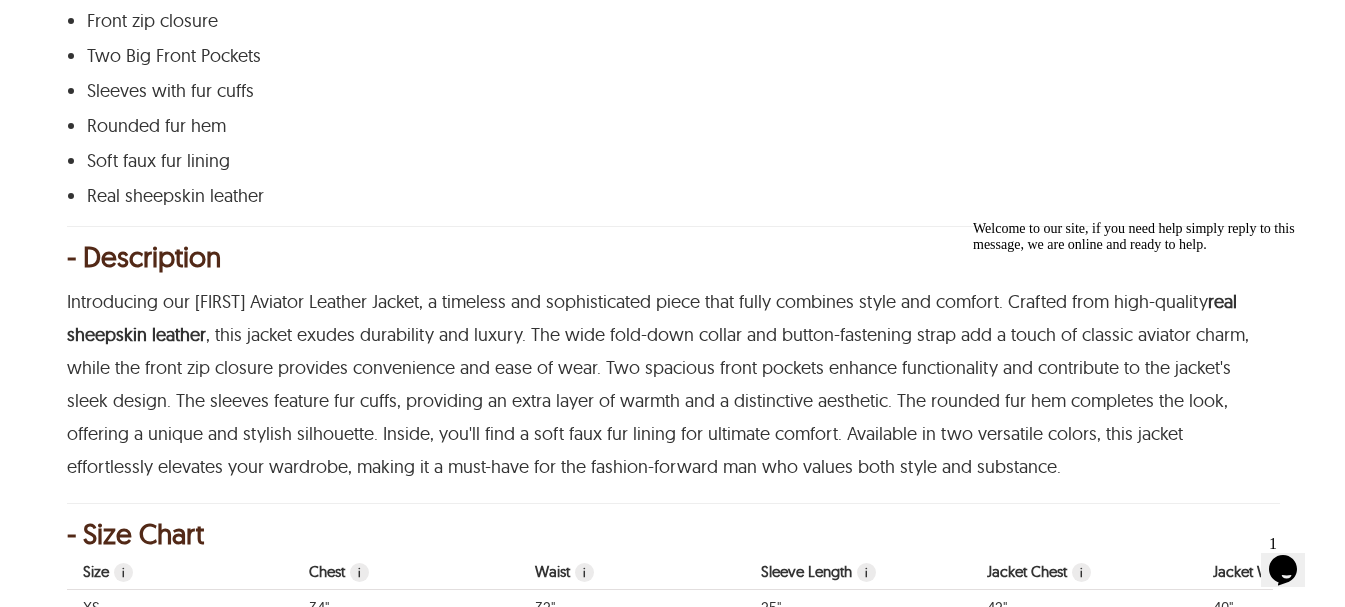 scroll, scrollTop: 1239, scrollLeft: 0, axis: vertical 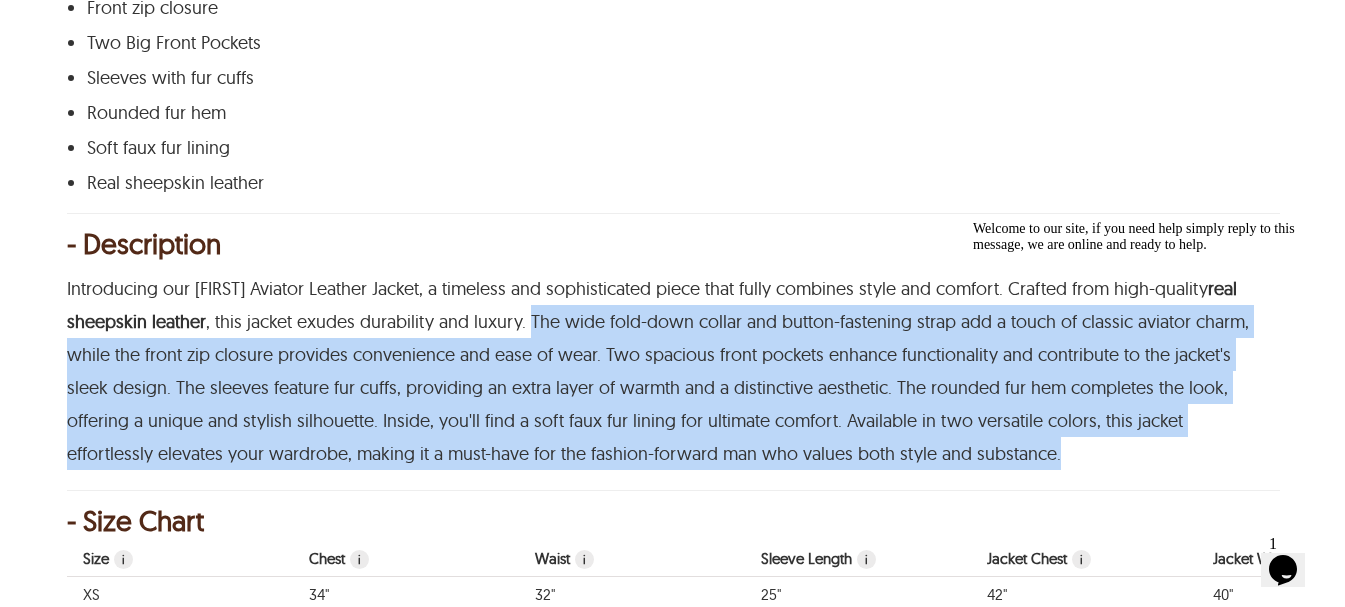 drag, startPoint x: 529, startPoint y: 318, endPoint x: 889, endPoint y: 453, distance: 384.48016 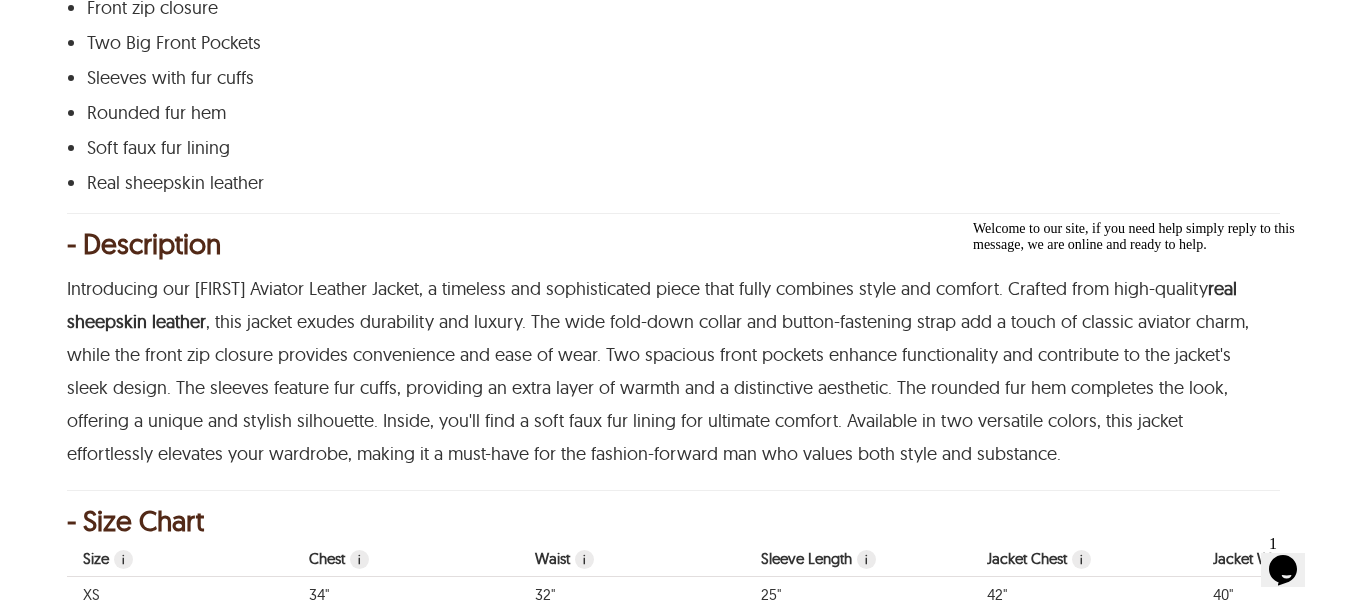 click on "Rounded fur hem" at bounding box center (670, 113) 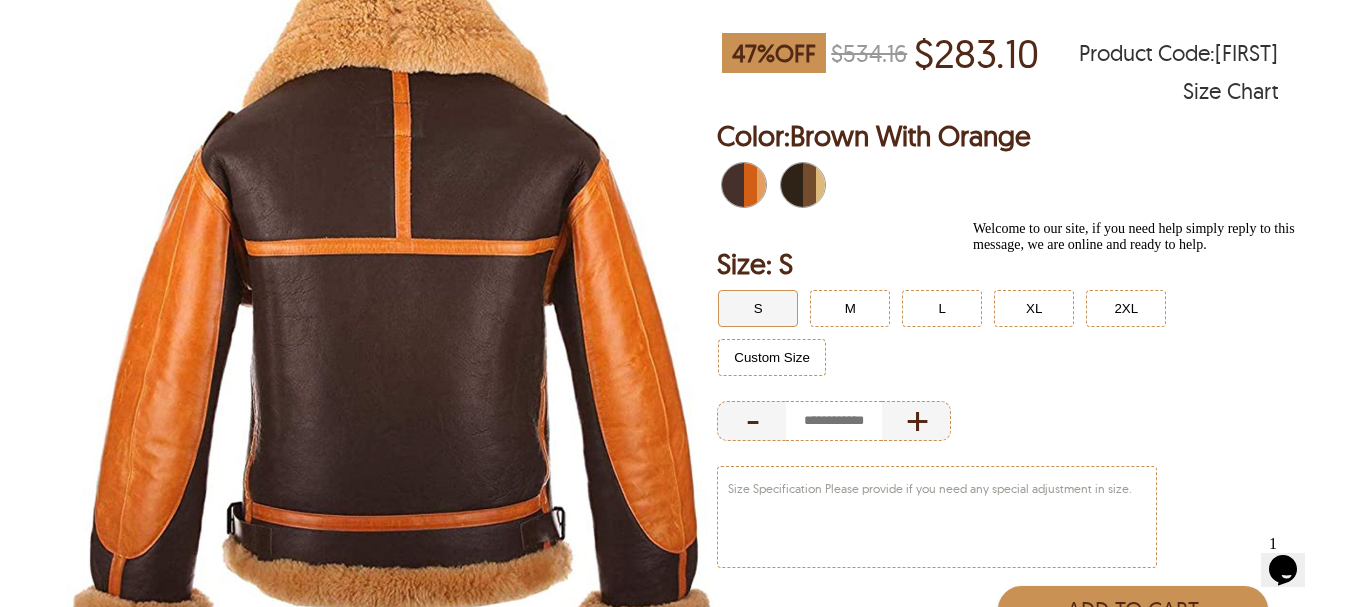 scroll, scrollTop: 239, scrollLeft: 0, axis: vertical 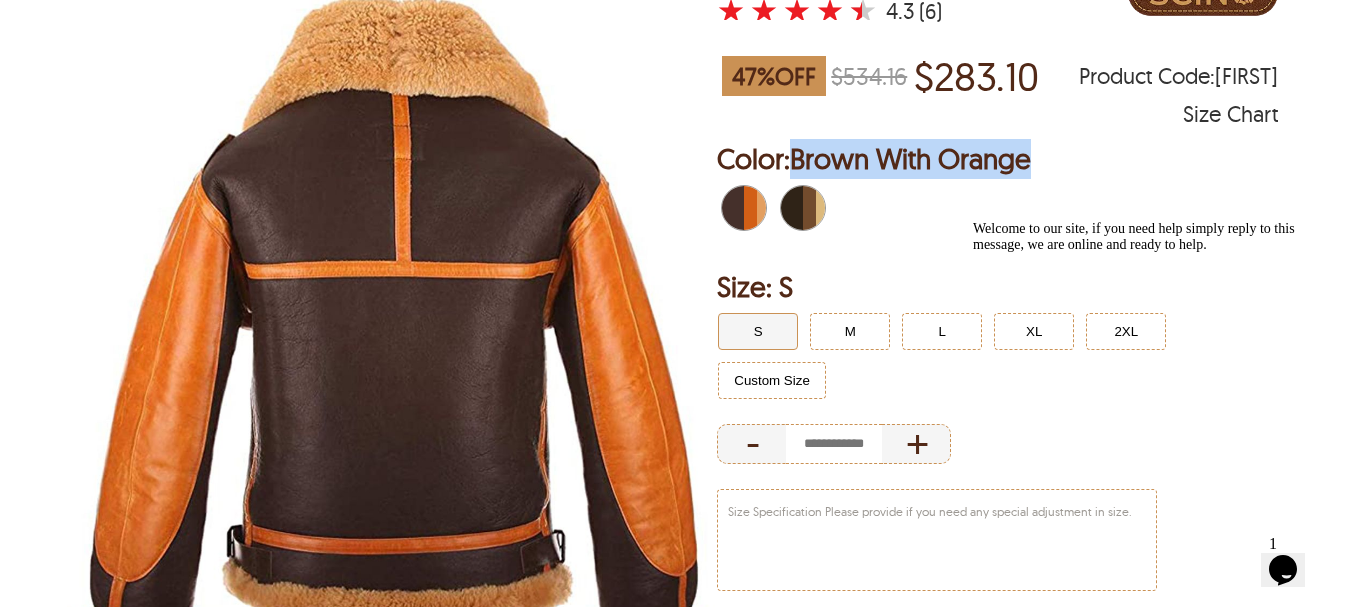 drag, startPoint x: 1057, startPoint y: 156, endPoint x: 803, endPoint y: 144, distance: 254.28331 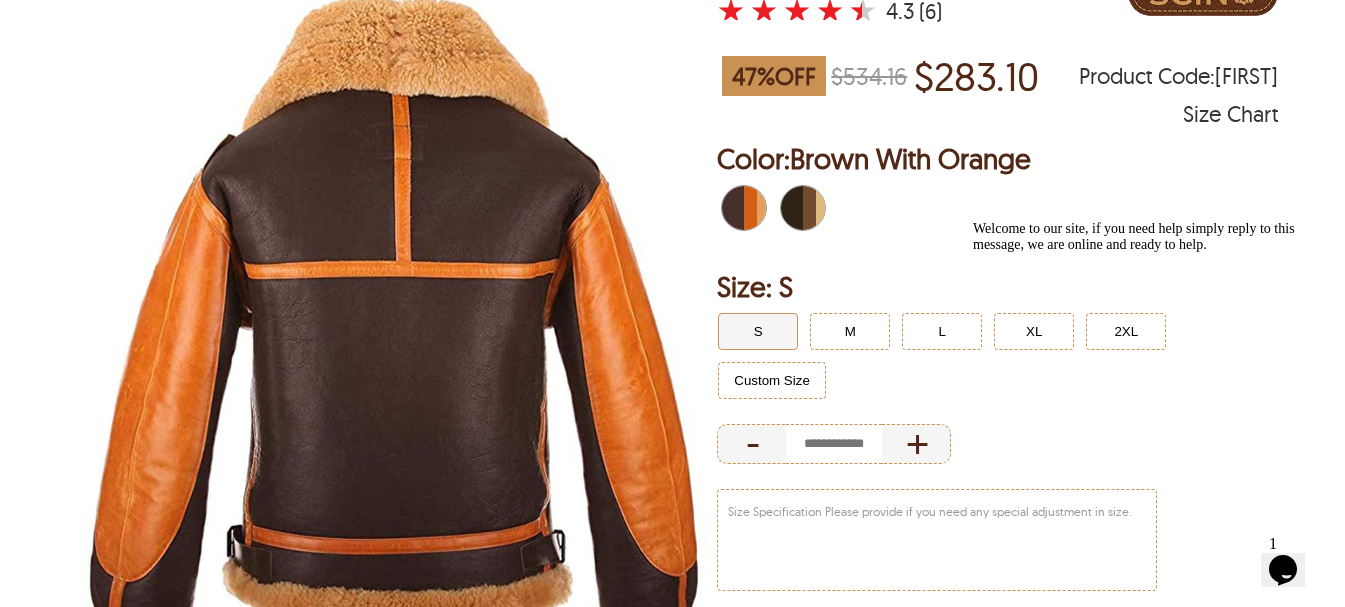 click at bounding box center (792, 208) 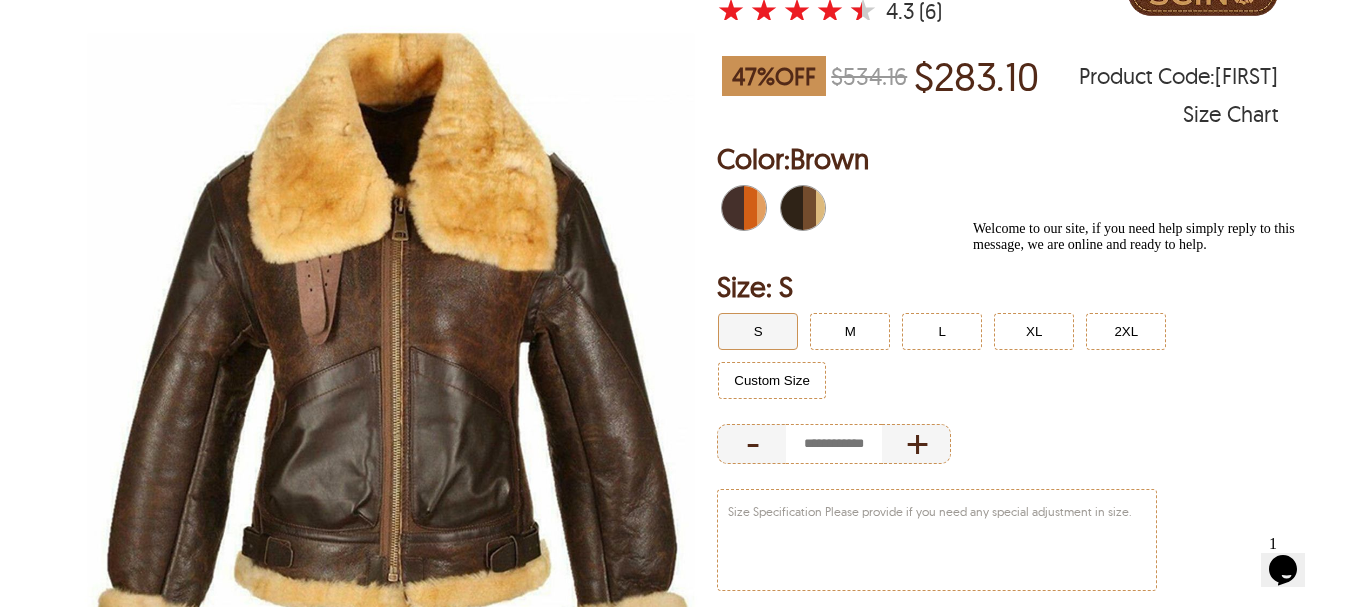 click at bounding box center [733, 208] 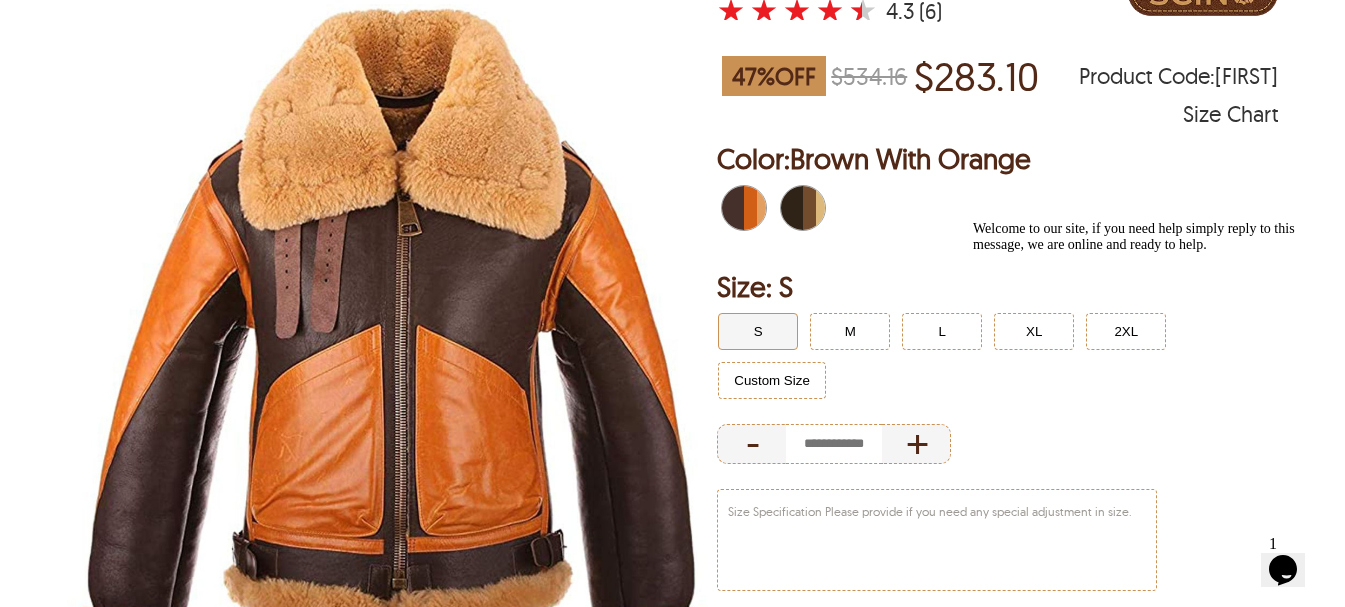 click at bounding box center [820, 208] 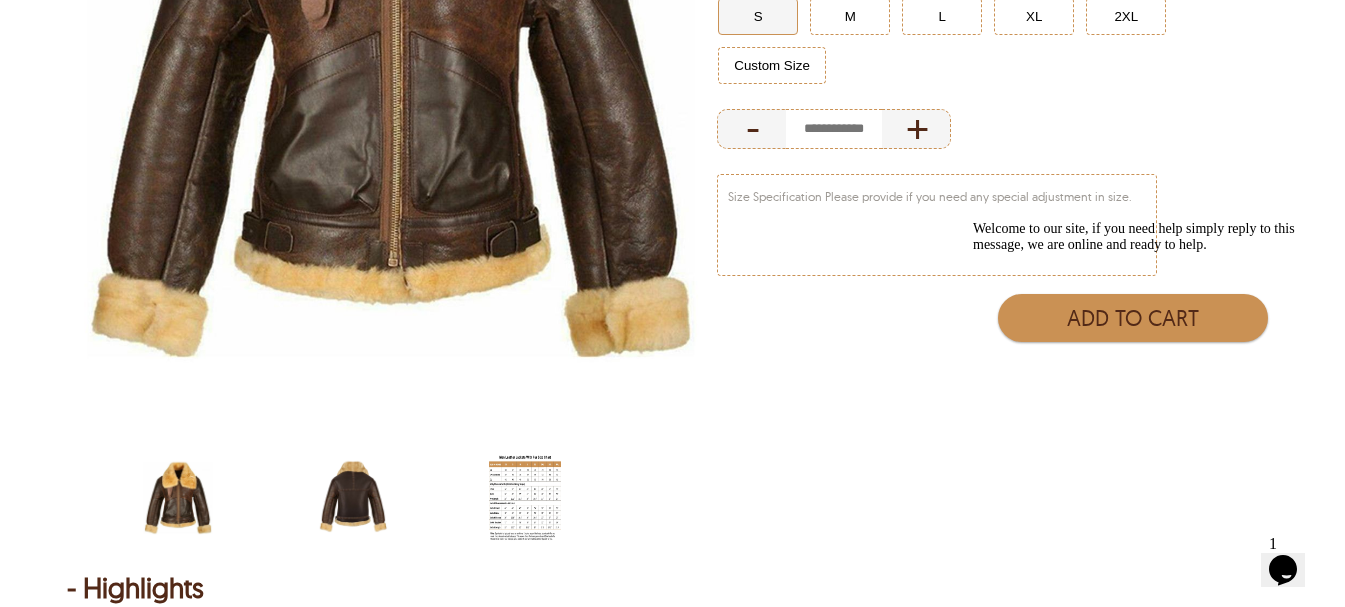 scroll, scrollTop: 572, scrollLeft: 0, axis: vertical 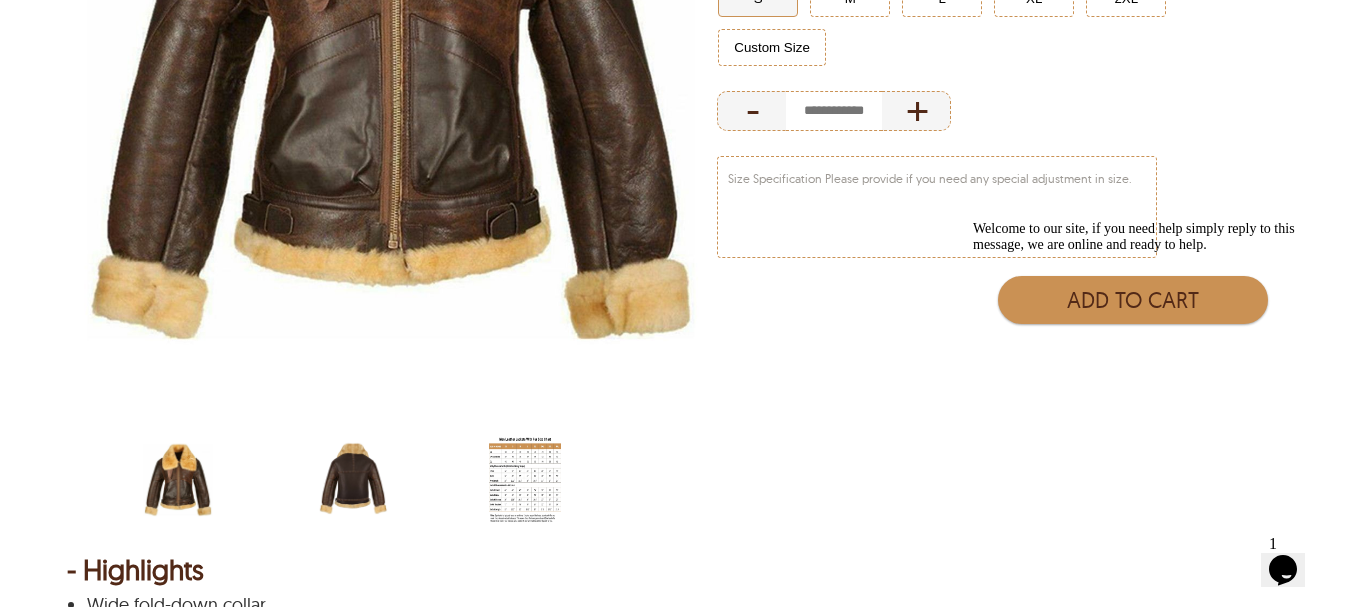 click at bounding box center (352, 480) 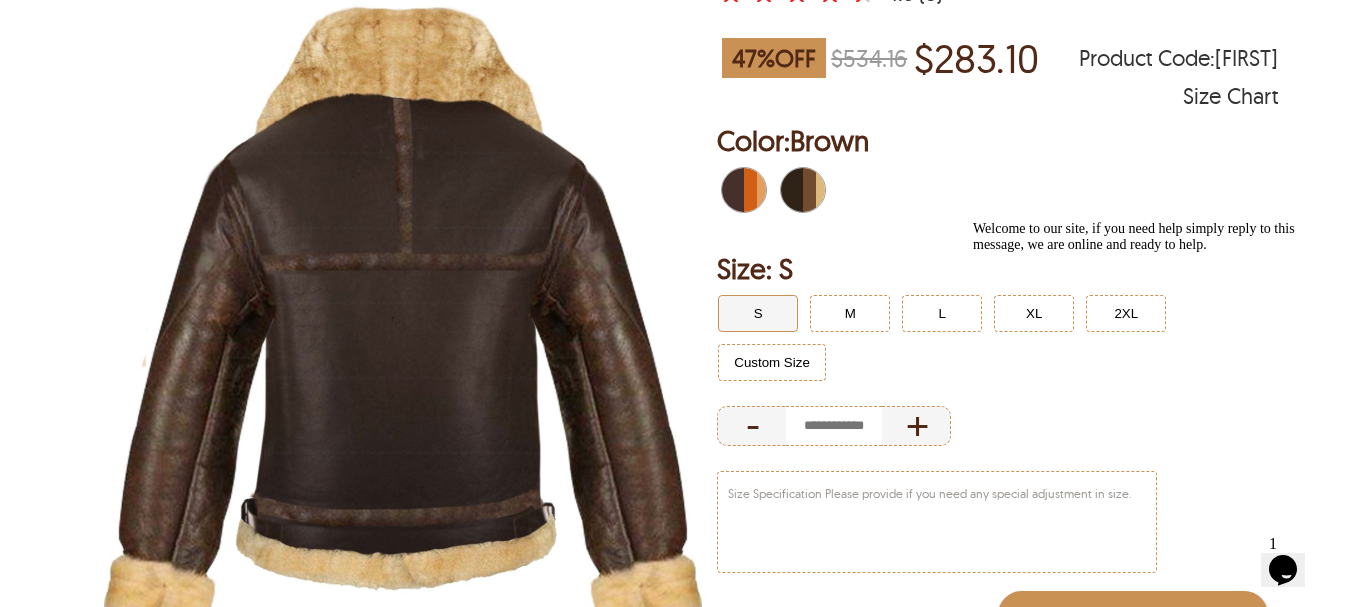 scroll, scrollTop: 239, scrollLeft: 0, axis: vertical 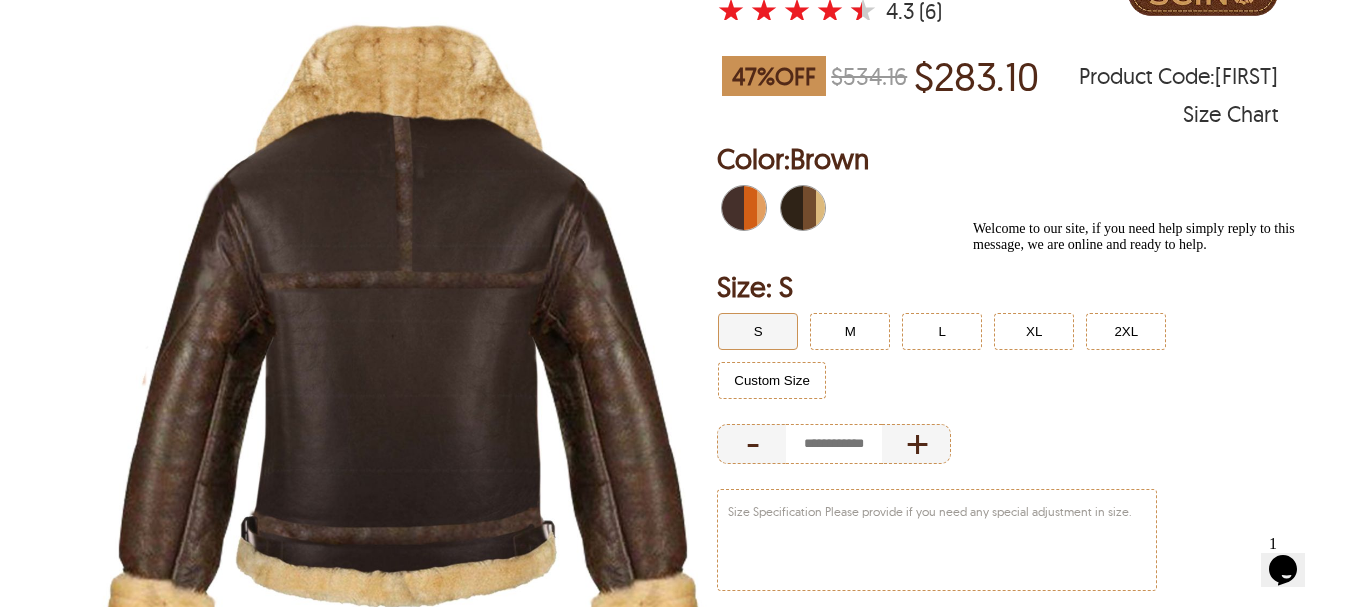 select on "********" 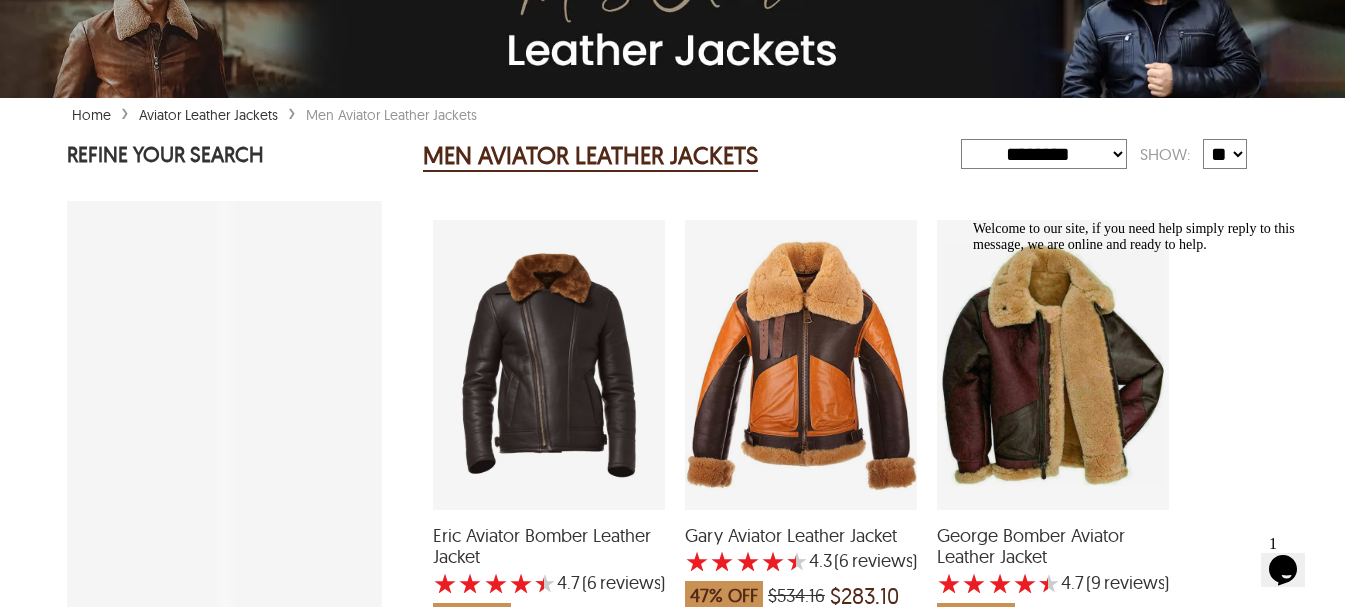 scroll, scrollTop: 255, scrollLeft: 0, axis: vertical 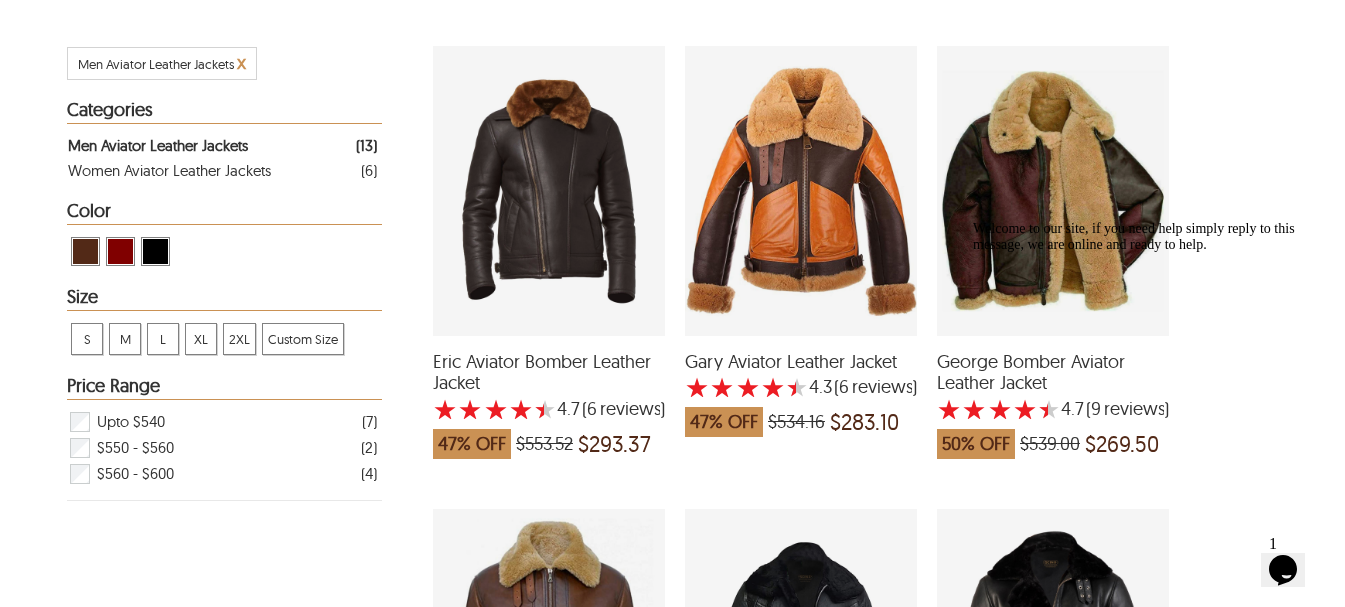 click at bounding box center (1053, 191) 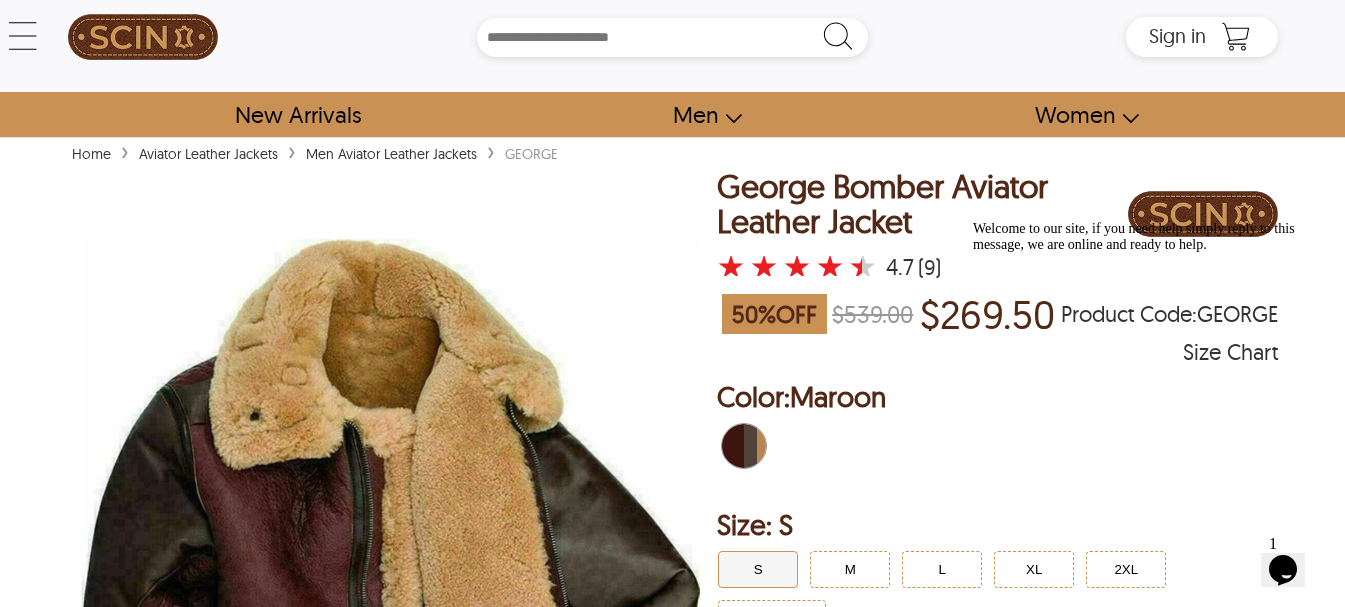 scroll, scrollTop: 0, scrollLeft: 0, axis: both 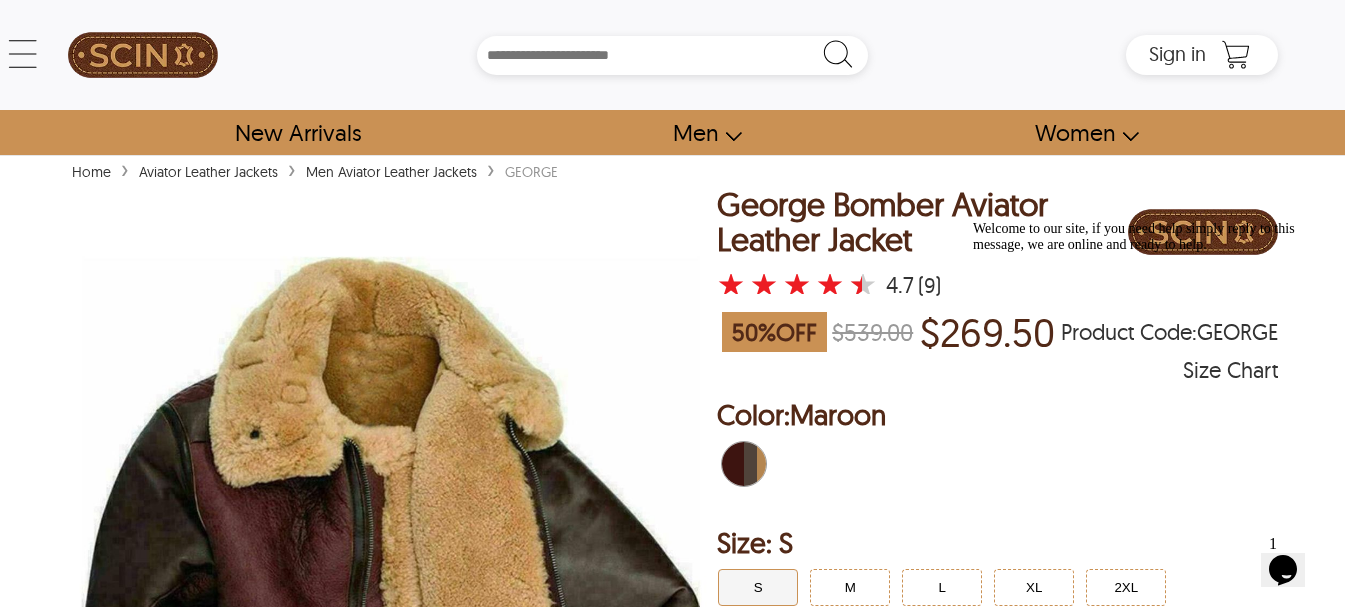 select on "********" 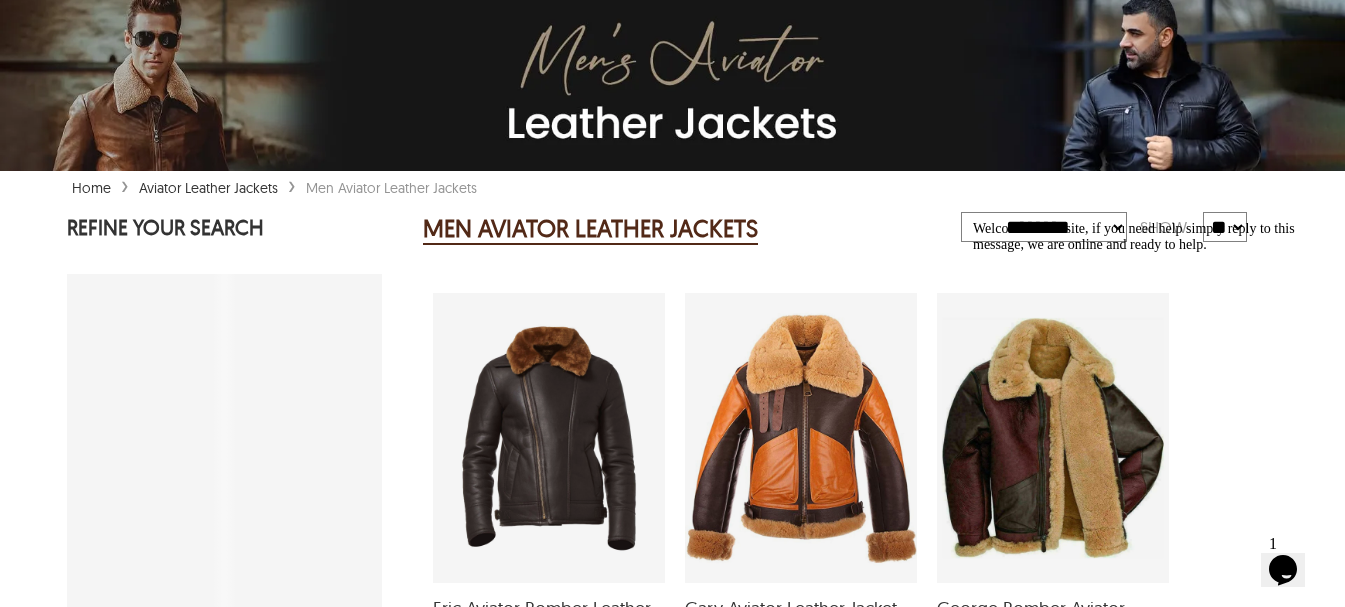 scroll, scrollTop: 413, scrollLeft: 0, axis: vertical 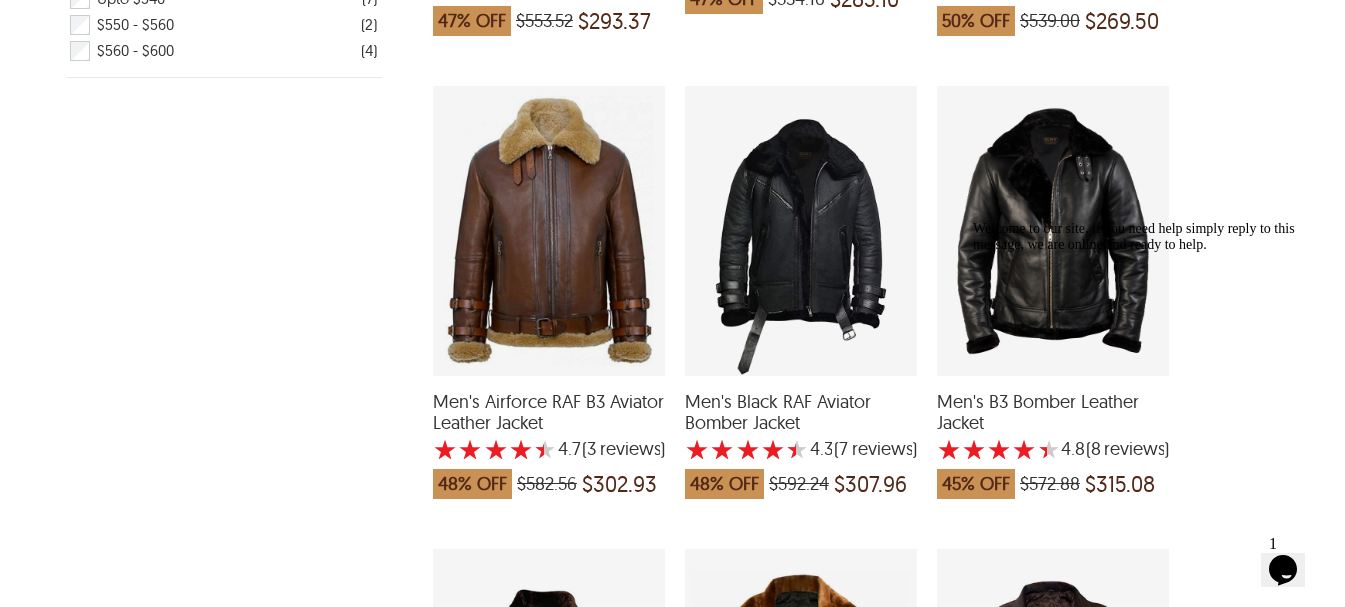 click at bounding box center (549, 231) 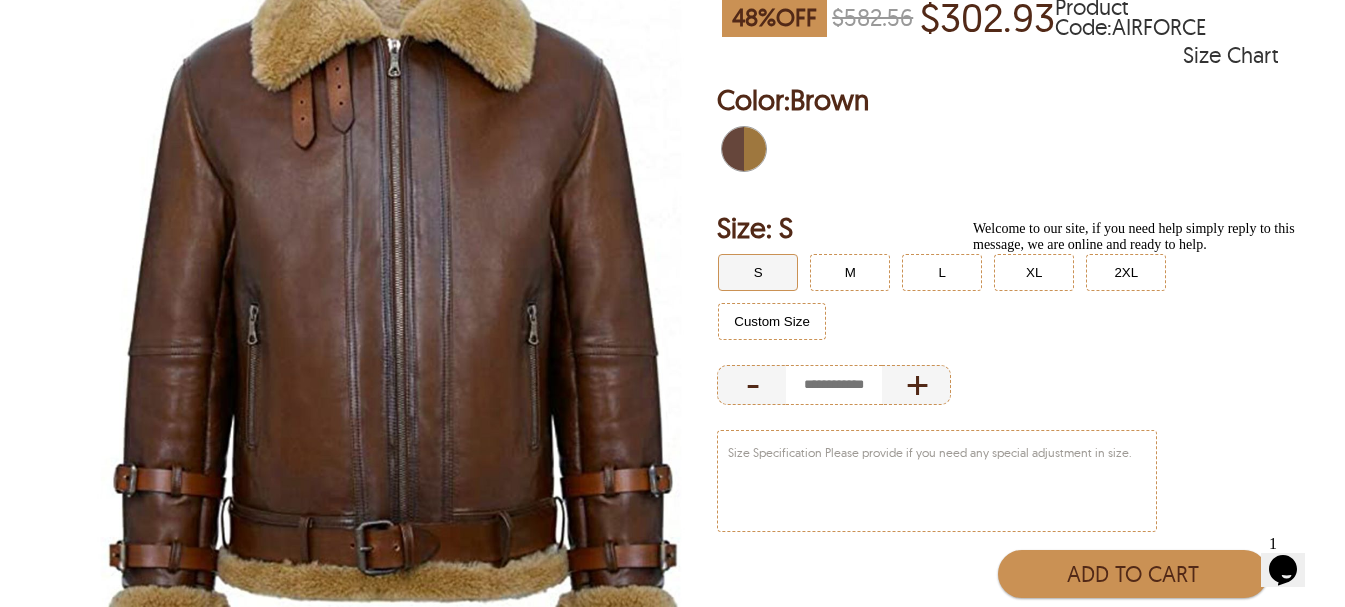 scroll, scrollTop: 333, scrollLeft: 0, axis: vertical 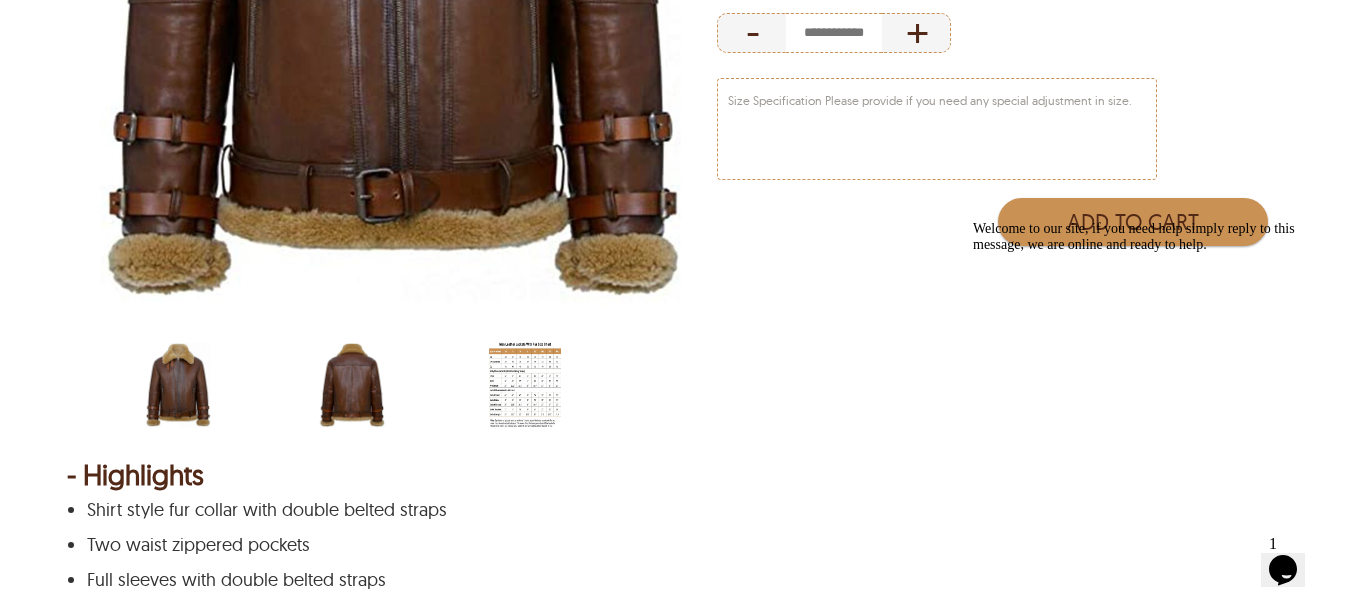 click at bounding box center [352, 385] 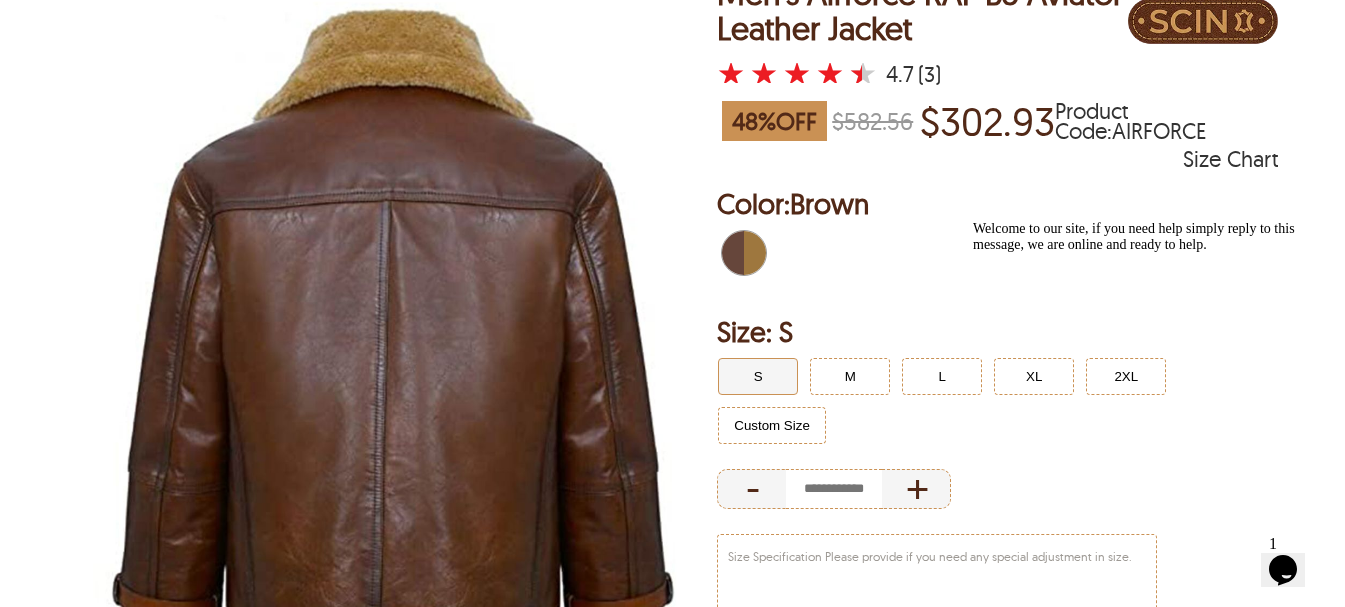 scroll, scrollTop: 0, scrollLeft: 0, axis: both 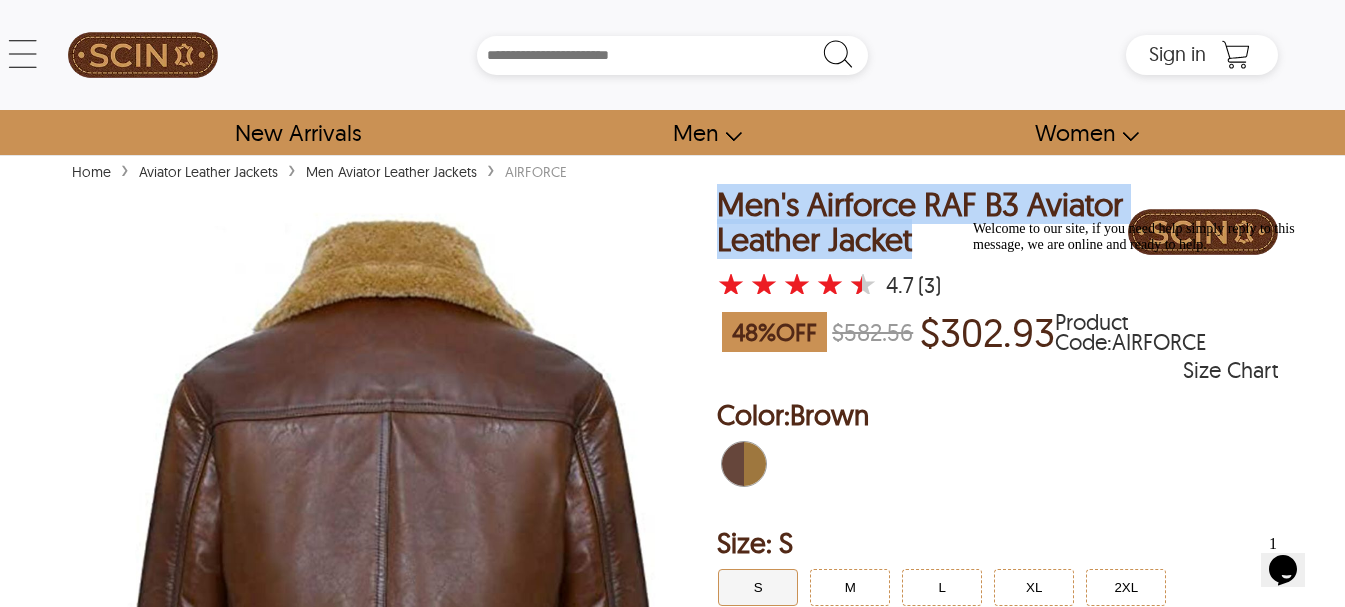 drag, startPoint x: 943, startPoint y: 250, endPoint x: 726, endPoint y: 202, distance: 222.24536 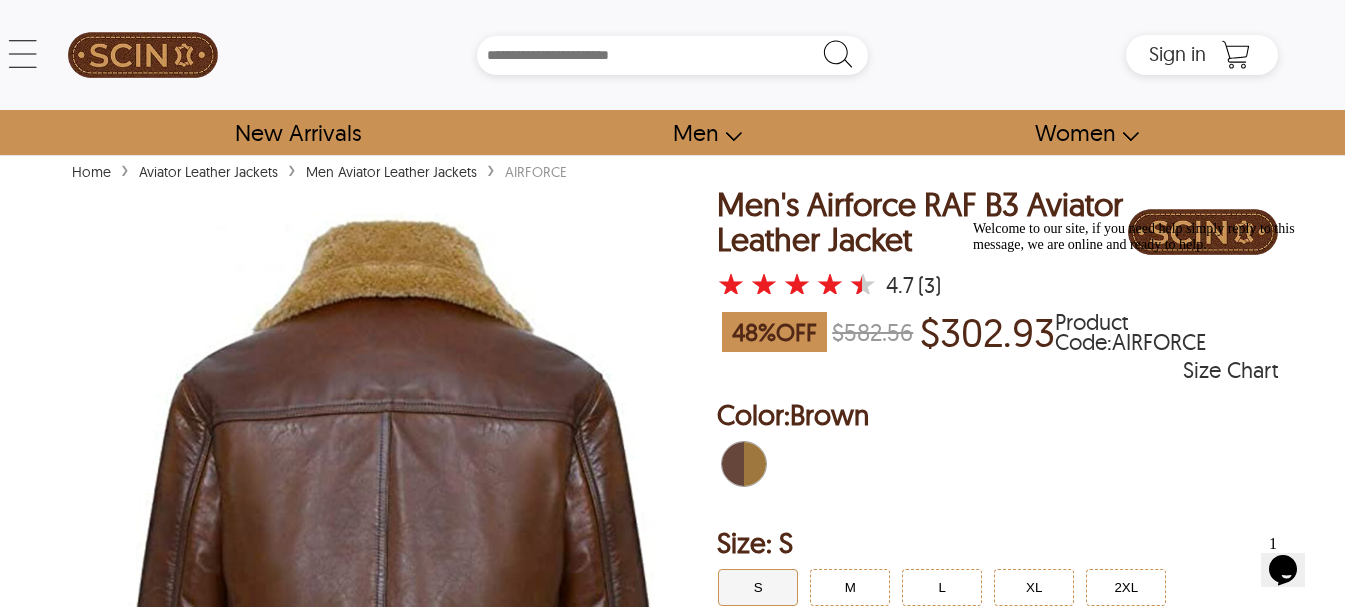 click on "Home › Aviator Leather Jackets › Men Aviator Leather Jackets › AIRFORCE < Men's Airforce RAF B3 Aviator Leather Jacket 48 %  OFF $582.56 $302.93 AIRFORCE ★ ★ ★ ★ ★ 4.7  (3) Size Chart Men's Airforce RAF B3 Aviator Leather Jacket     ★ ★ ★ ★ ★ 4.7  (3) 48 %  OFF $582.56 $302.93 Product Code :  AIRFORCE Size Chart Order Details reviews Color:  Brown Size: S S M L XL 2XL Custom Size - + Color:  Brown Size S S M L XL 2XL Custom Size - + Size Specification Please provide if you need any special adjustment in size. Add to Cart - Highlights Shirt style fur collar with double belted straps Two waist zippered pockets Full sleeves with double belted straps Belted waist 100% real leather Round cuffs with fur + Description Introducing our Men’s Airforce RAF B3  Aviator Real Leather Jacket real leather , this jacket exudes durability and authenticity. The round cuffs, finished with fur detailing, provide an extra layer of insulation and elevate the overall design. Embrace a classic  Size i i i" at bounding box center (672, 1886) 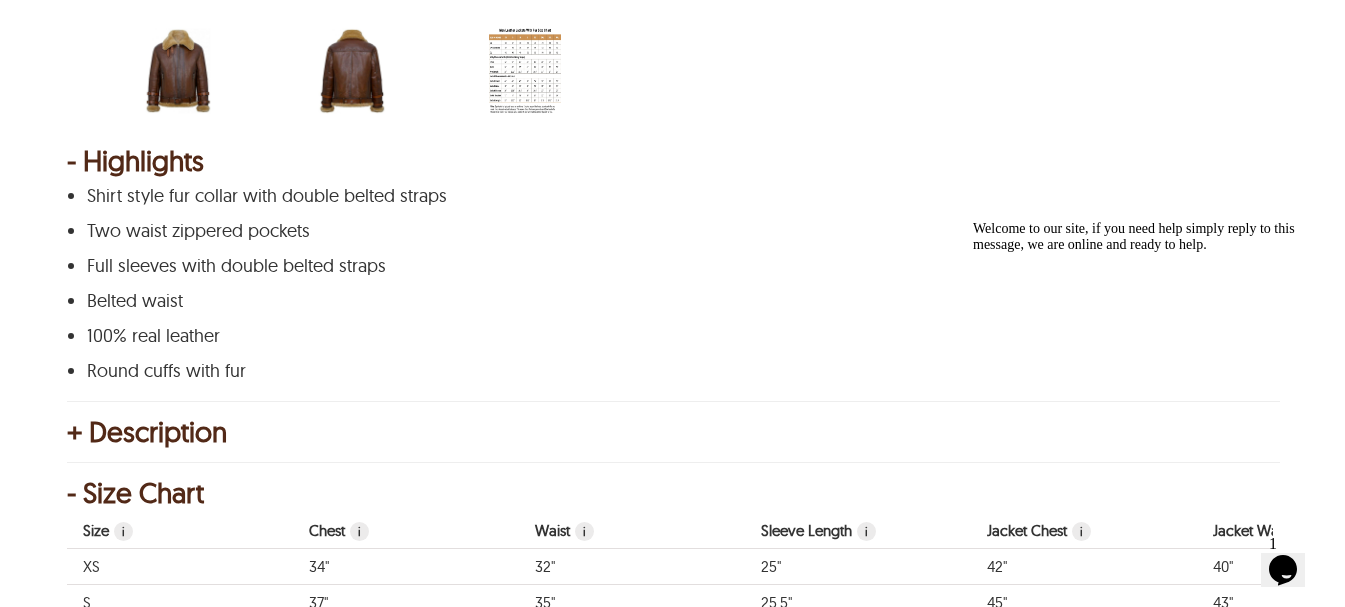 scroll, scrollTop: 1000, scrollLeft: 0, axis: vertical 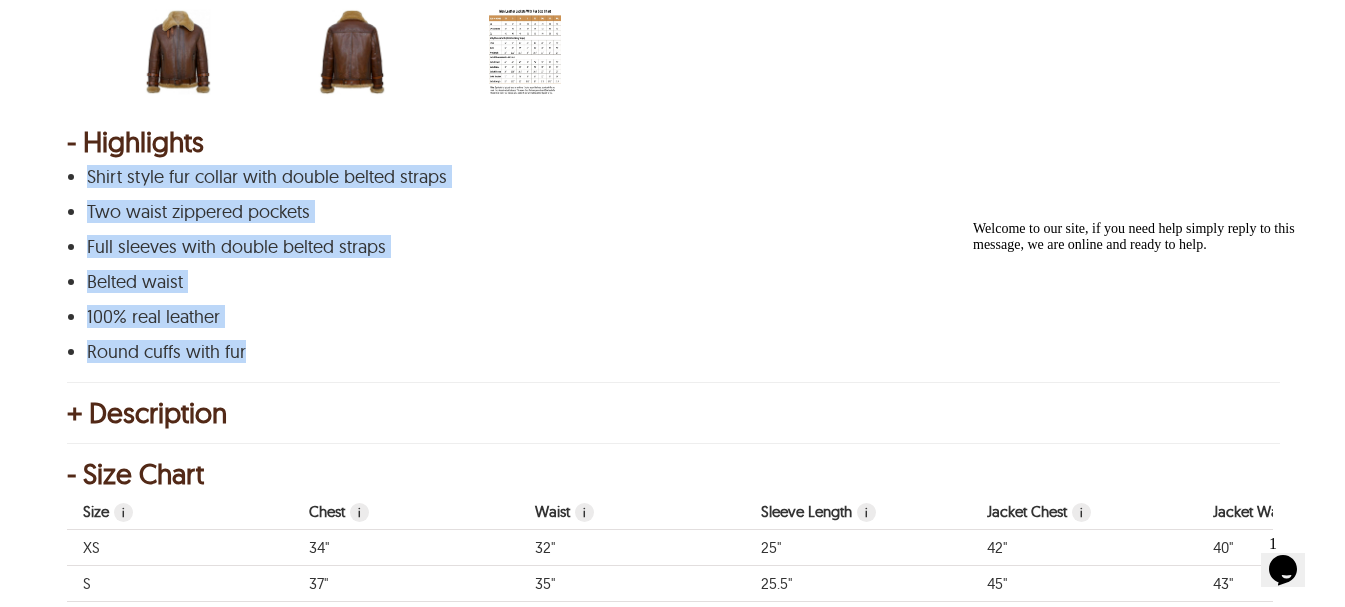 drag, startPoint x: 236, startPoint y: 355, endPoint x: 90, endPoint y: 169, distance: 236.45718 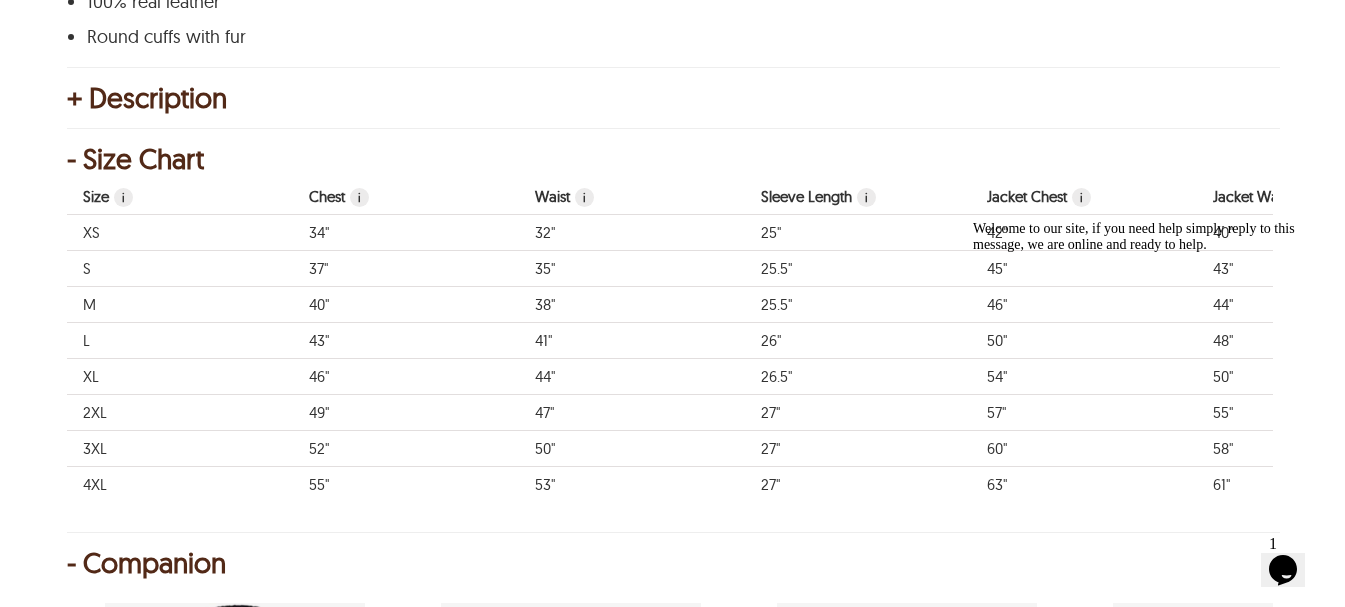 scroll, scrollTop: 1333, scrollLeft: 0, axis: vertical 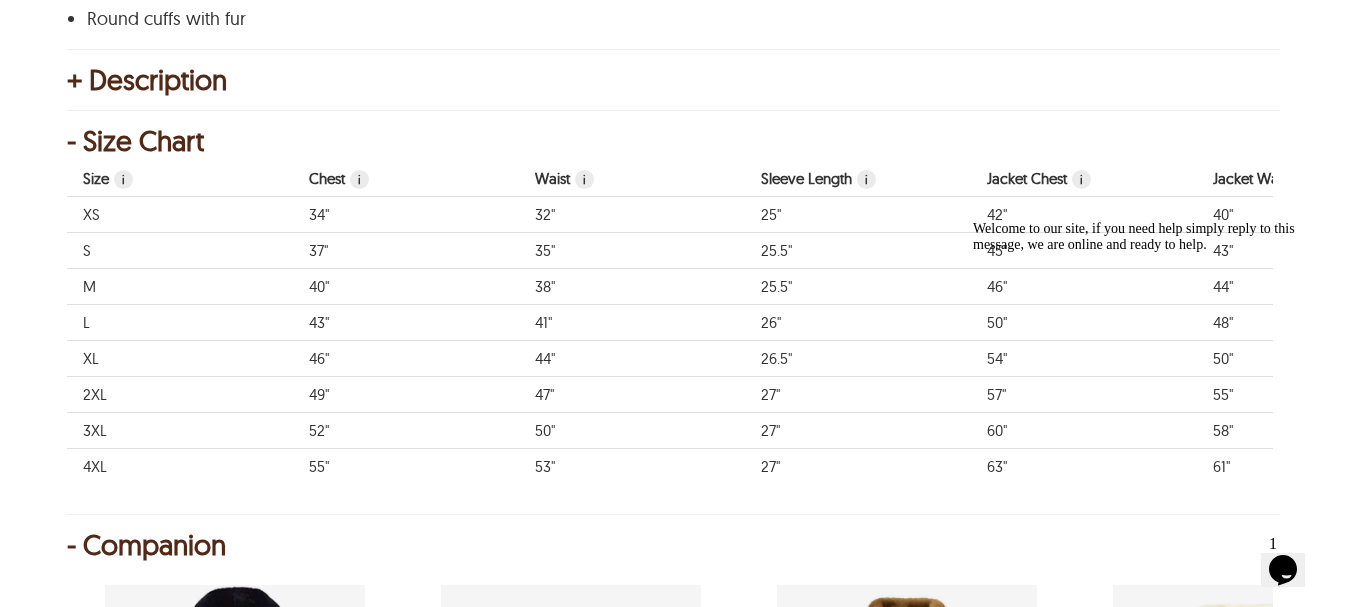 click on "+ Description" at bounding box center (672, 80) 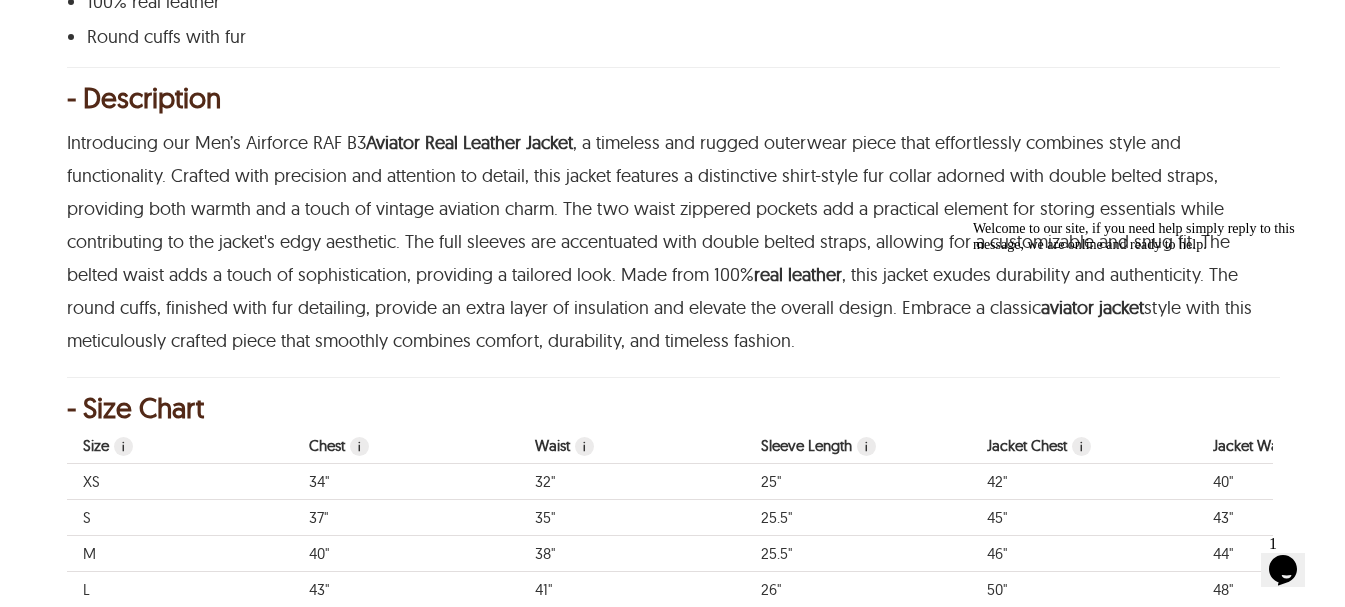 scroll, scrollTop: 1333, scrollLeft: 0, axis: vertical 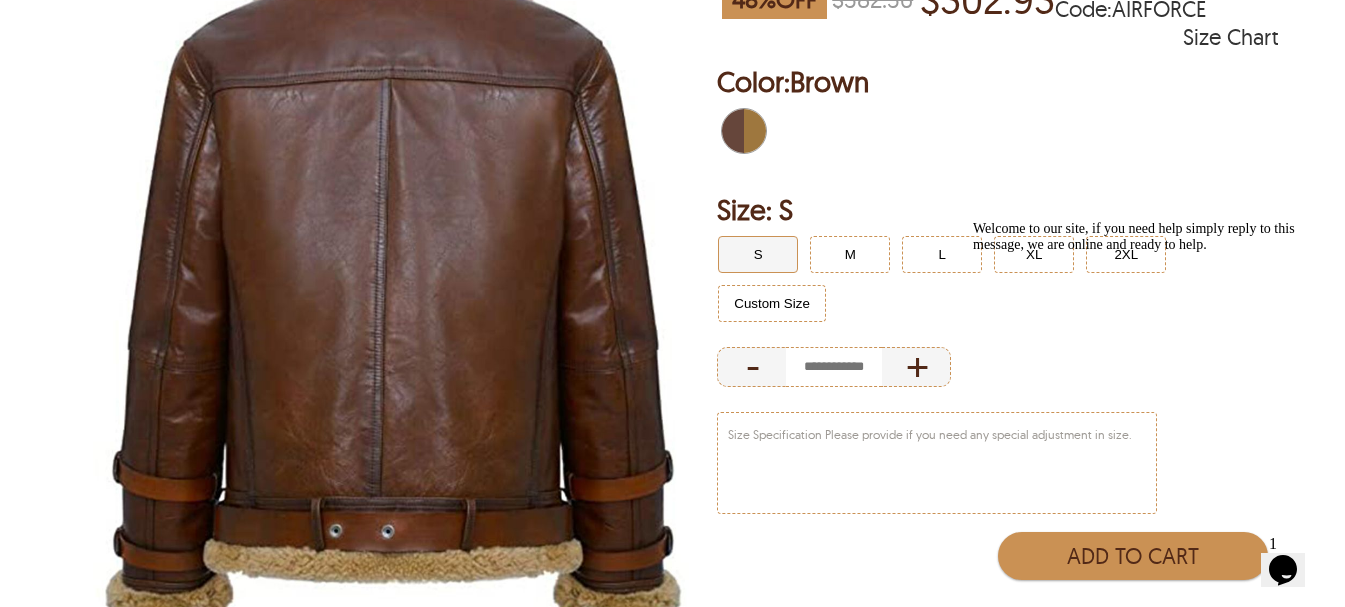 select on "********" 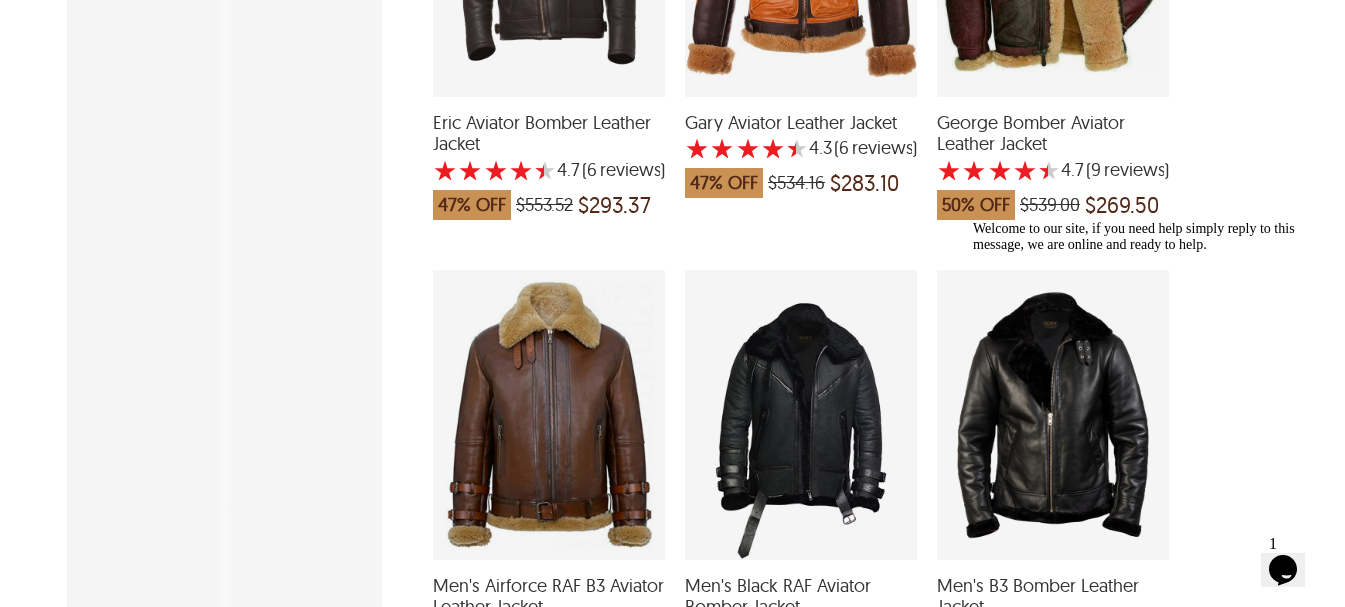 scroll, scrollTop: 836, scrollLeft: 0, axis: vertical 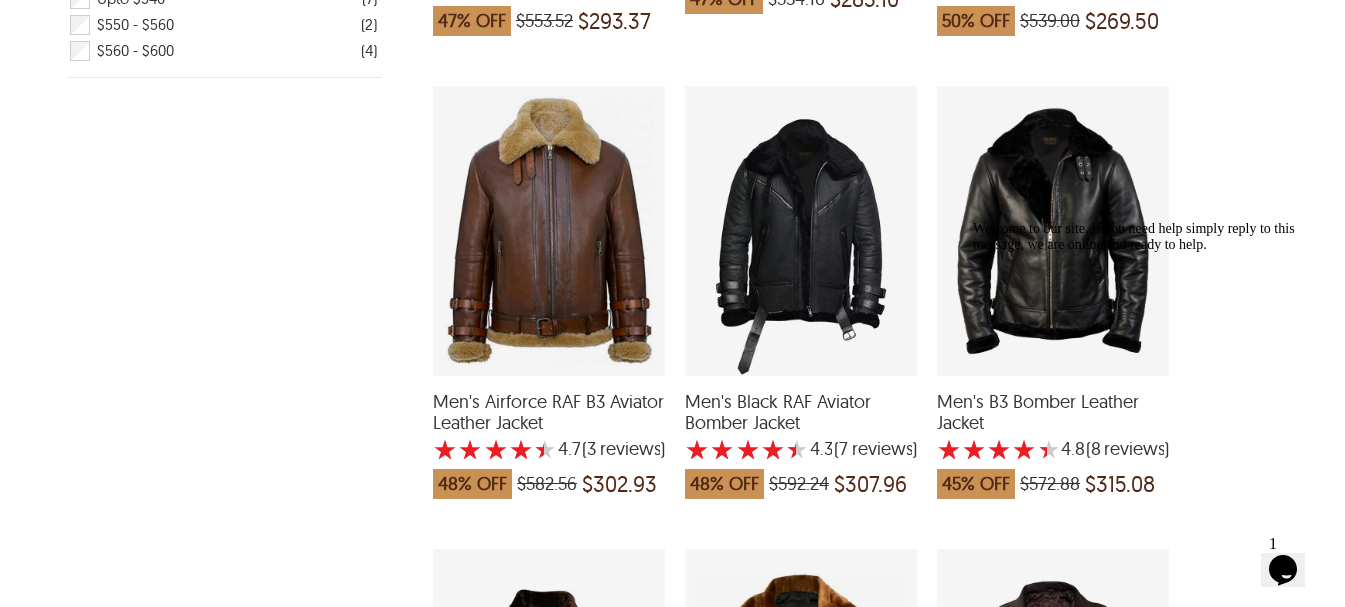 click at bounding box center [801, 231] 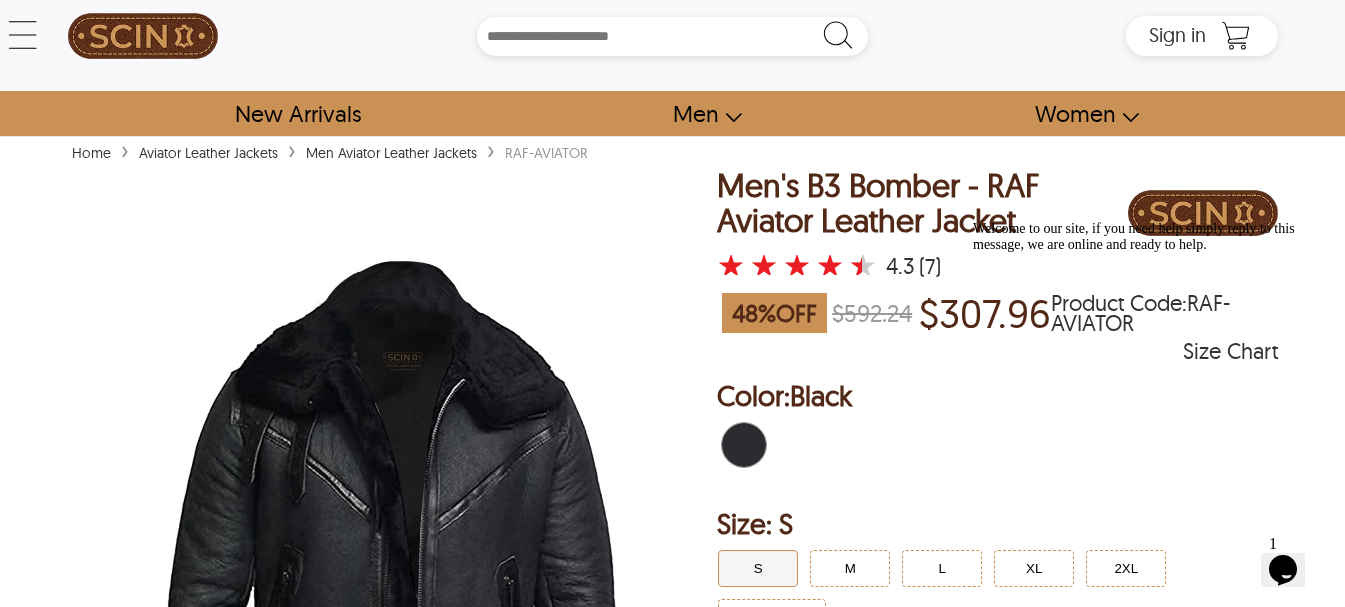 scroll, scrollTop: 0, scrollLeft: 0, axis: both 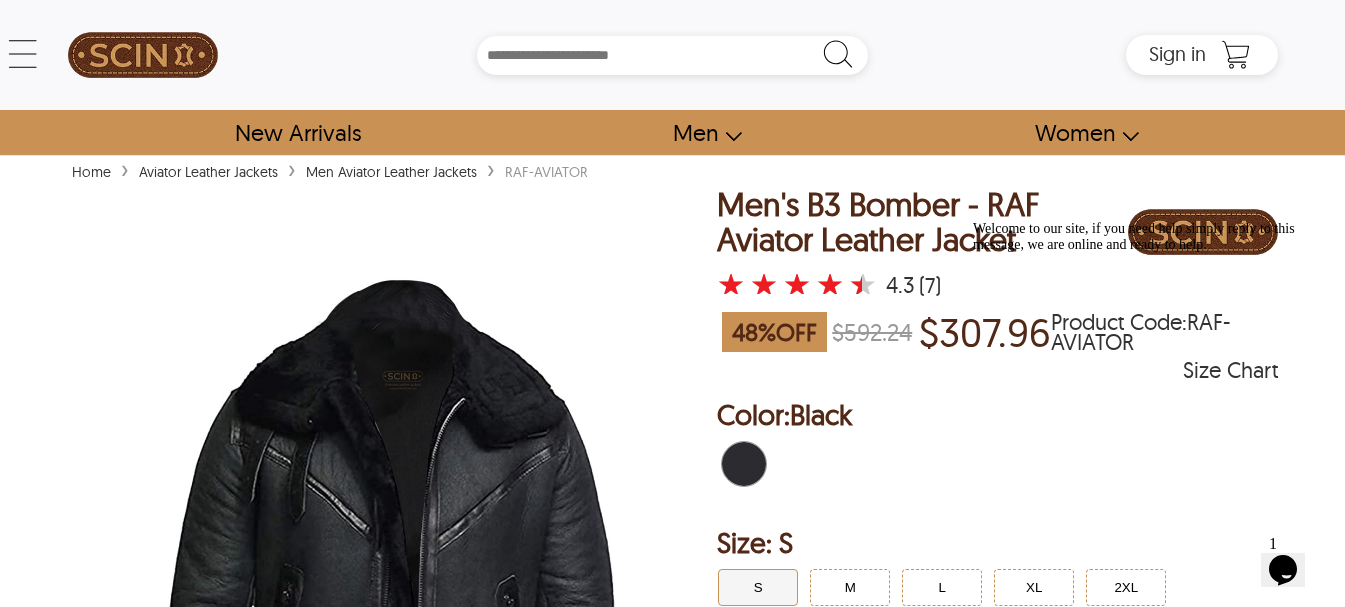 click at bounding box center [391, 592] 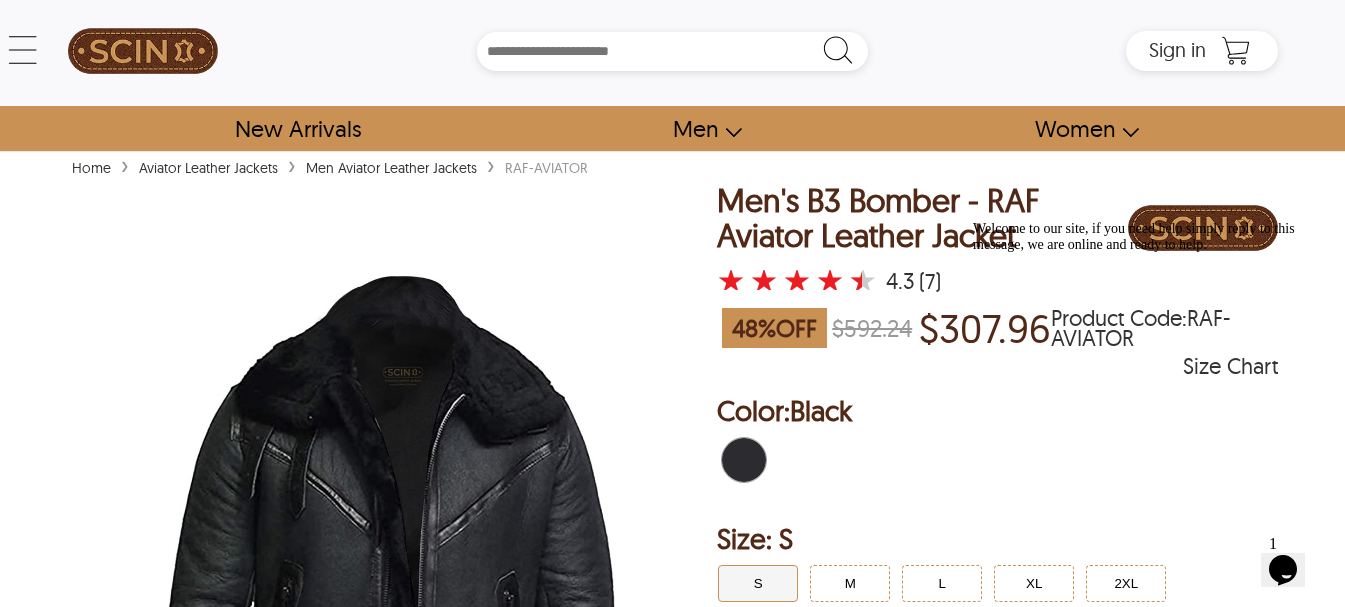scroll, scrollTop: 0, scrollLeft: 0, axis: both 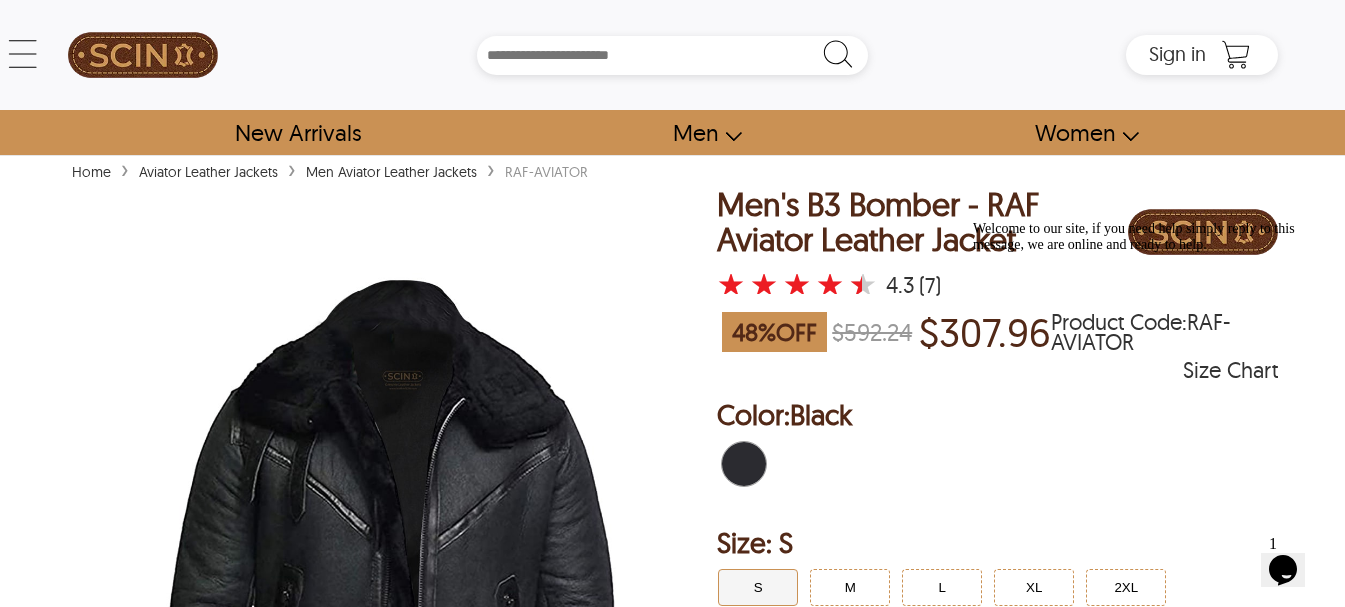 select on "********" 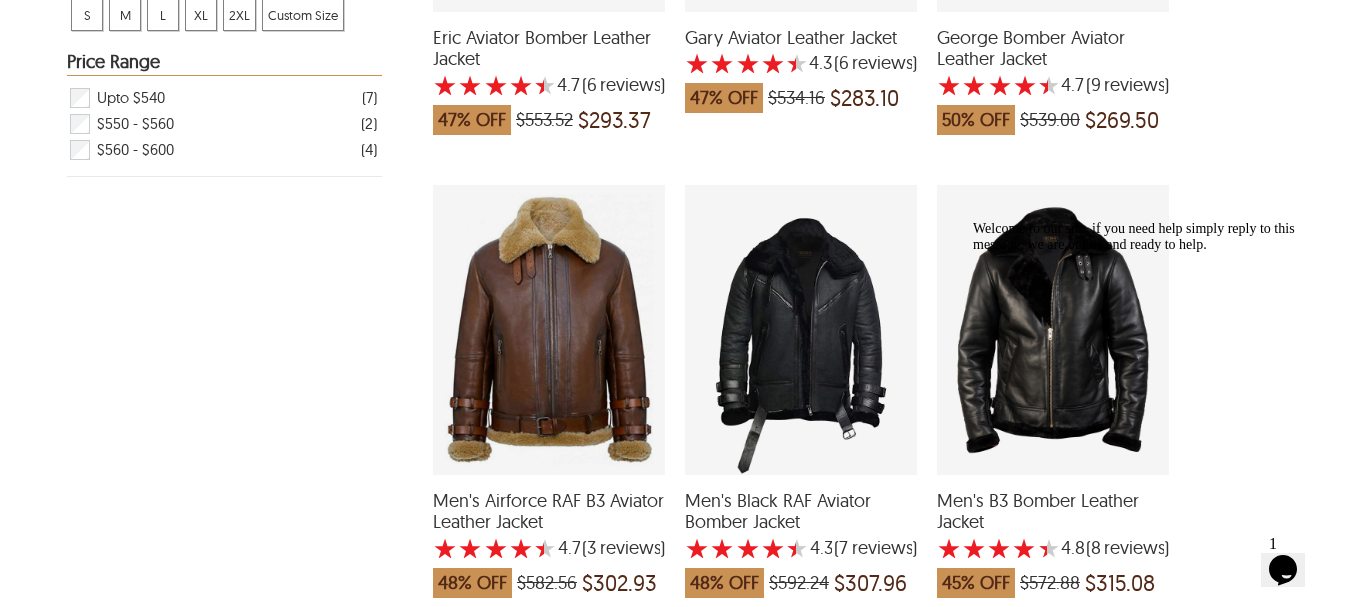 scroll, scrollTop: 836, scrollLeft: 0, axis: vertical 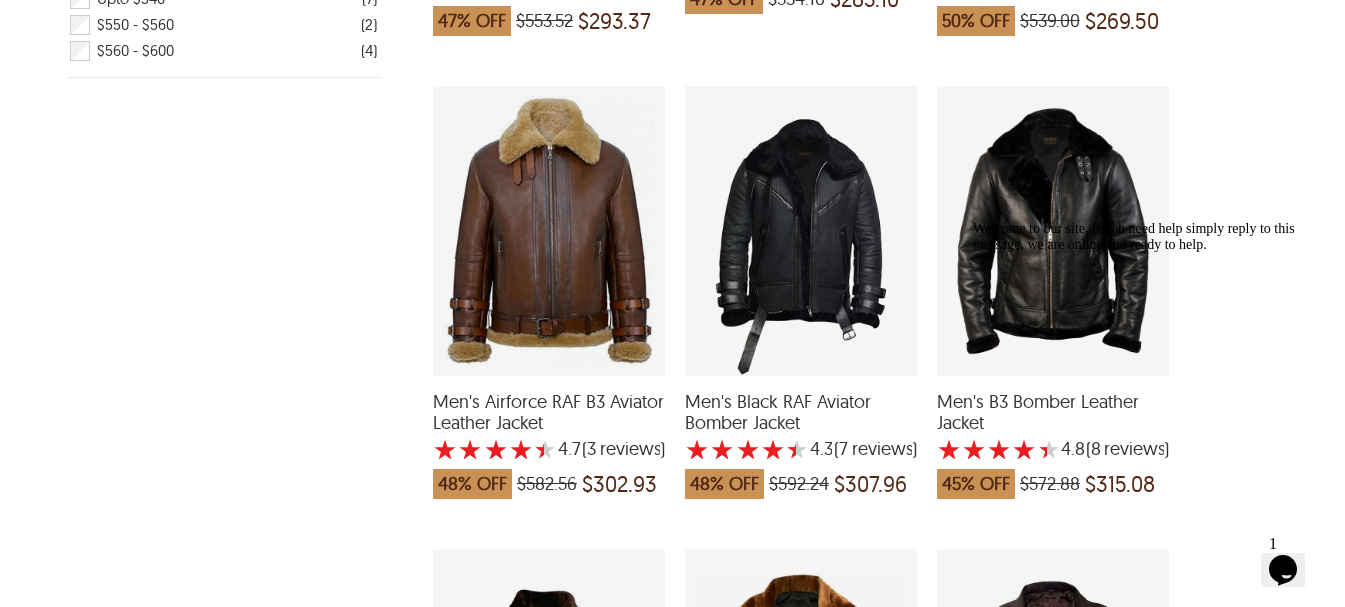 click on "Welcome to our site, if you need help simply reply to this message, we are online and ready to help." at bounding box center (1153, 237) 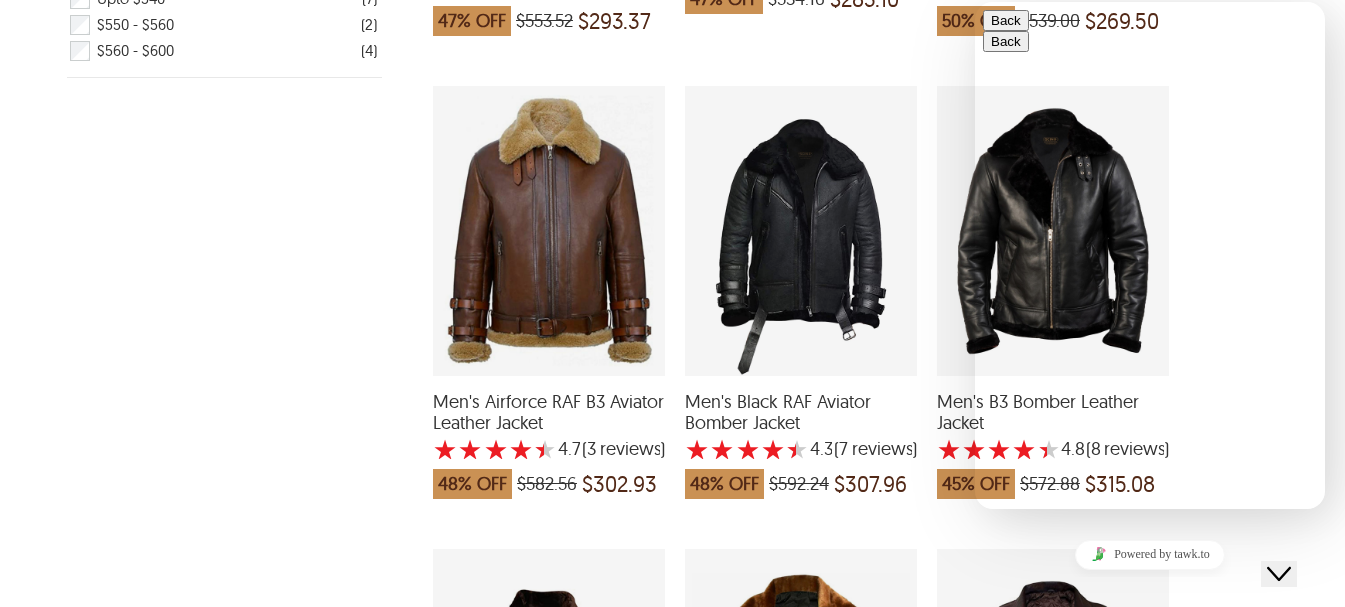 click on "REFINE YOUR SEARCH     Men Aviator Leather Jackets   x Categories Men Aviator Leather Jackets ( 13 ) Women Aviator Leather Jackets ( 6 ) Color Size S M L XL 2XL Custom Size Price Range Upto $540 ( 7 ) $550 - $560 ( 2 ) $560 - $600 ( 4 )" at bounding box center [224, 752] 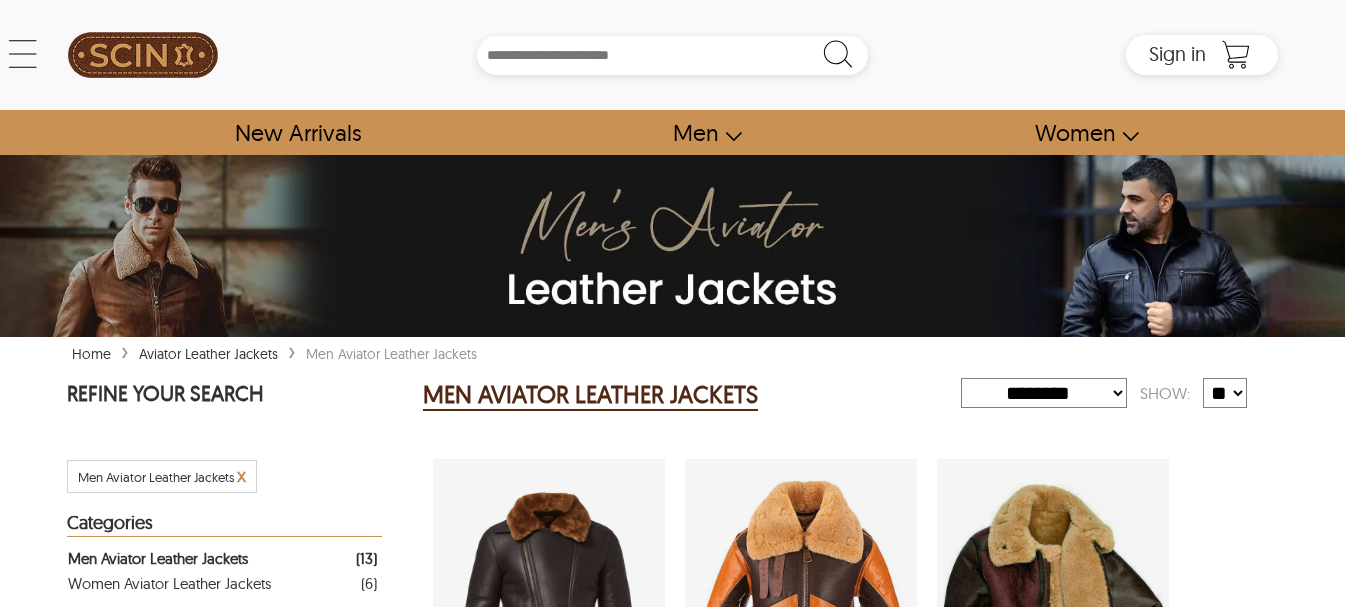select on "********" 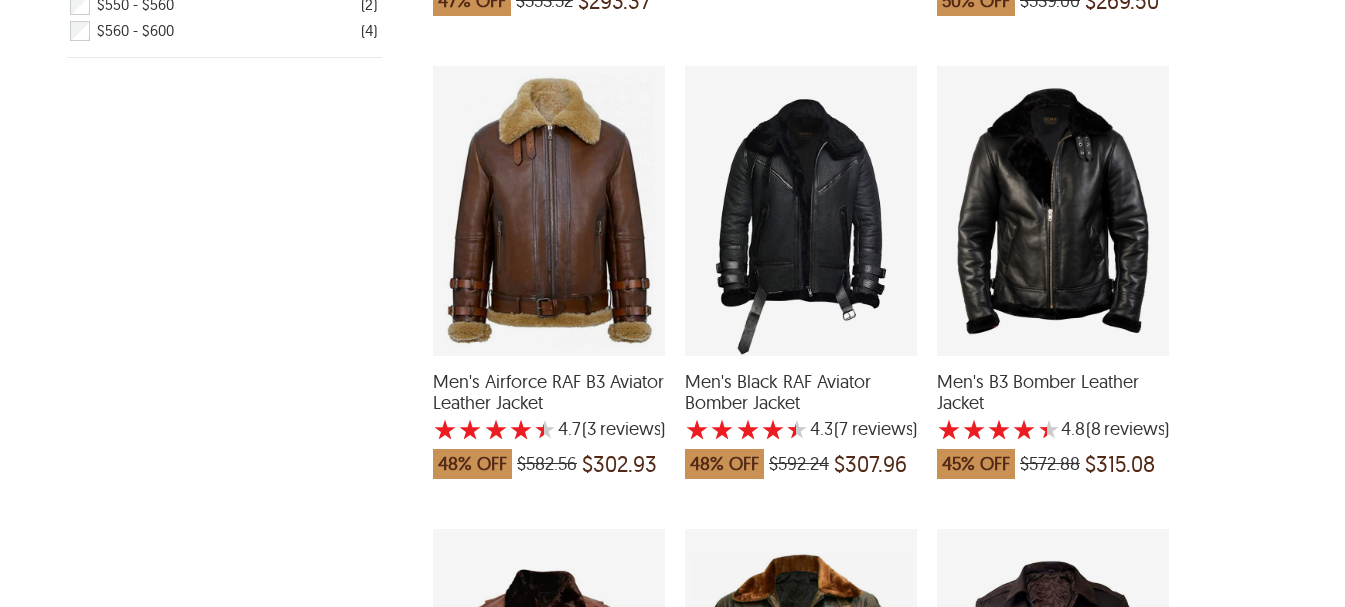 click at bounding box center (1053, 211) 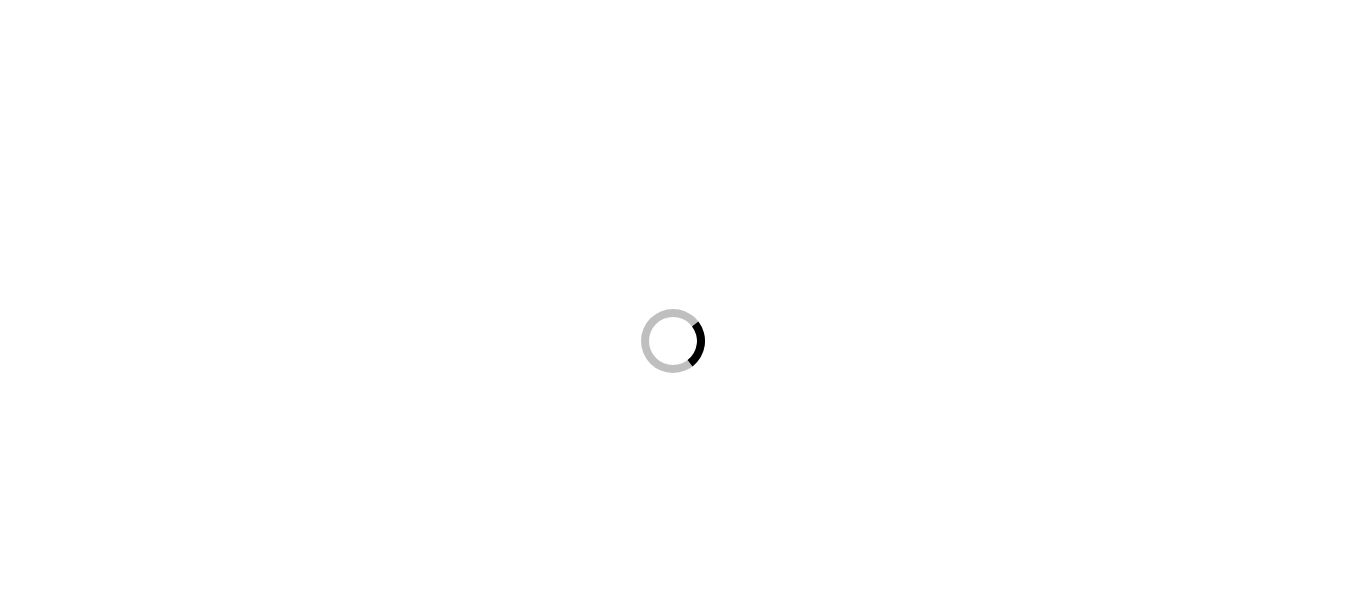 scroll, scrollTop: 0, scrollLeft: 0, axis: both 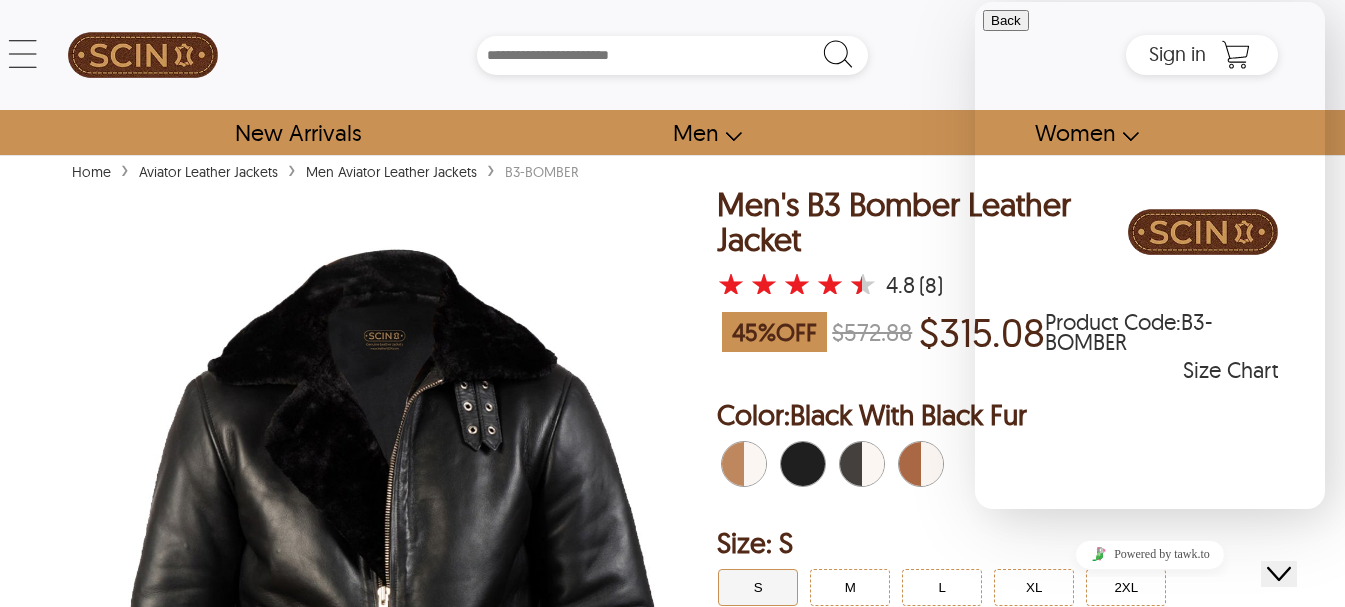 click at bounding box center (391, 592) 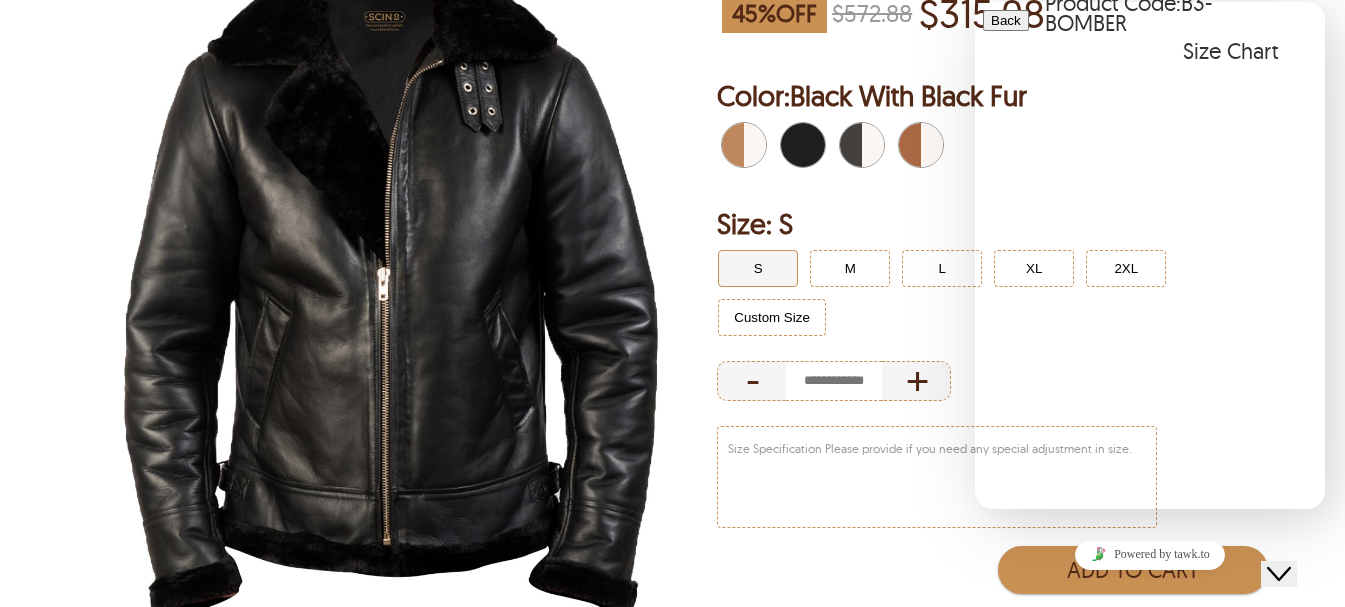 scroll, scrollTop: 0, scrollLeft: 0, axis: both 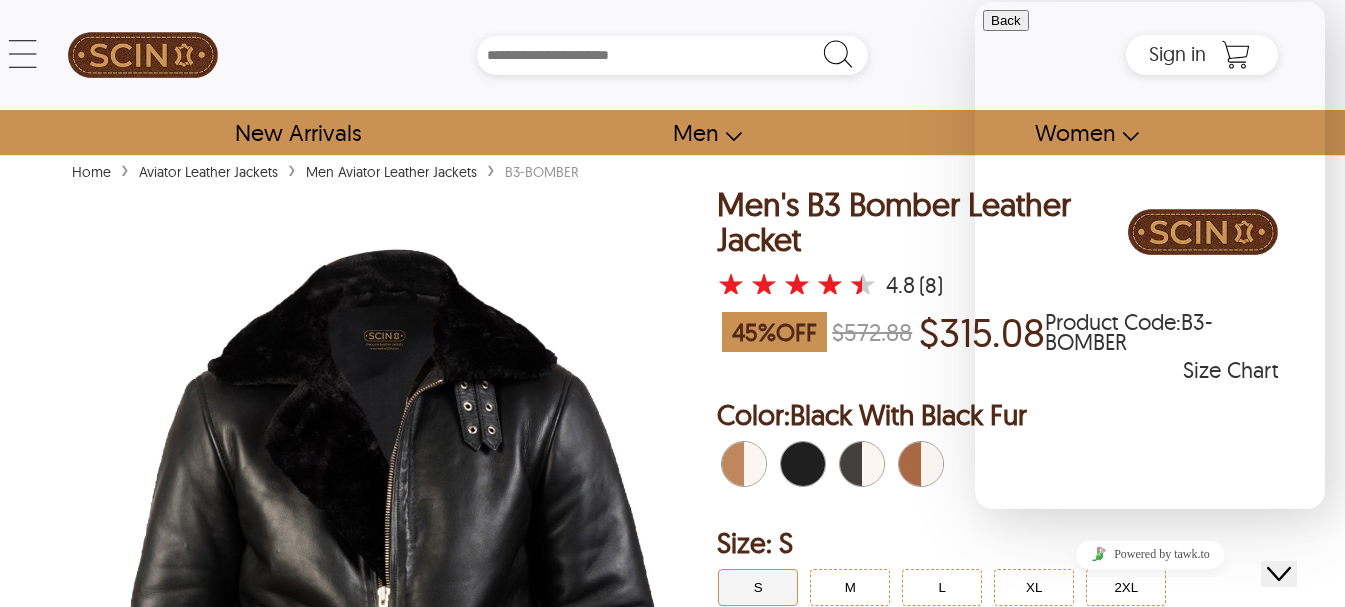 click on "Close Chat This icon closes the chat window." at bounding box center (1279, 574) 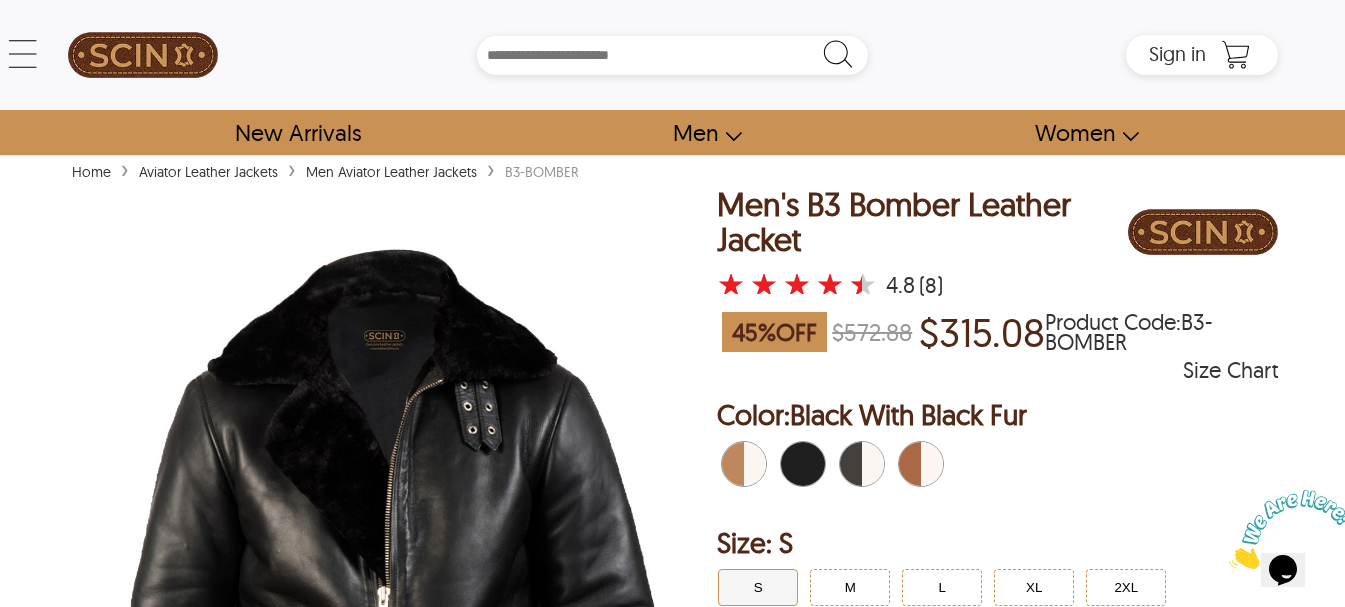 click at bounding box center [809, 464] 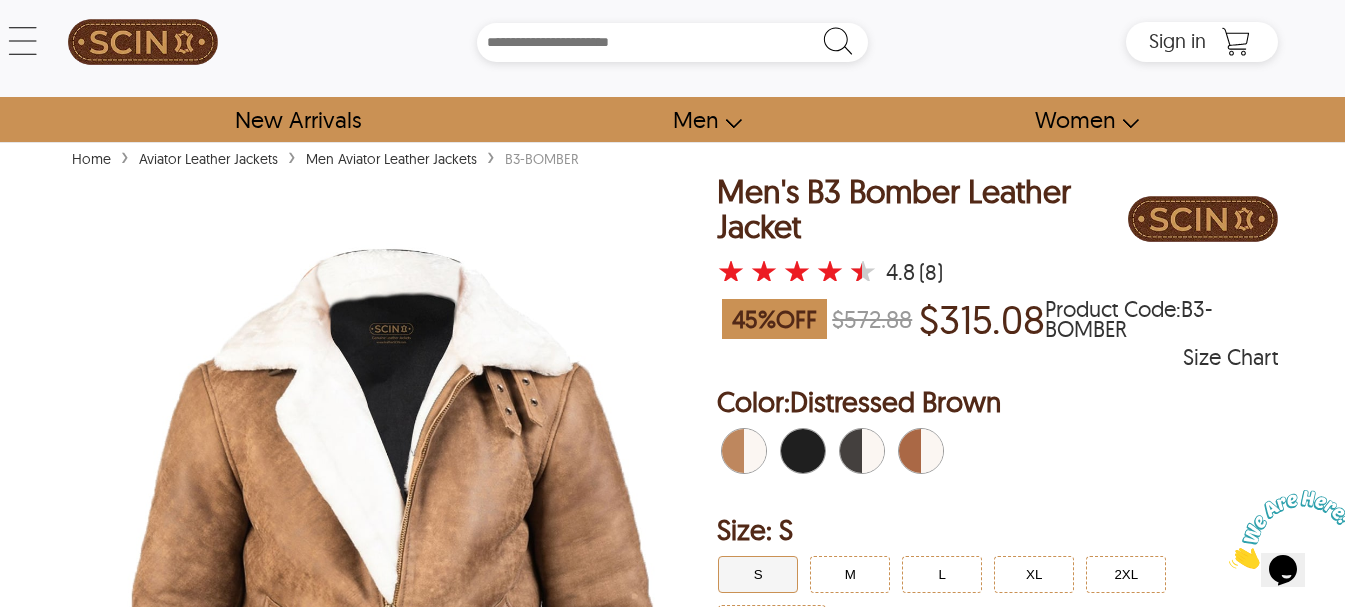 scroll, scrollTop: 0, scrollLeft: 0, axis: both 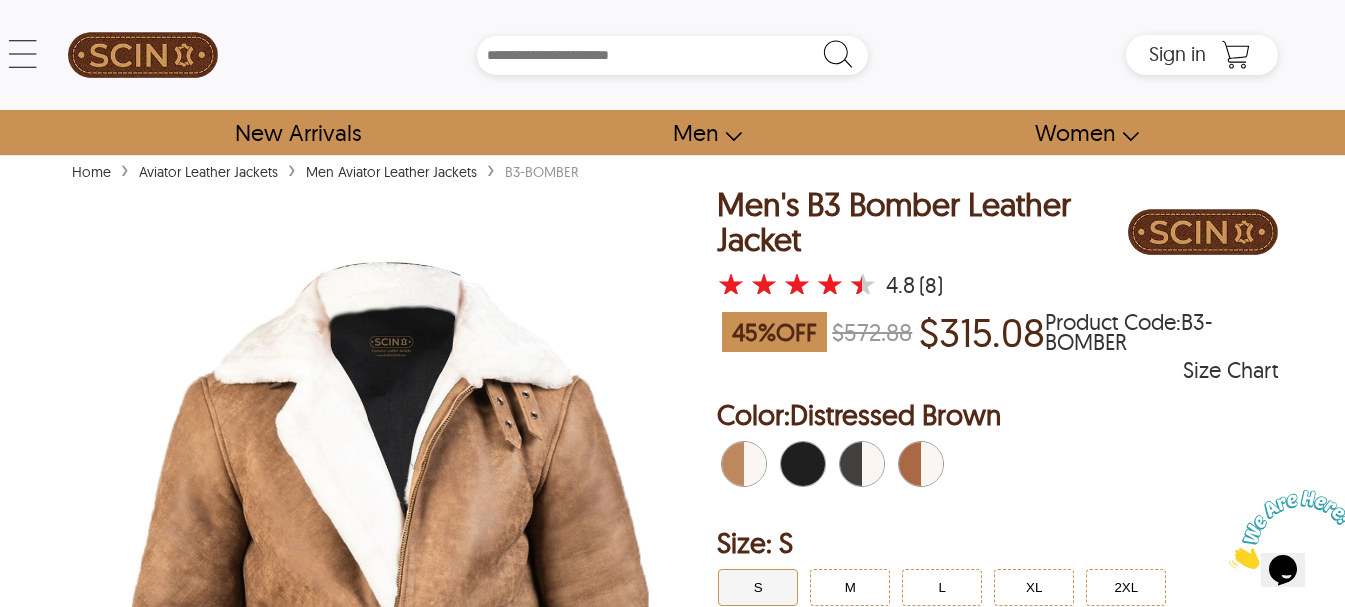 click at bounding box center (910, 464) 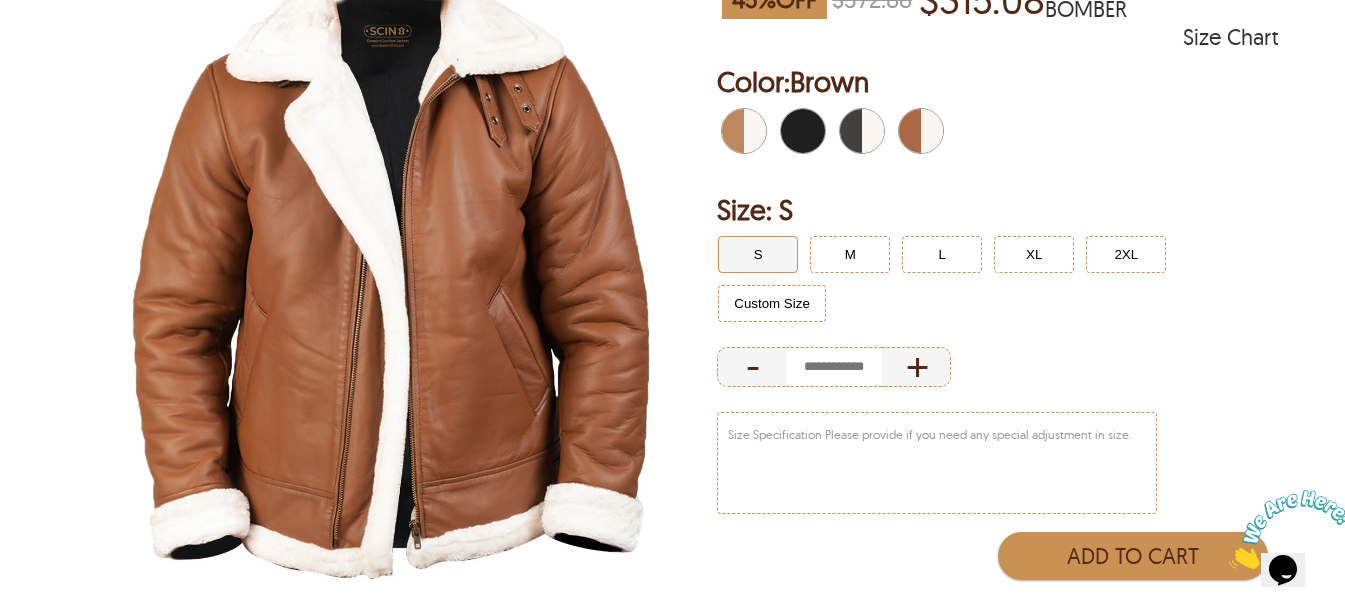 scroll, scrollTop: 0, scrollLeft: 0, axis: both 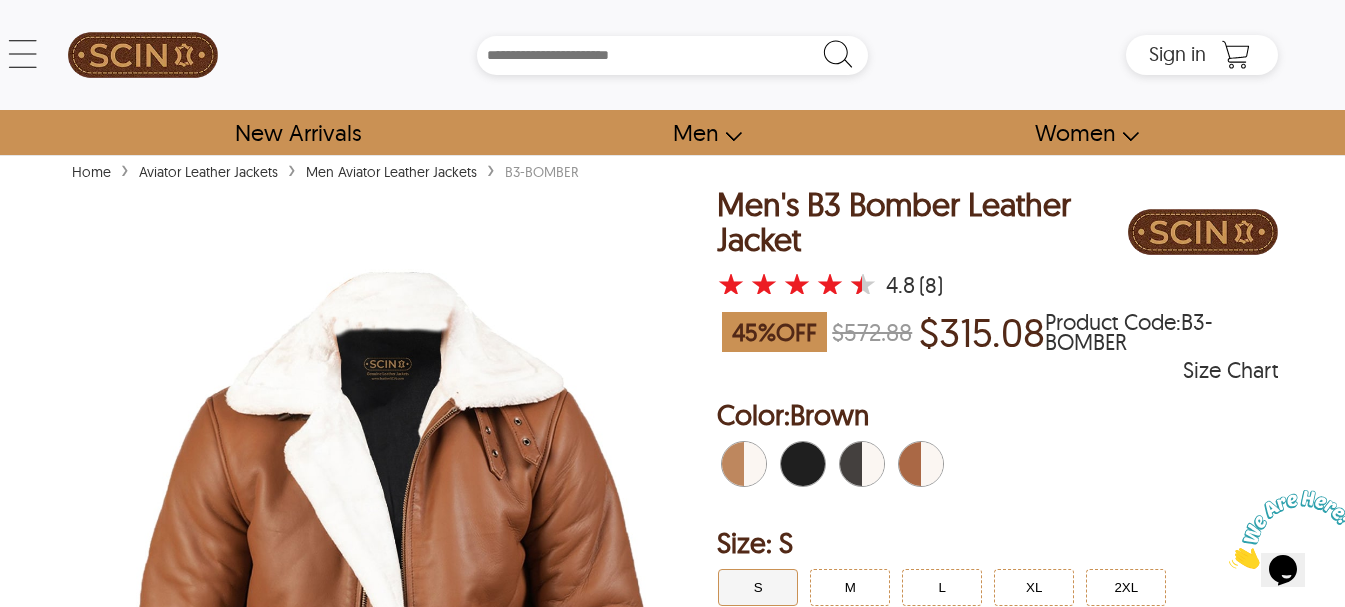 click at bounding box center [851, 464] 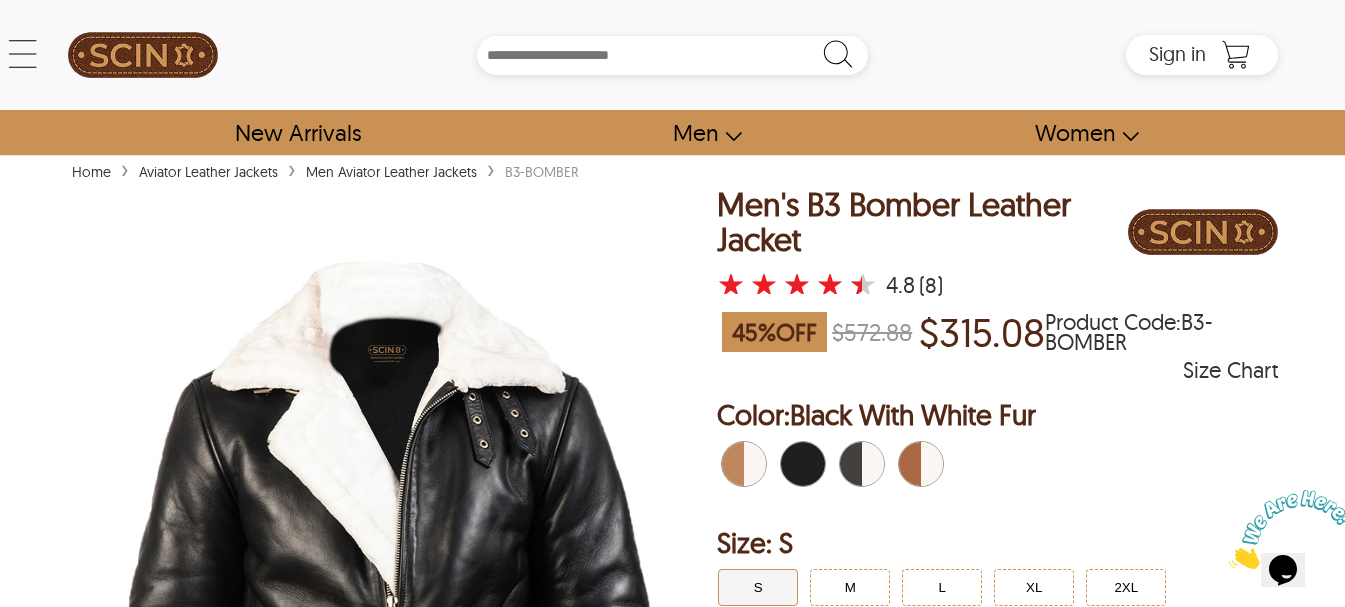 click at bounding box center [391, 592] 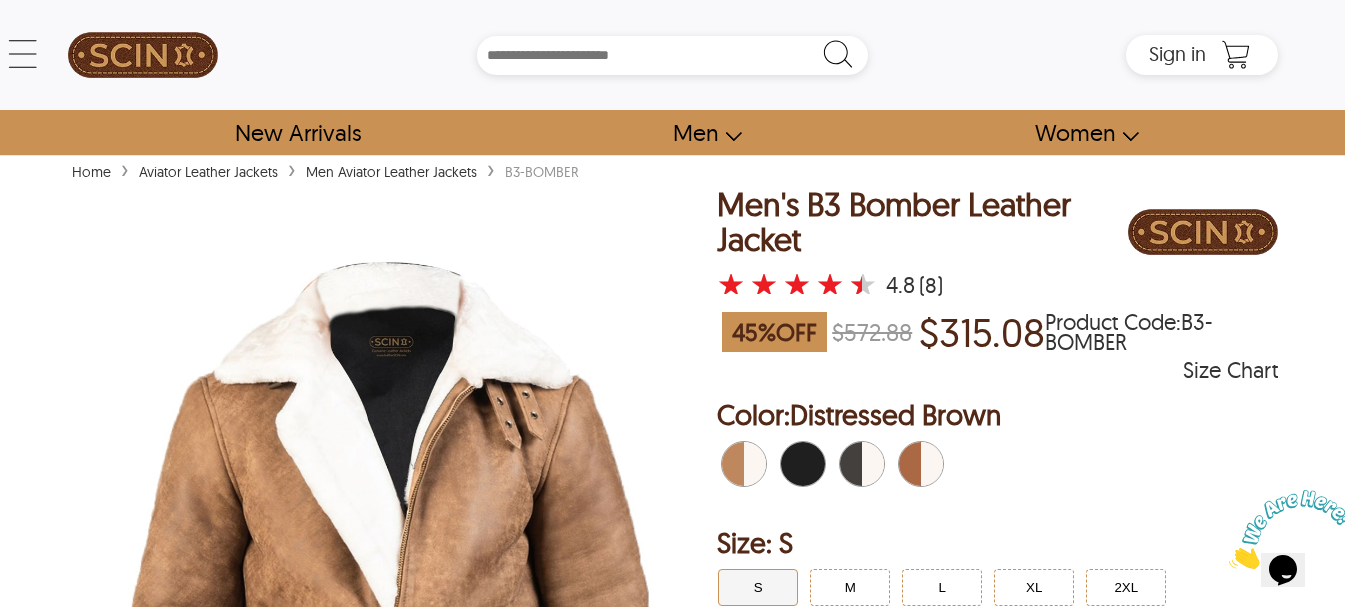 click at bounding box center (733, 464) 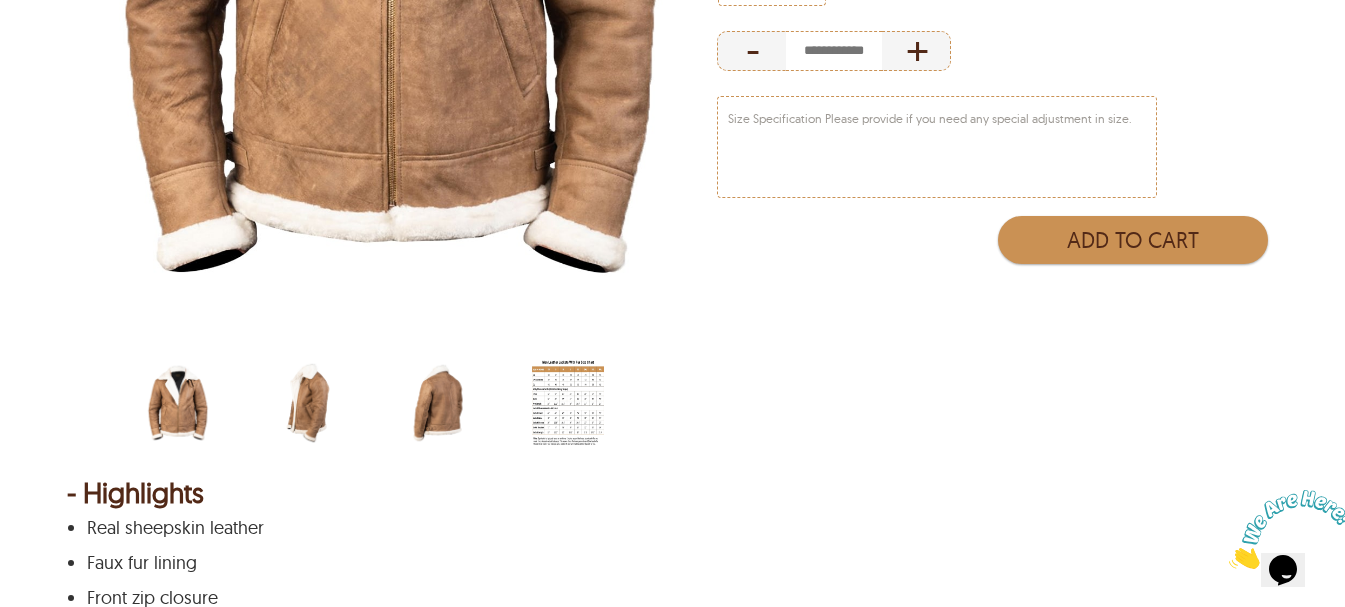 scroll, scrollTop: 667, scrollLeft: 0, axis: vertical 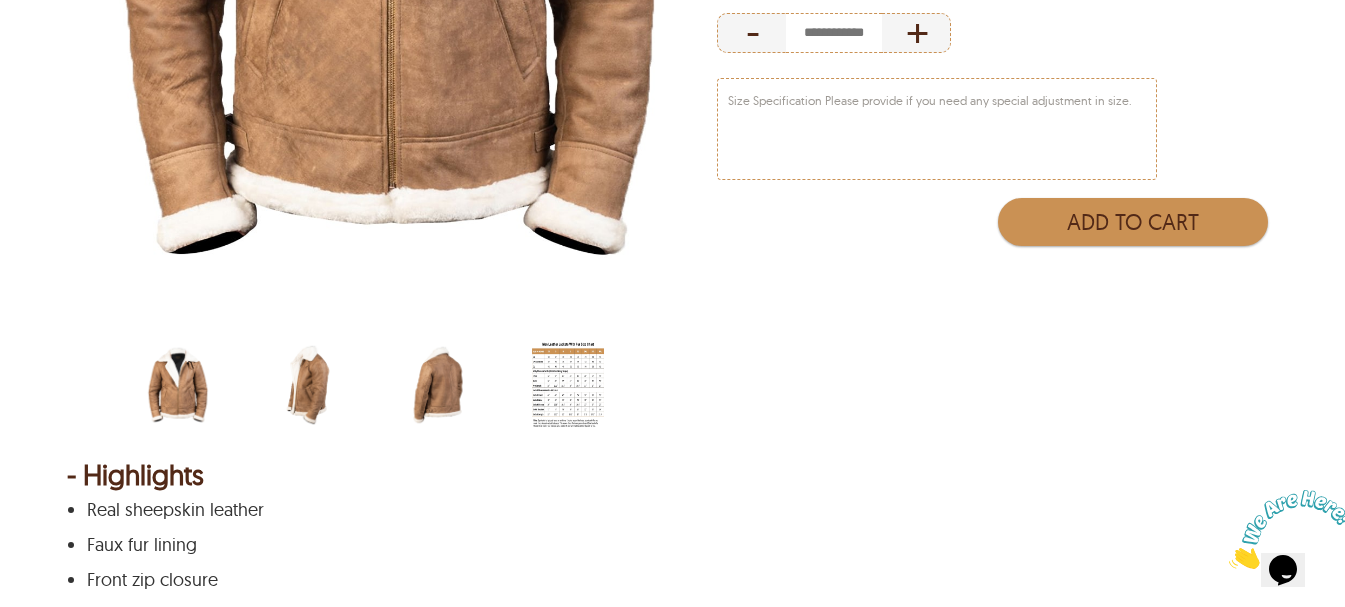 click at bounding box center (308, 385) 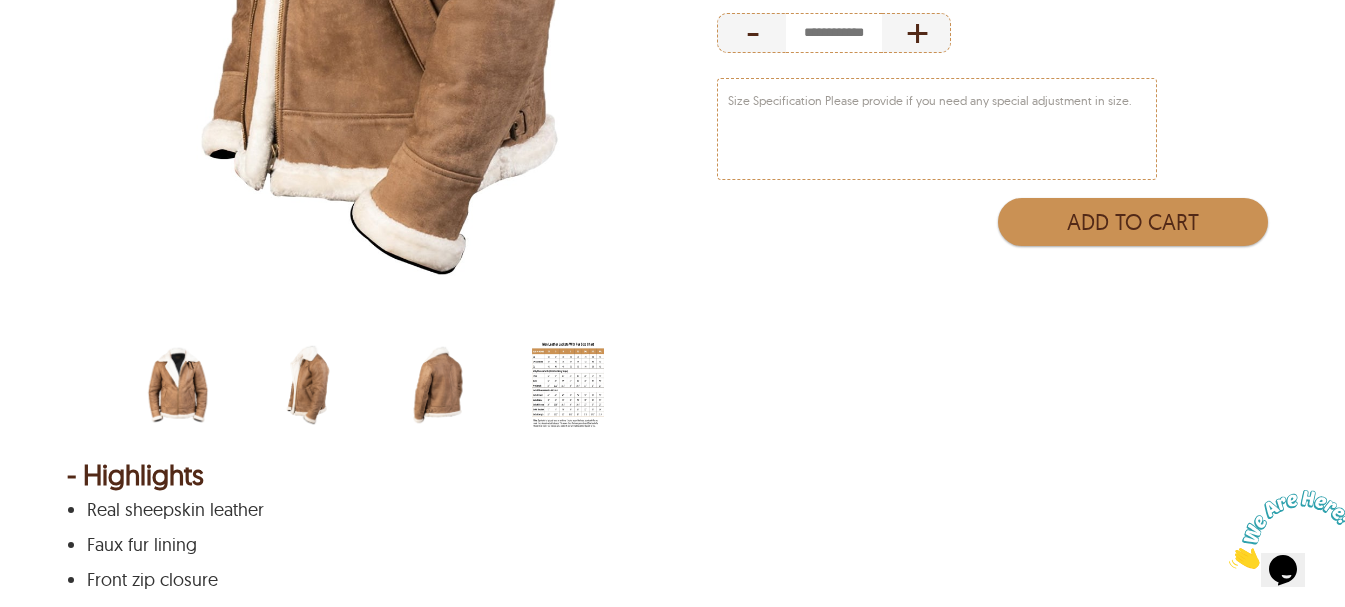 click at bounding box center (438, 385) 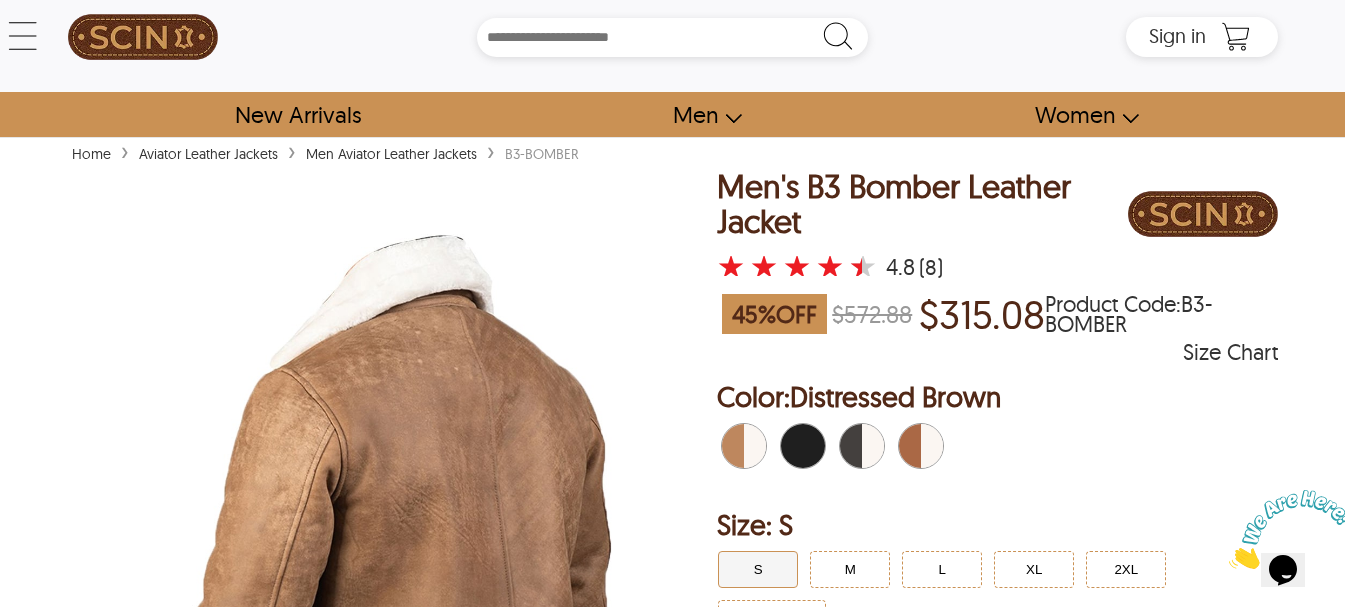 scroll, scrollTop: 0, scrollLeft: 0, axis: both 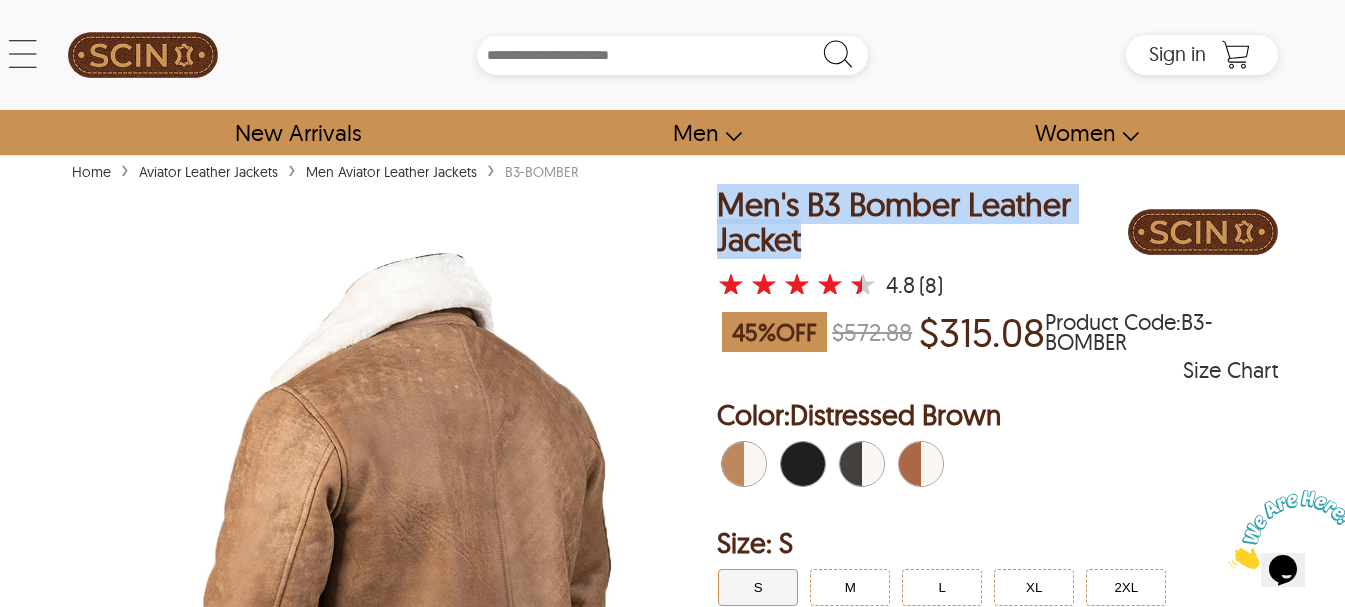 drag, startPoint x: 818, startPoint y: 255, endPoint x: 714, endPoint y: 209, distance: 113.71895 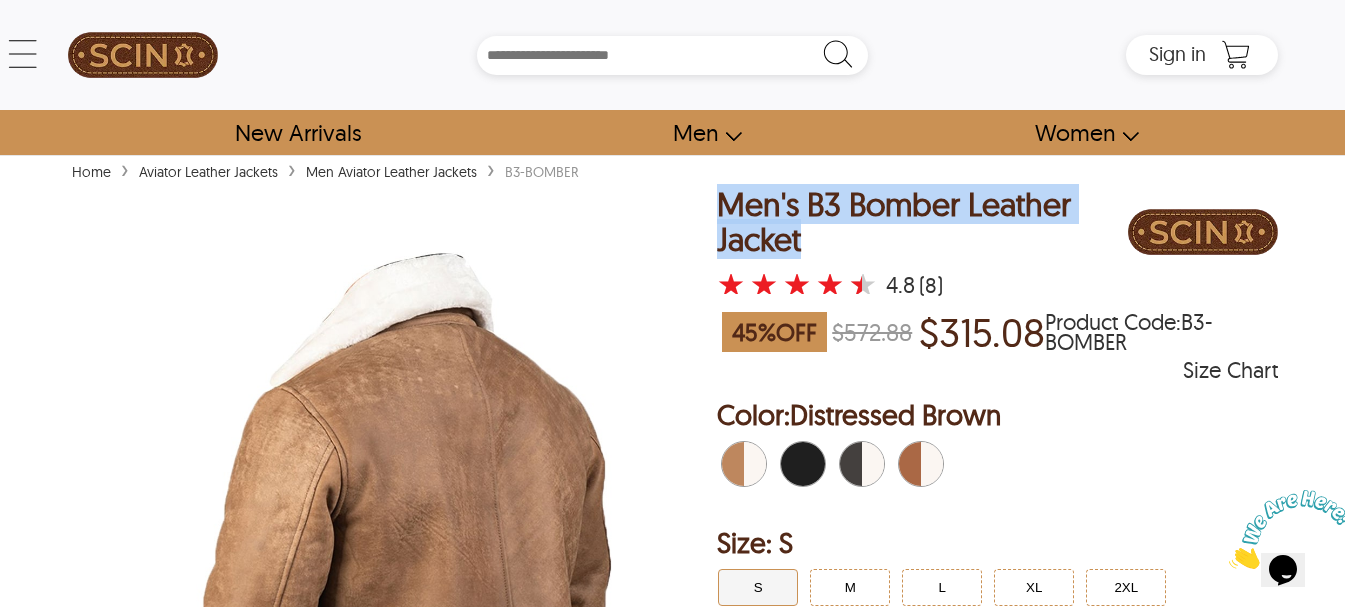 copy on "Men's B3 Bomber Leather Jacket" 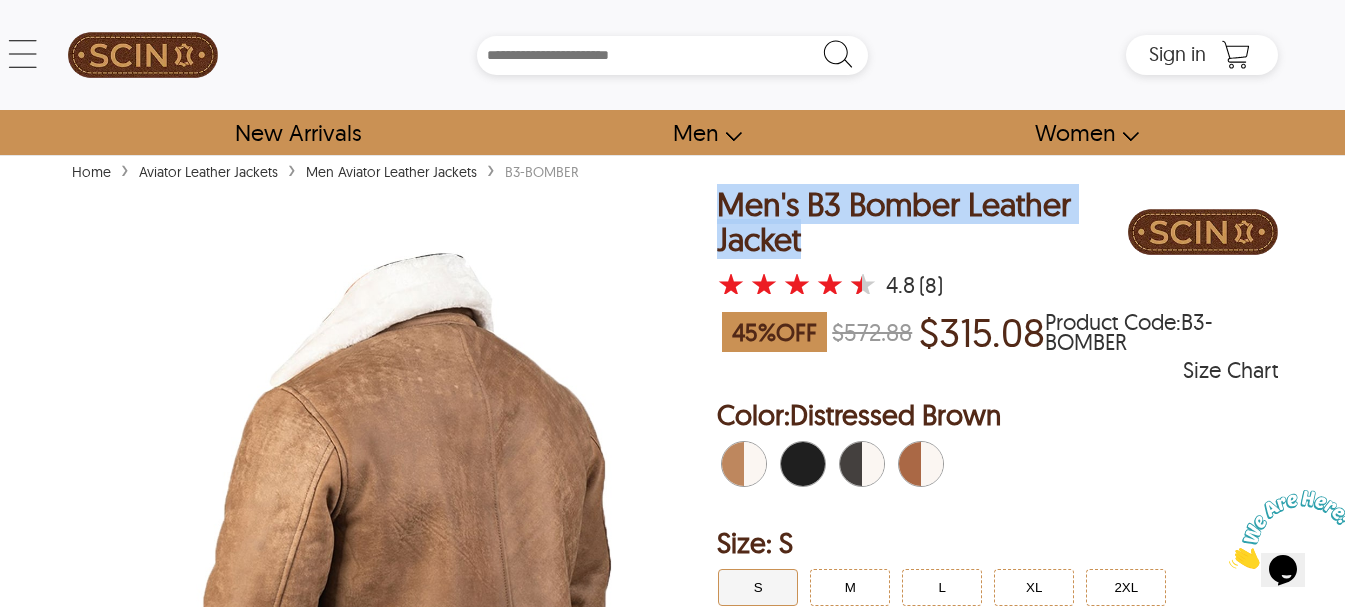drag, startPoint x: 809, startPoint y: 252, endPoint x: 729, endPoint y: 197, distance: 97.082436 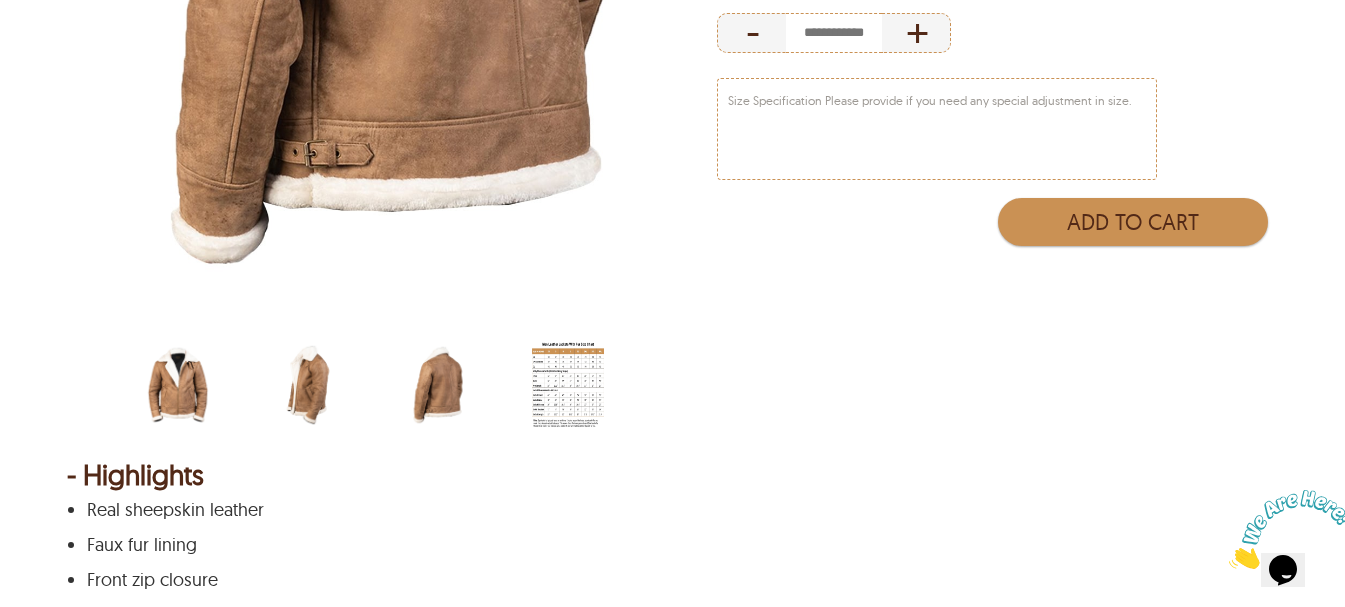 scroll, scrollTop: 1000, scrollLeft: 0, axis: vertical 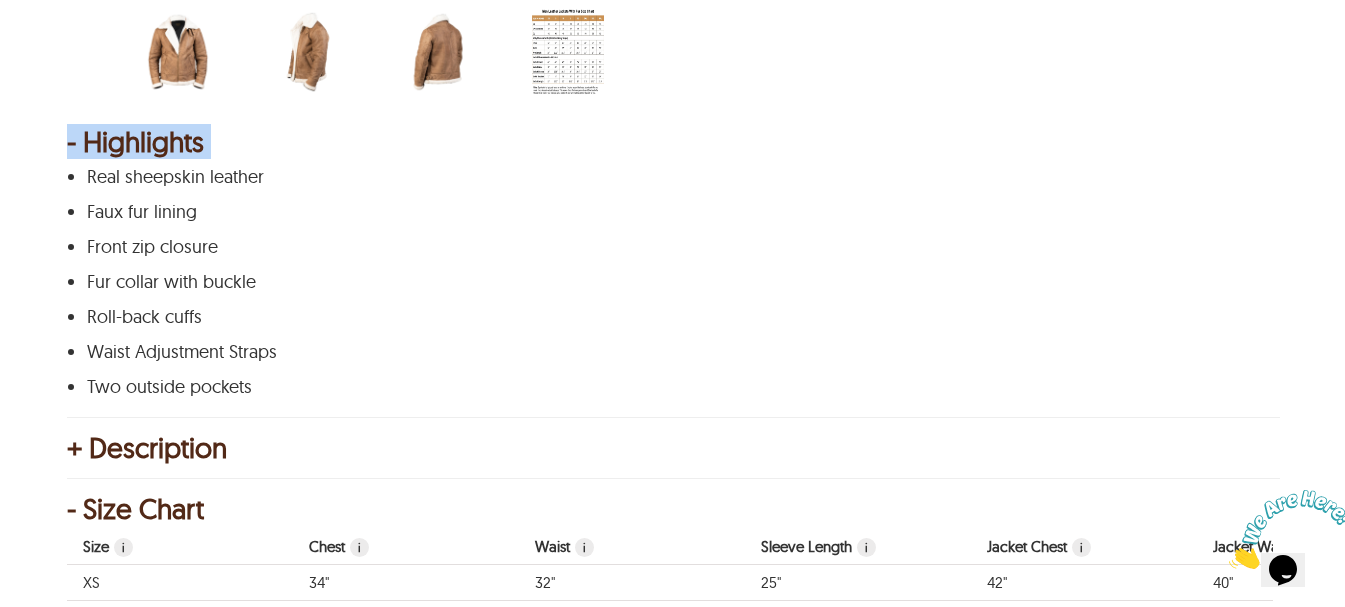 drag, startPoint x: 264, startPoint y: 402, endPoint x: 91, endPoint y: 174, distance: 286.20447 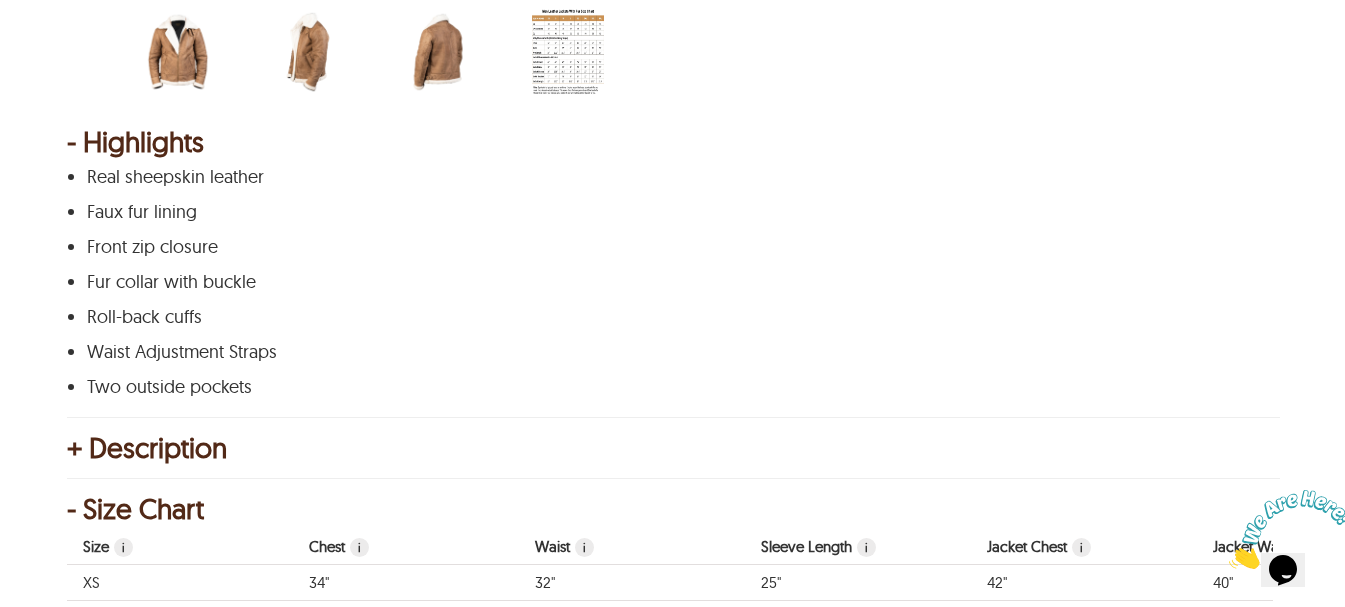 click on "+ Description" at bounding box center [672, 448] 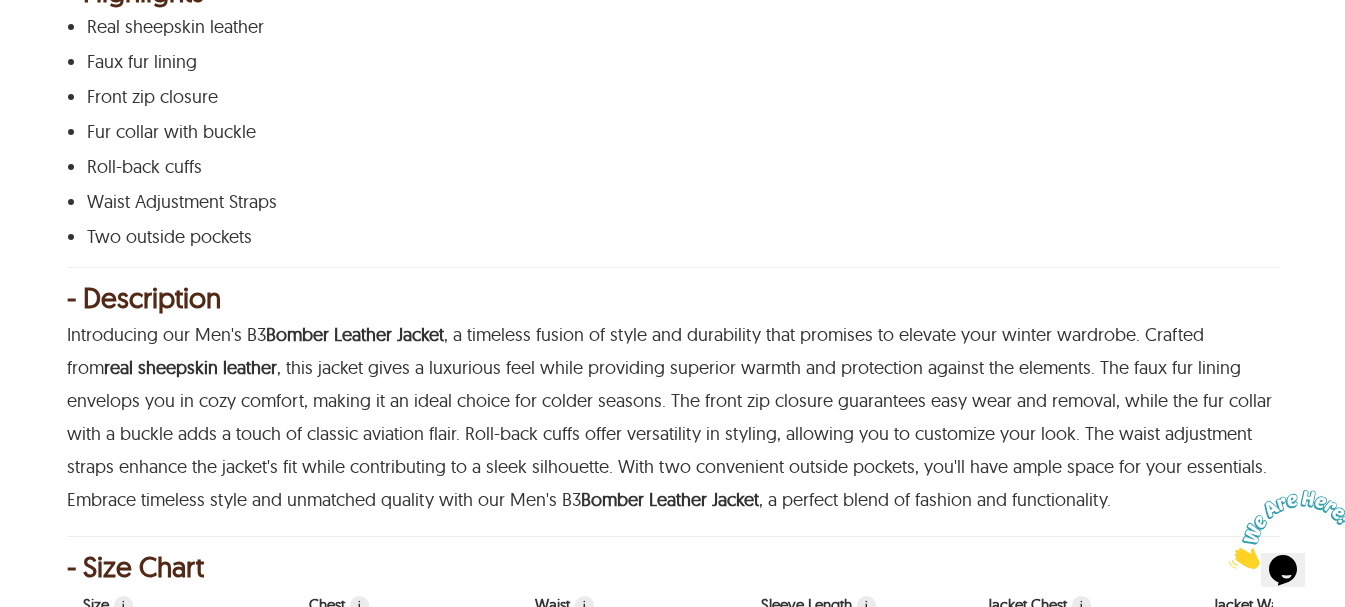 scroll, scrollTop: 1164, scrollLeft: 0, axis: vertical 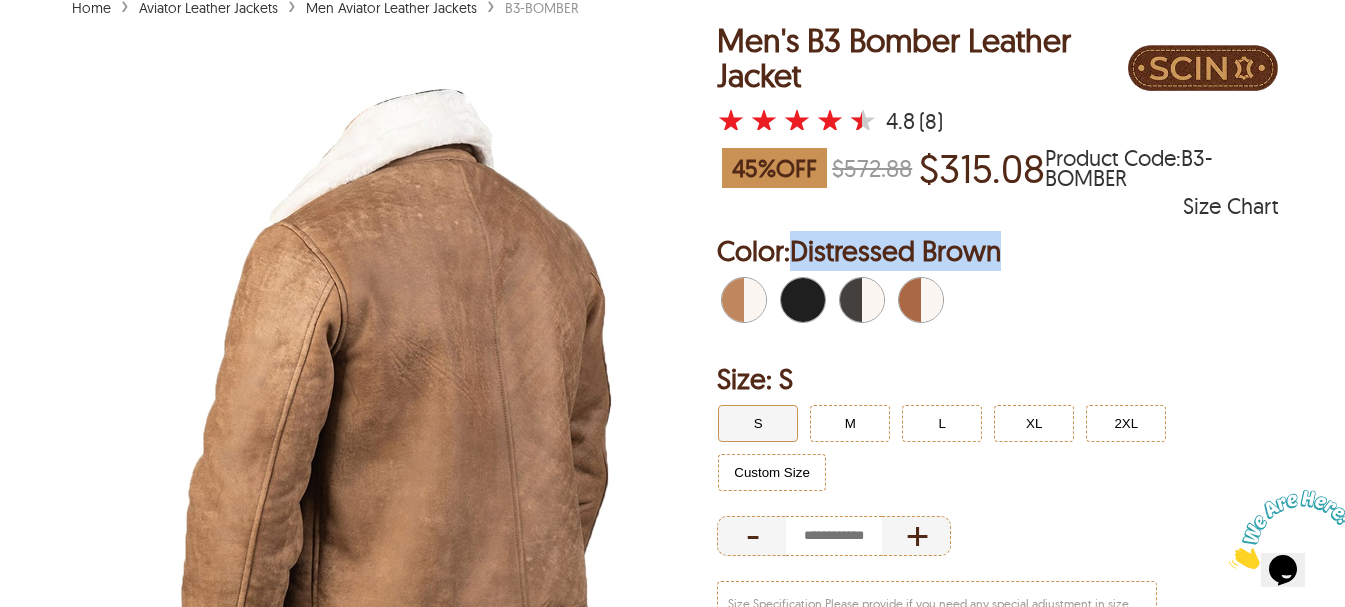 drag, startPoint x: 1028, startPoint y: 264, endPoint x: 802, endPoint y: 261, distance: 226.01991 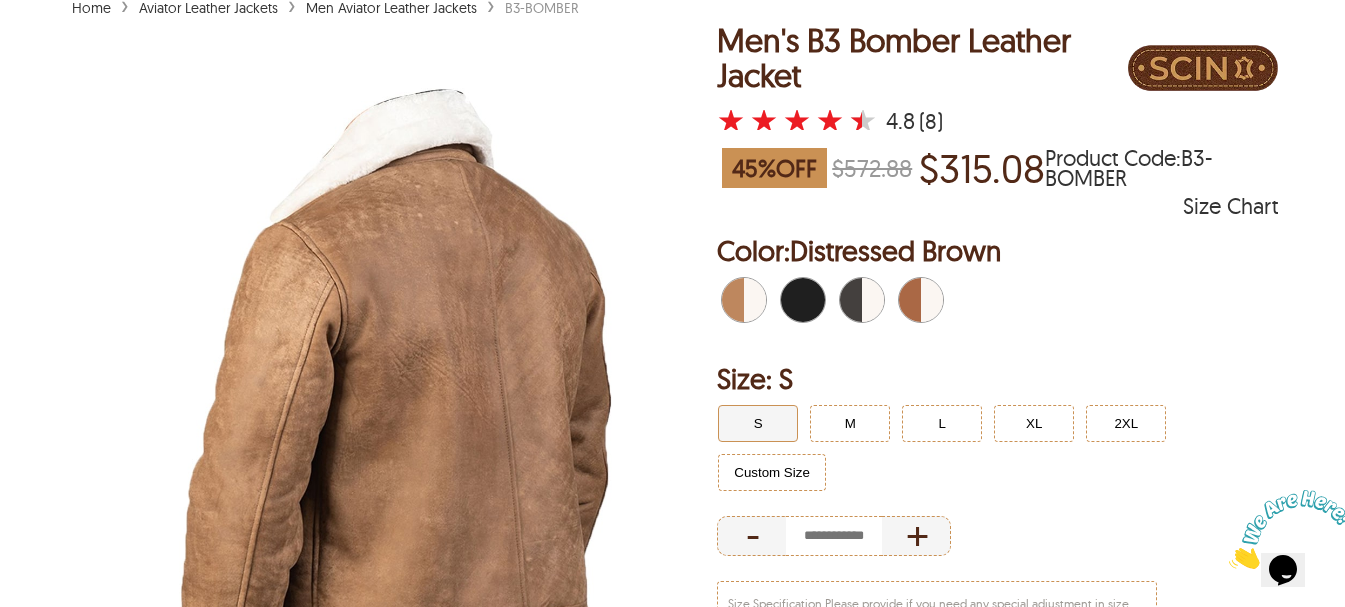 click at bounding box center (809, 300) 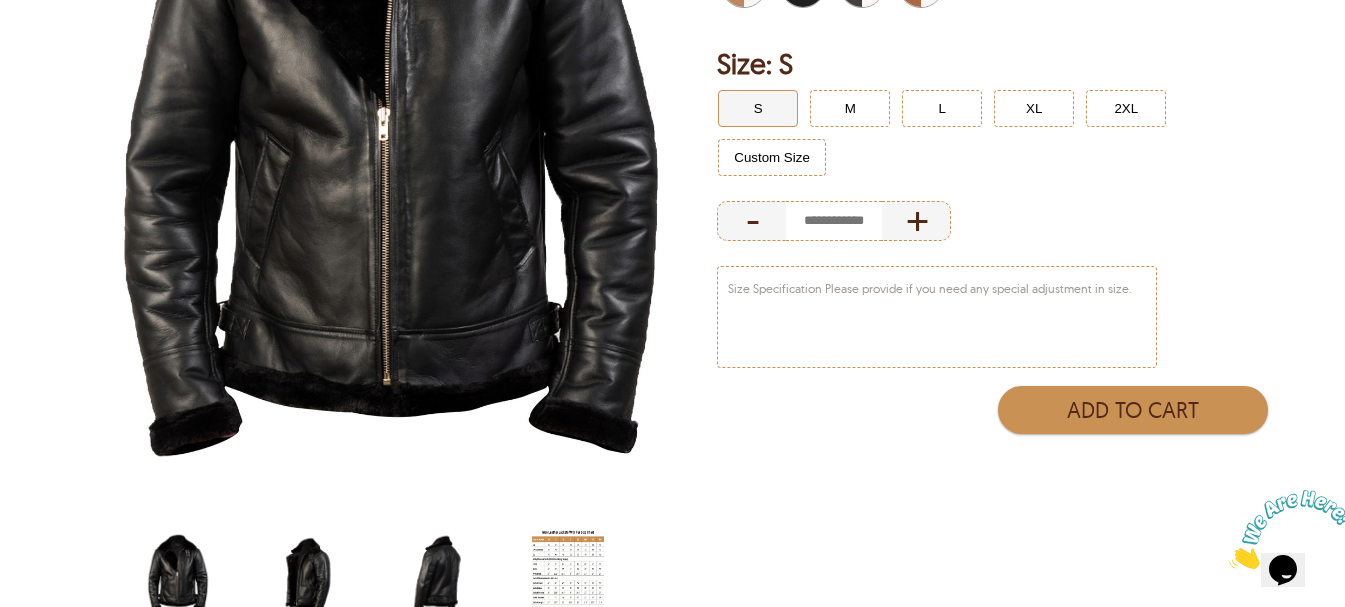 scroll, scrollTop: 497, scrollLeft: 0, axis: vertical 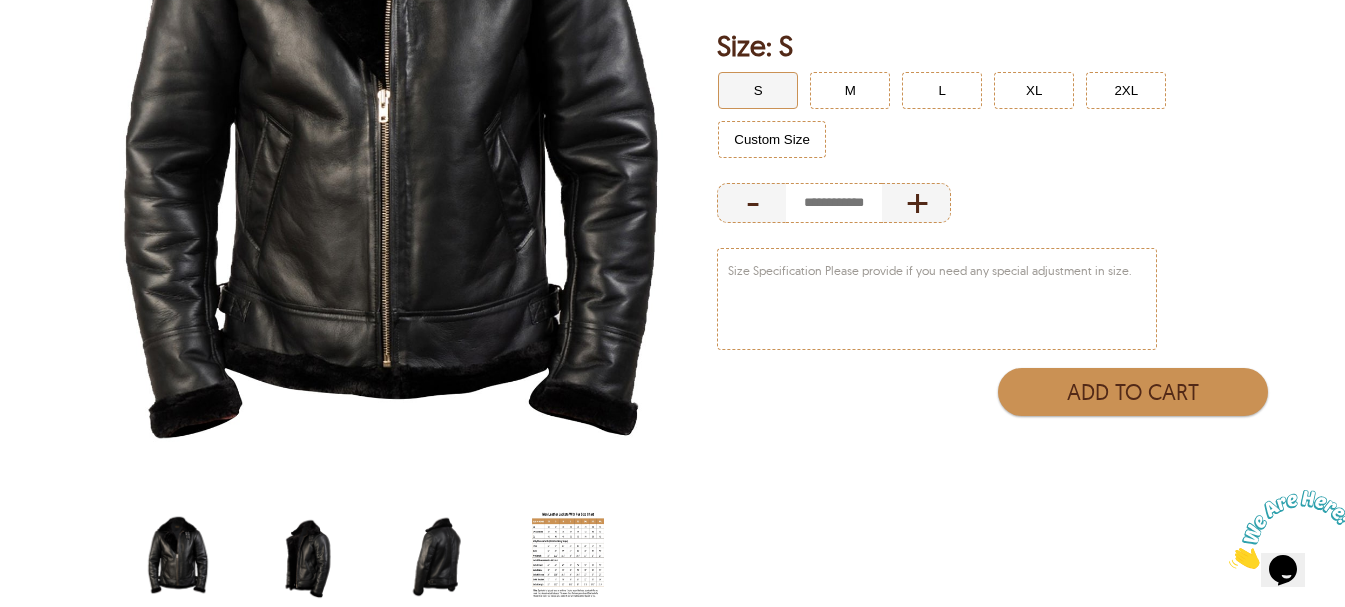 click at bounding box center [308, 555] 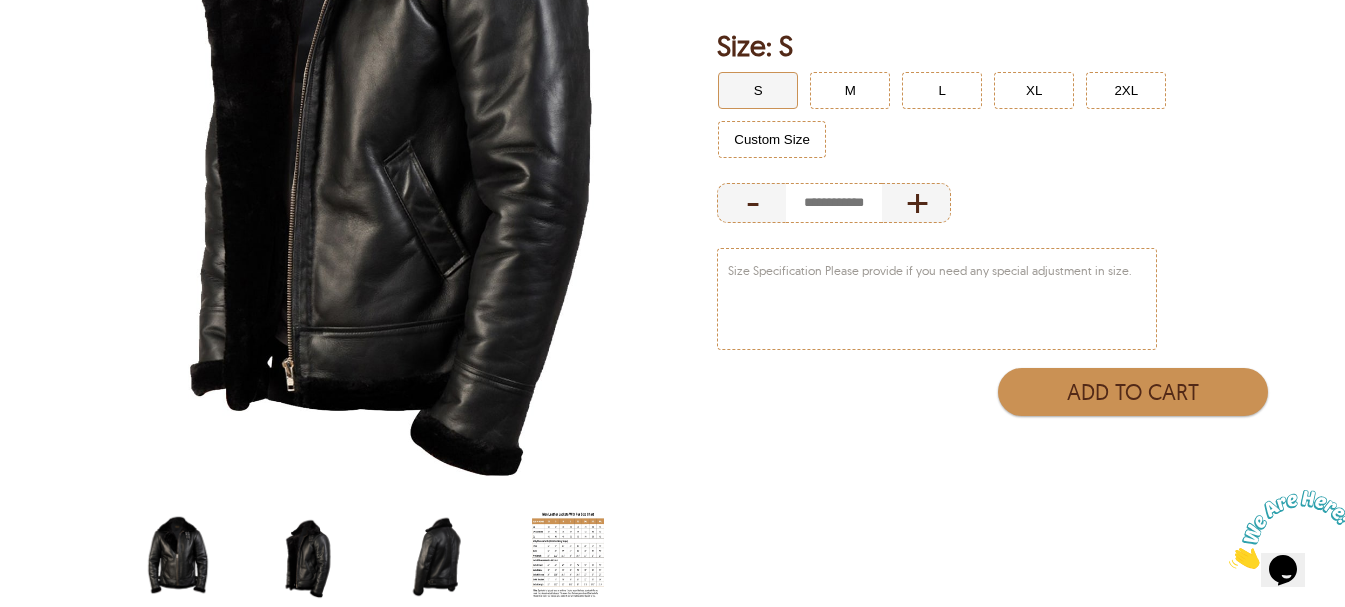 click at bounding box center [438, 555] 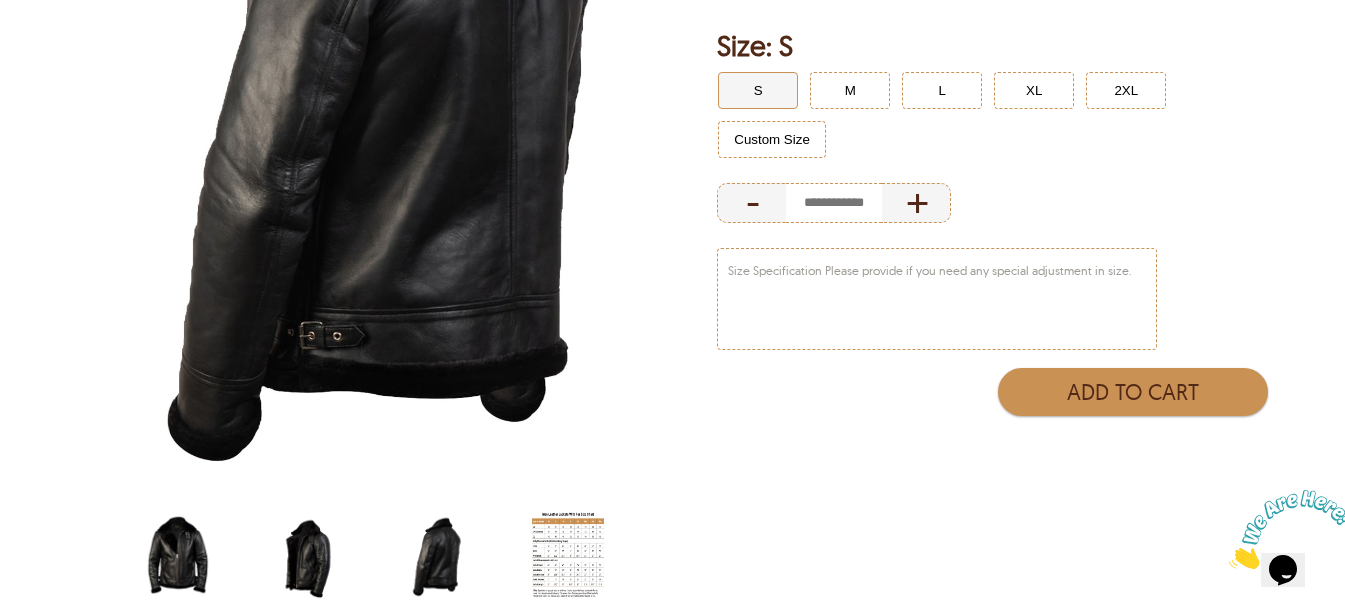 scroll, scrollTop: 164, scrollLeft: 0, axis: vertical 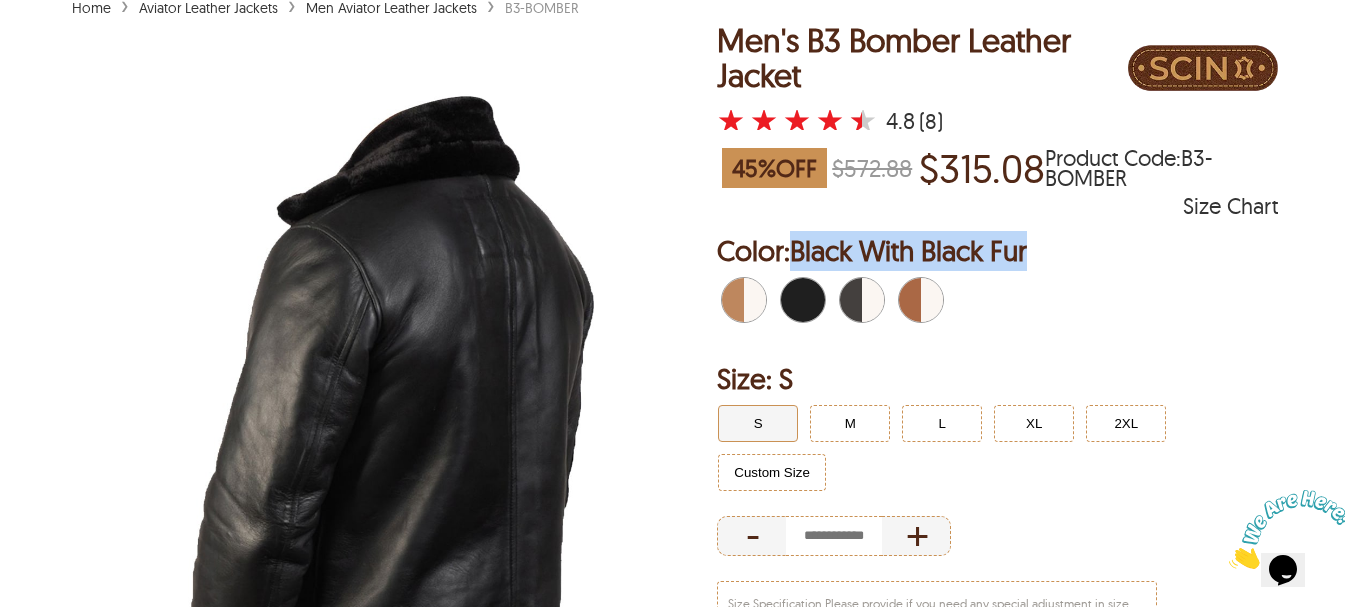drag, startPoint x: 1050, startPoint y: 255, endPoint x: 802, endPoint y: 257, distance: 248.00807 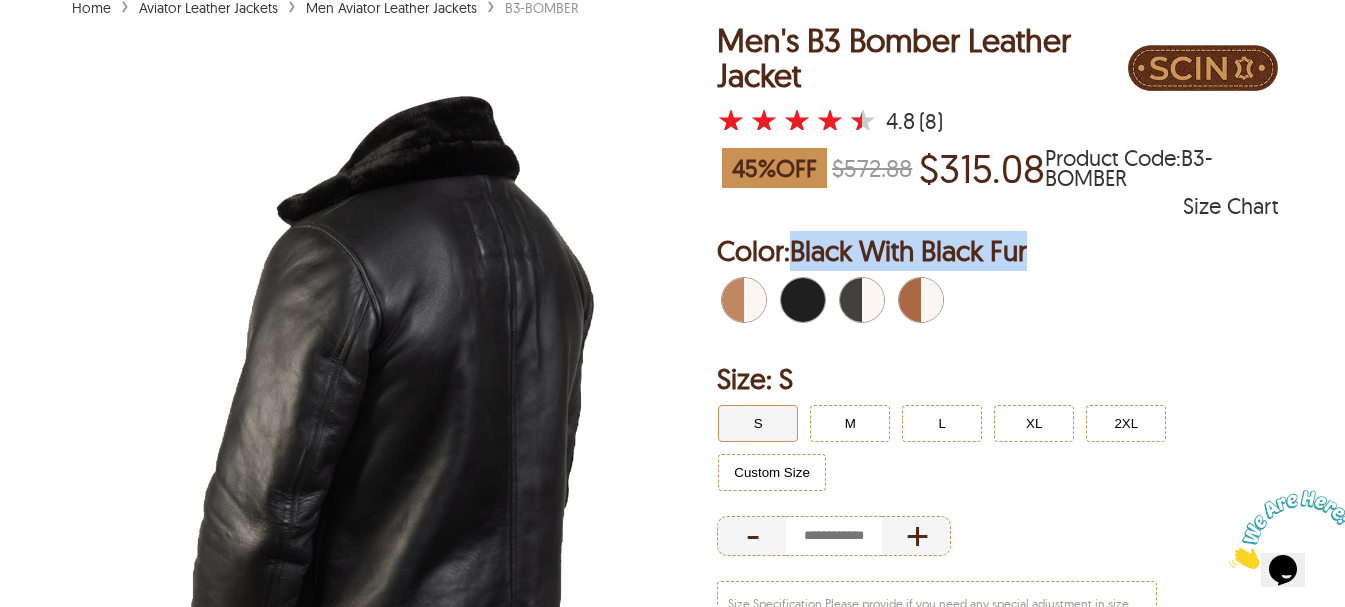 copy on "Black With Black Fur" 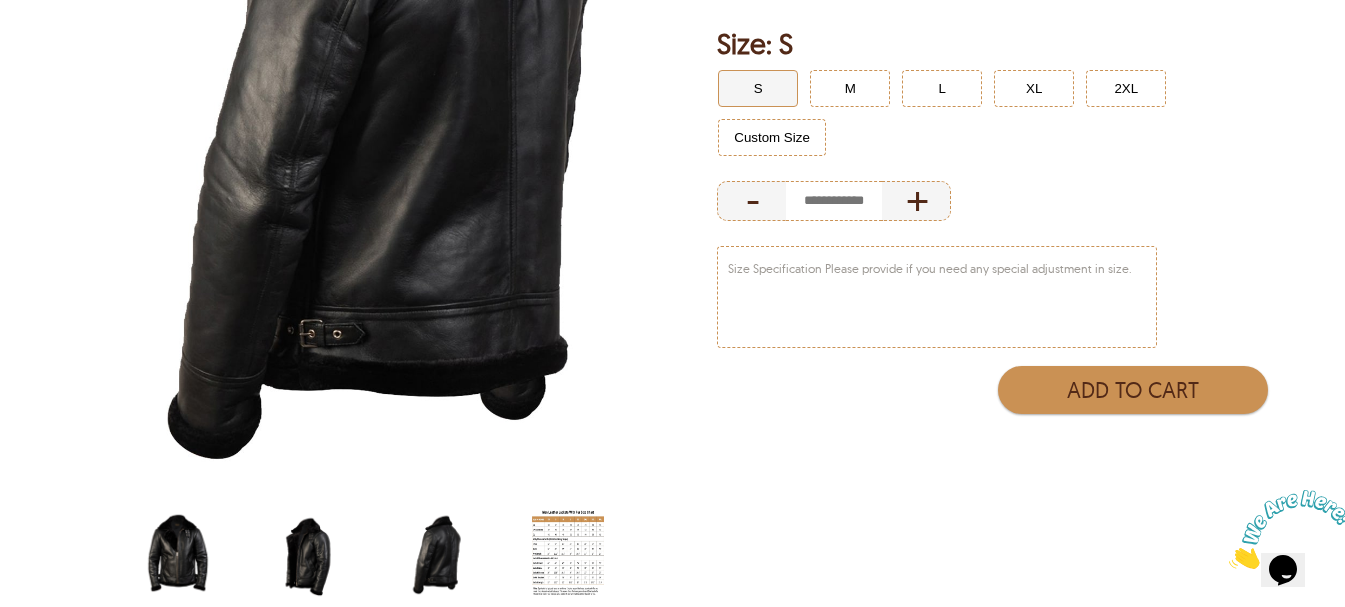 scroll, scrollTop: 497, scrollLeft: 0, axis: vertical 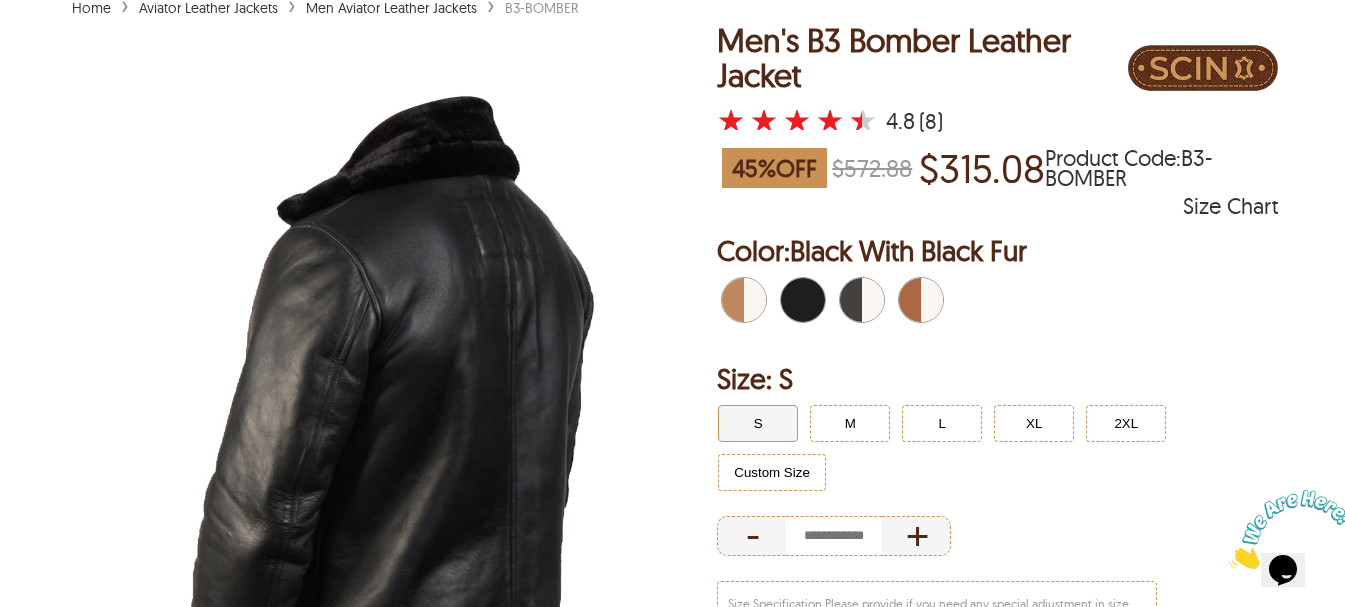 click at bounding box center (851, 300) 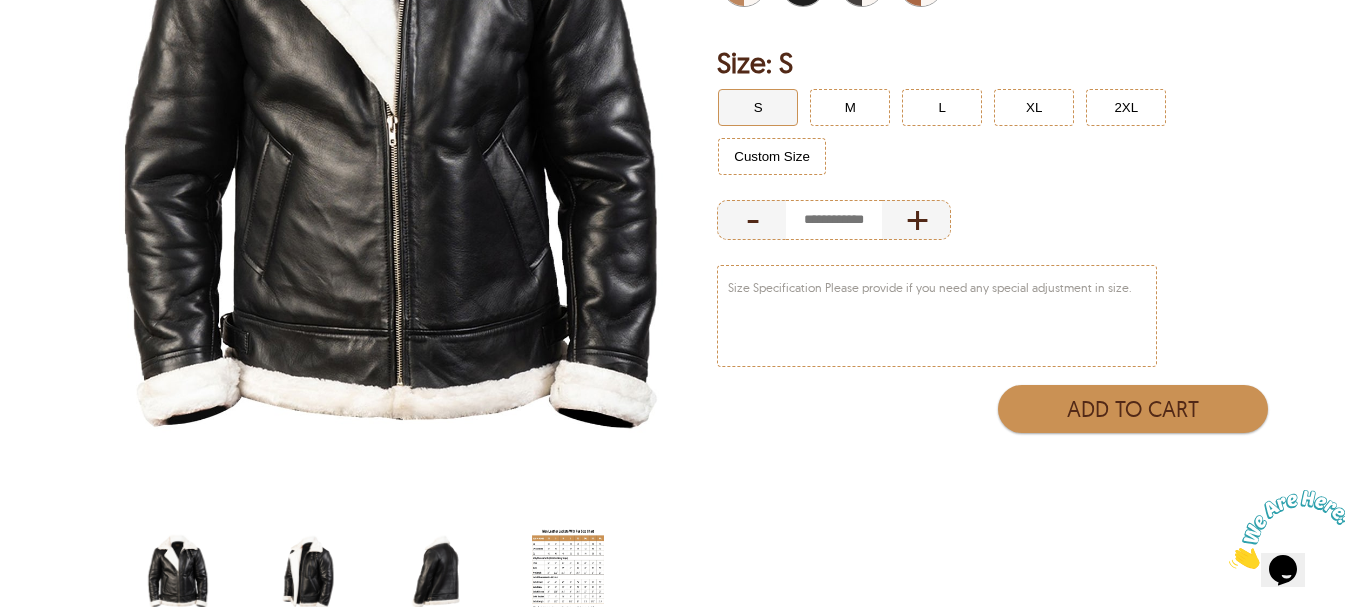 scroll, scrollTop: 497, scrollLeft: 0, axis: vertical 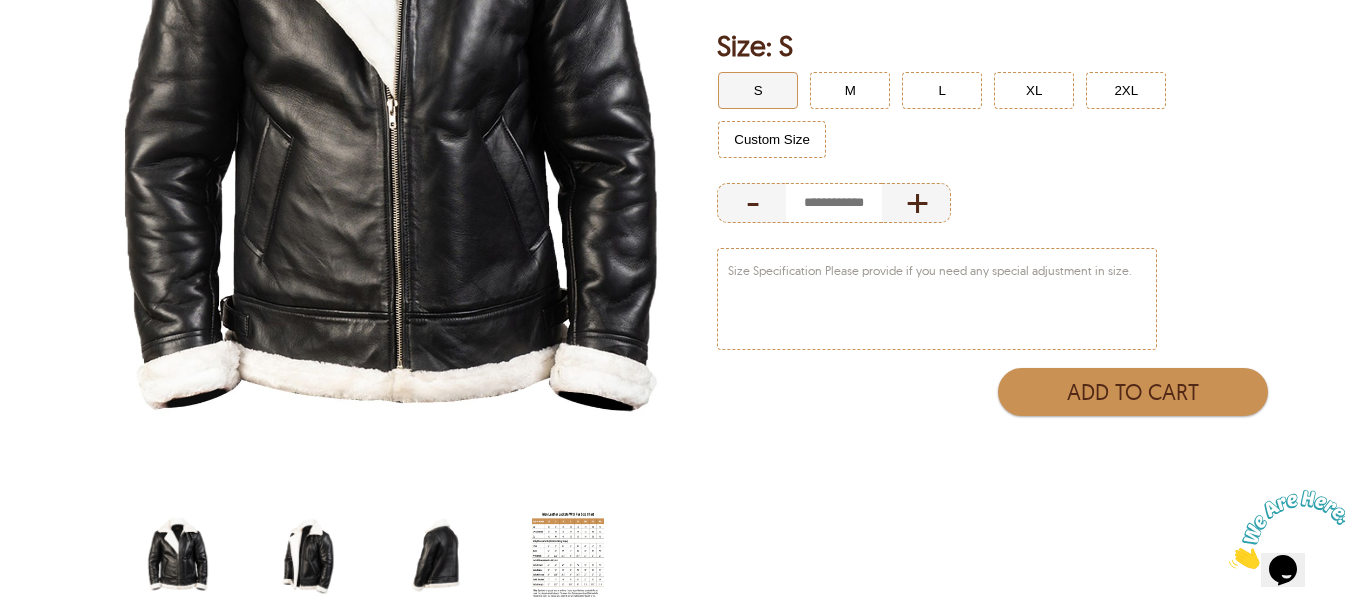 click at bounding box center (308, 555) 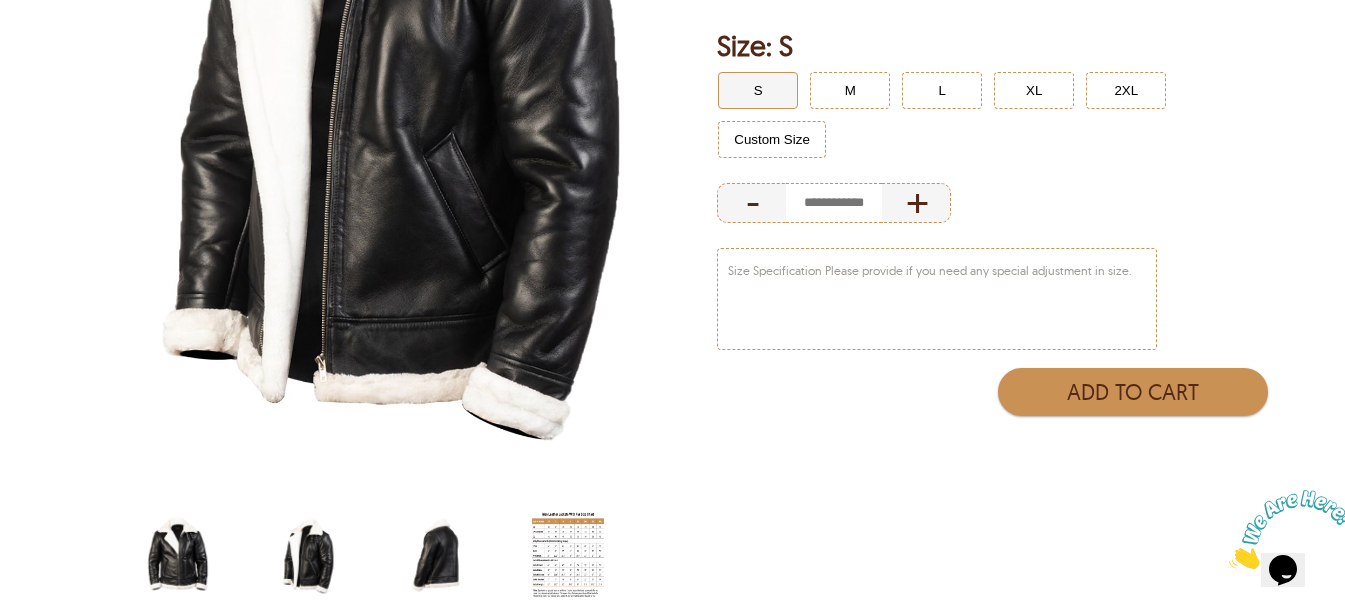 click at bounding box center [438, 555] 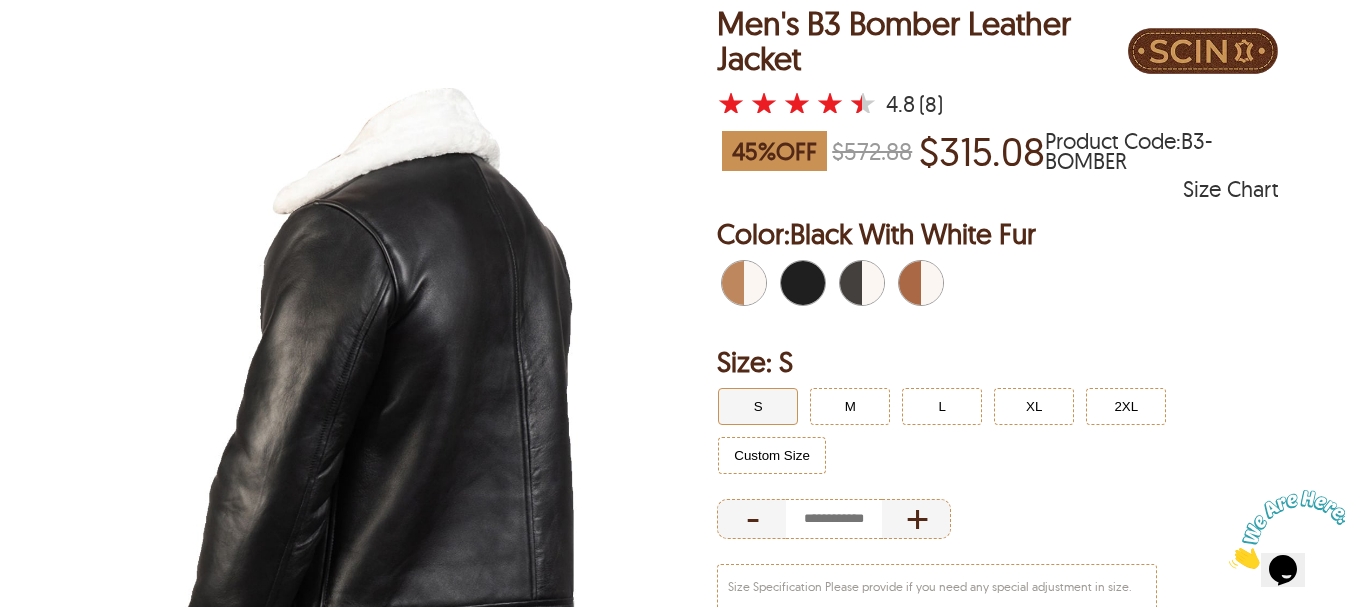 scroll, scrollTop: 164, scrollLeft: 0, axis: vertical 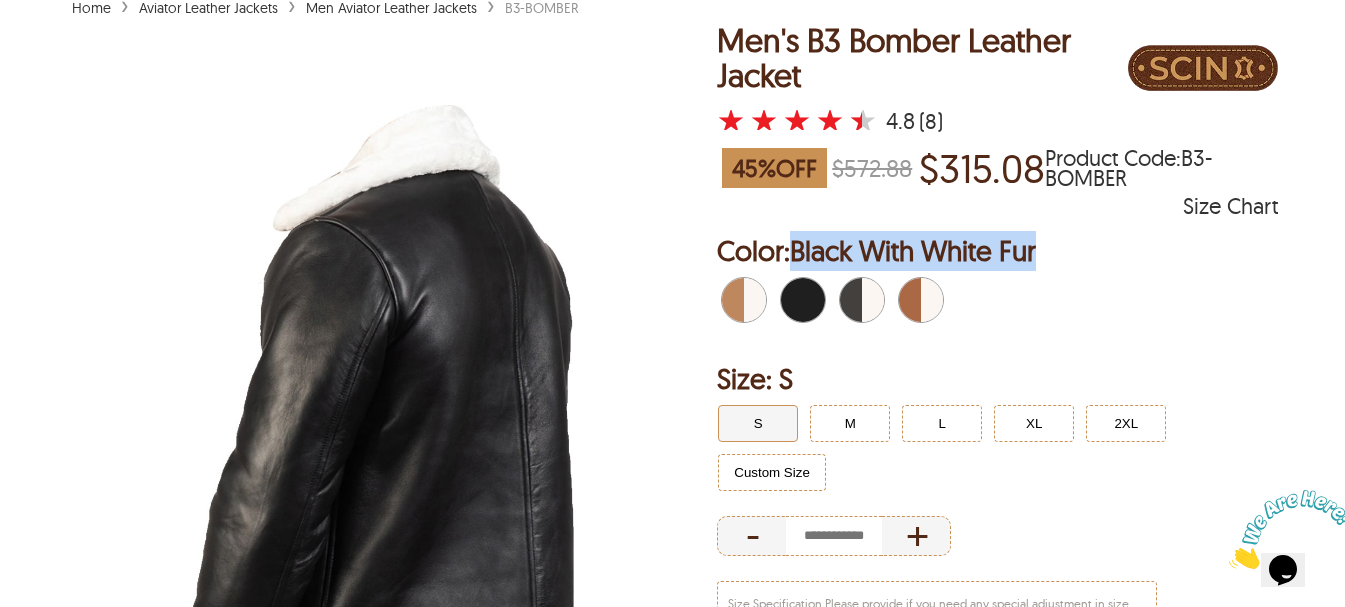 drag, startPoint x: 1075, startPoint y: 266, endPoint x: 799, endPoint y: 258, distance: 276.1159 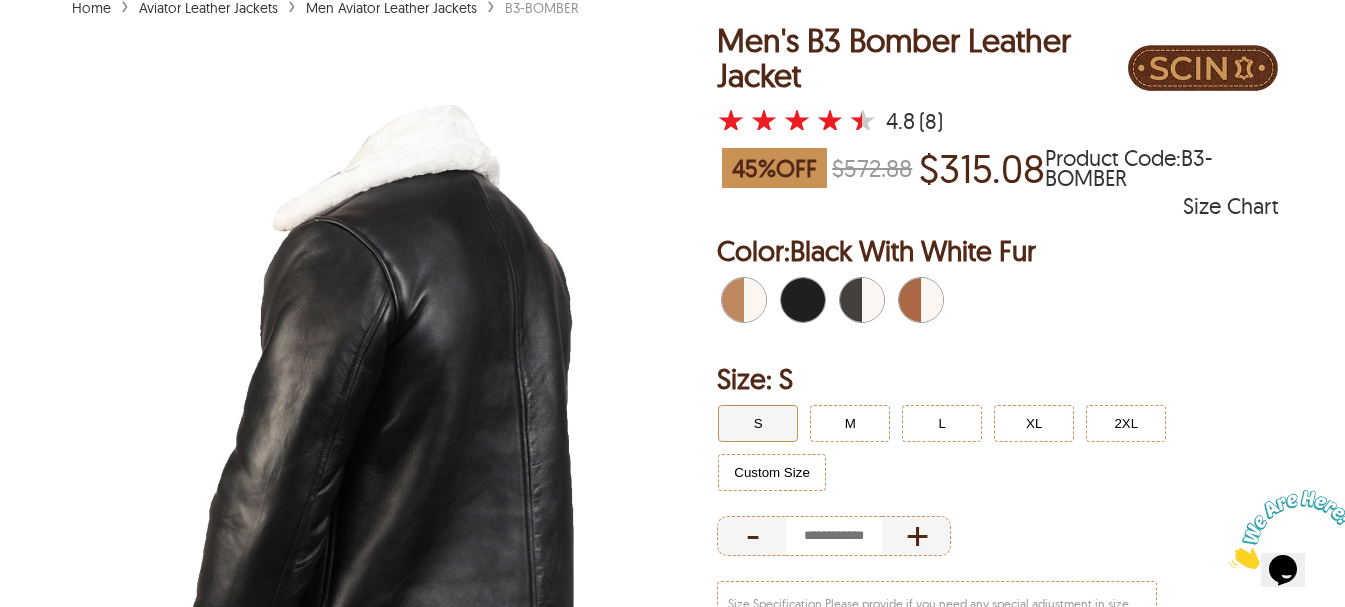 click at bounding box center [927, 300] 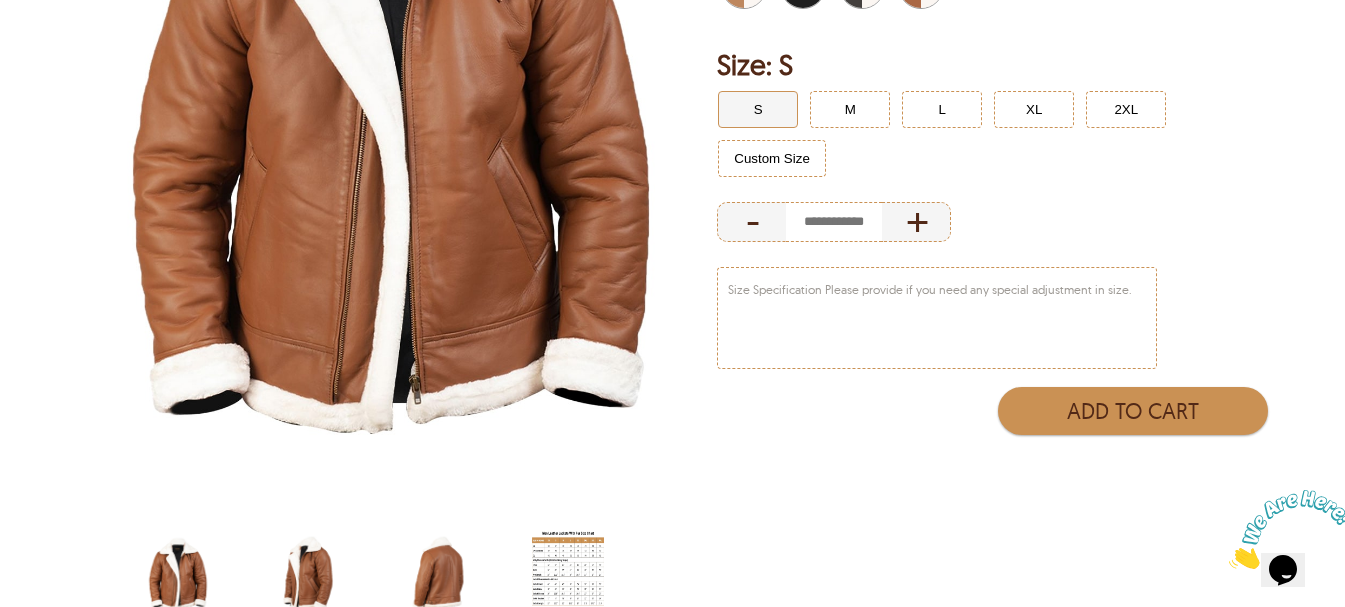 scroll, scrollTop: 497, scrollLeft: 0, axis: vertical 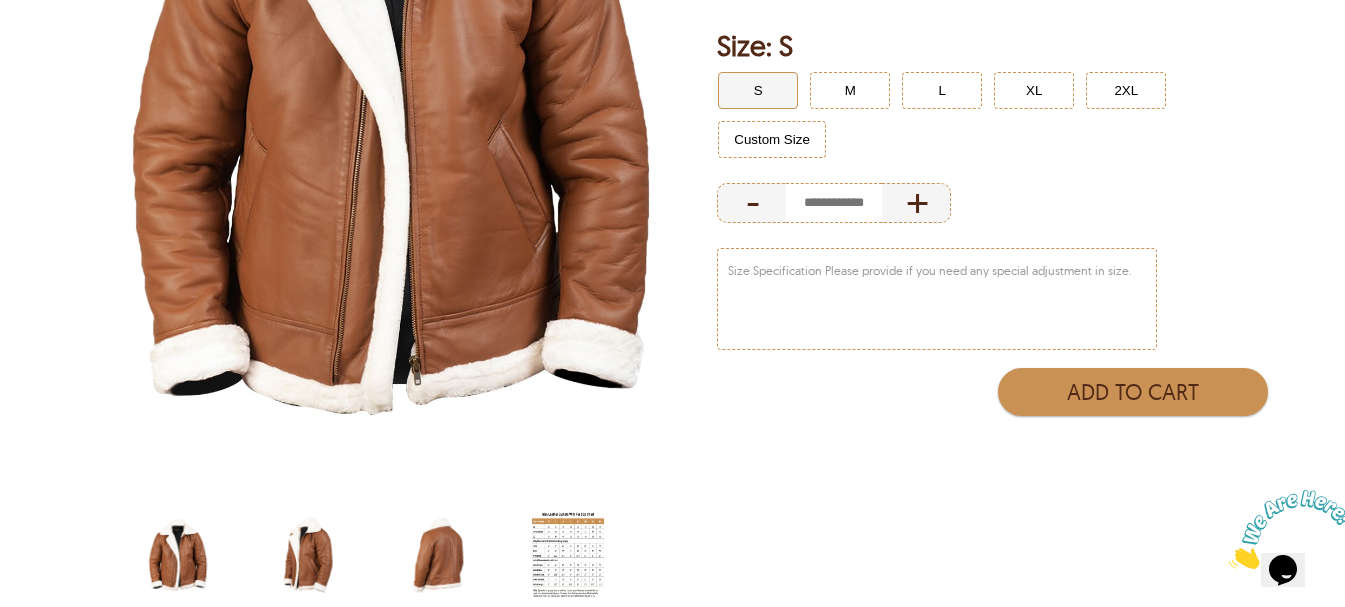 click at bounding box center (308, 555) 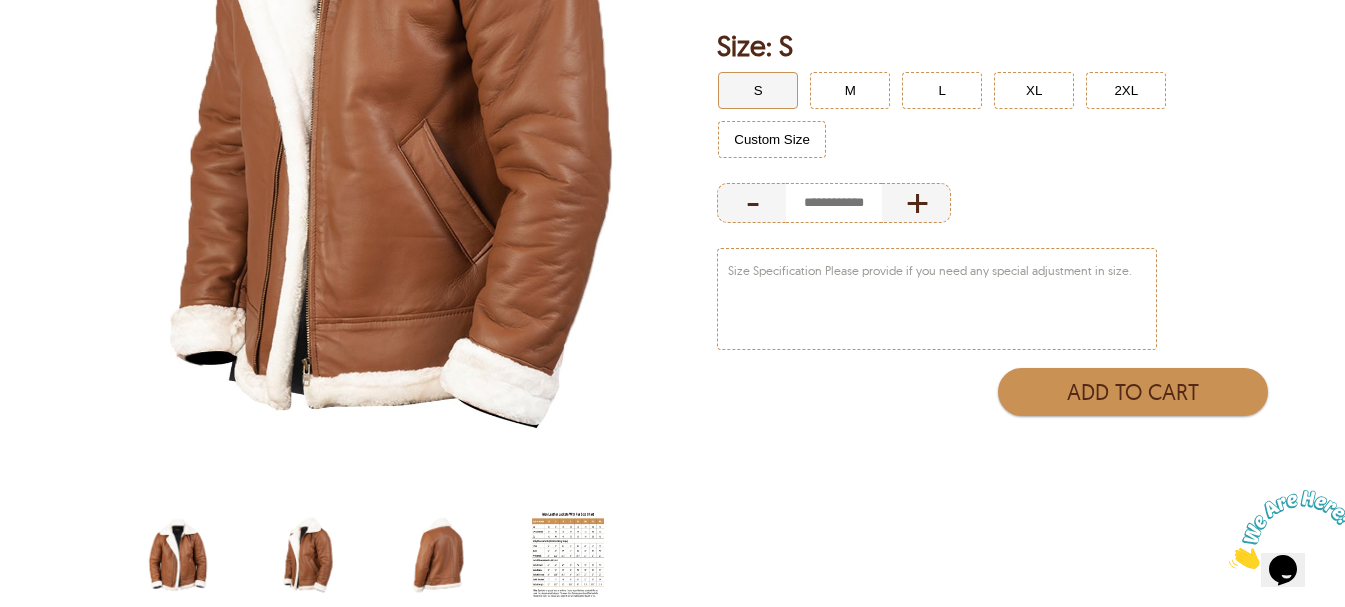 click at bounding box center [308, 555] 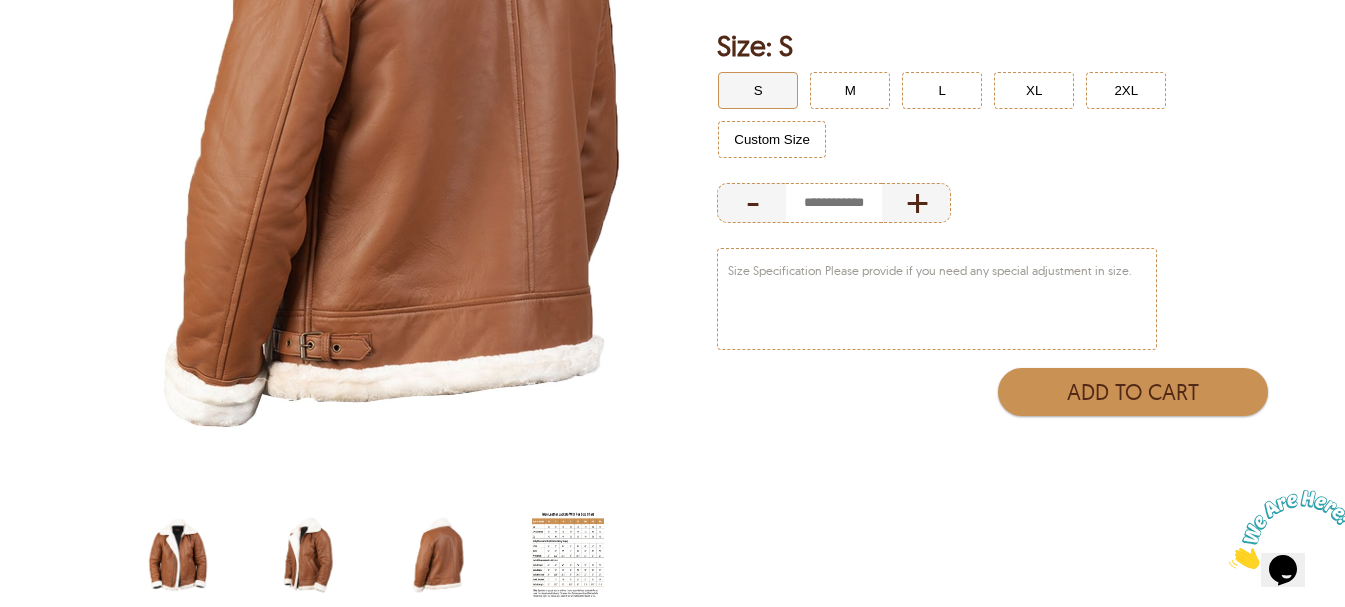 select on "********" 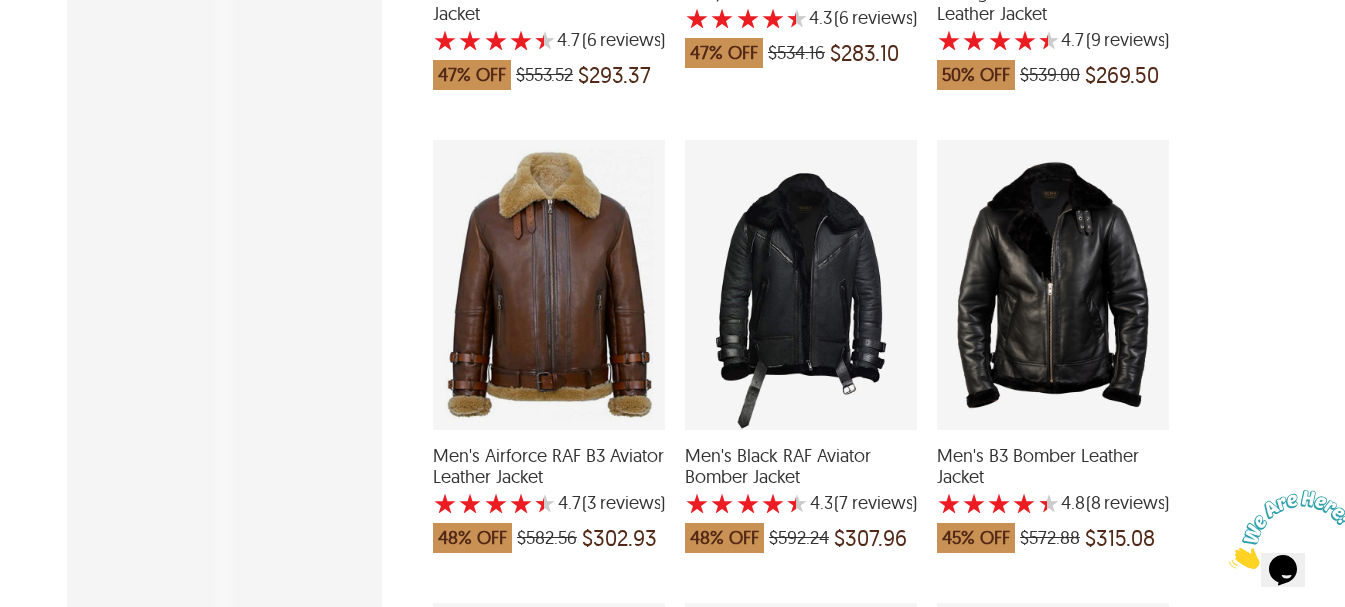 scroll, scrollTop: 856, scrollLeft: 0, axis: vertical 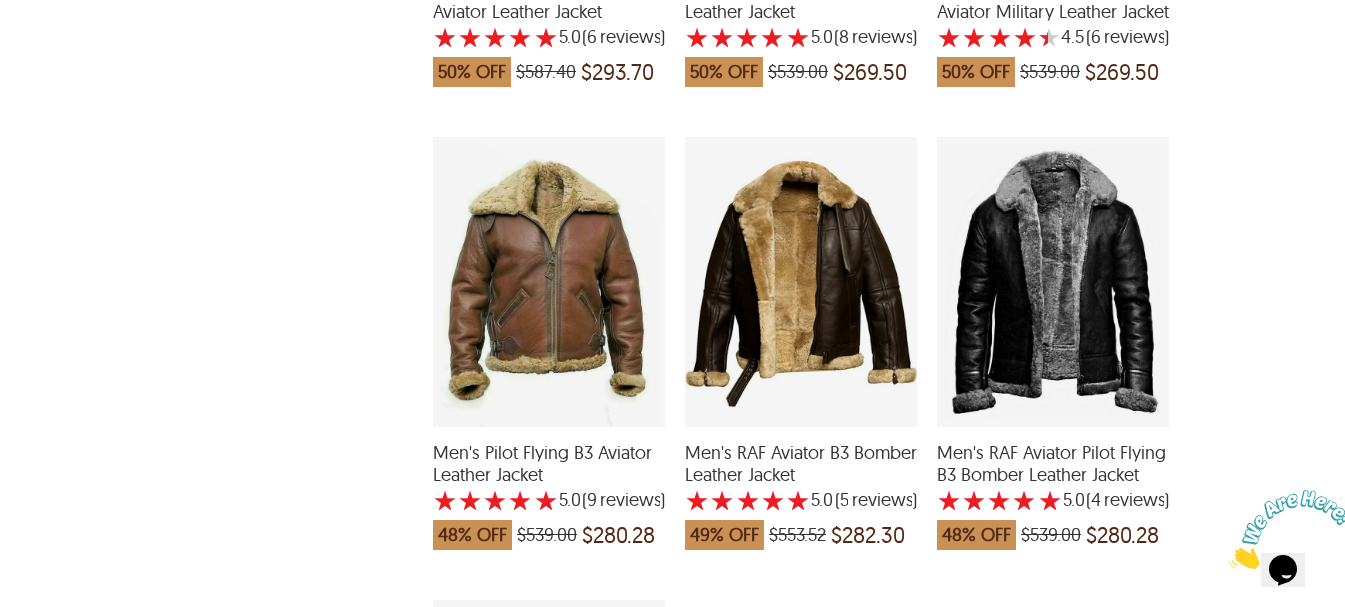 click at bounding box center (549, 282) 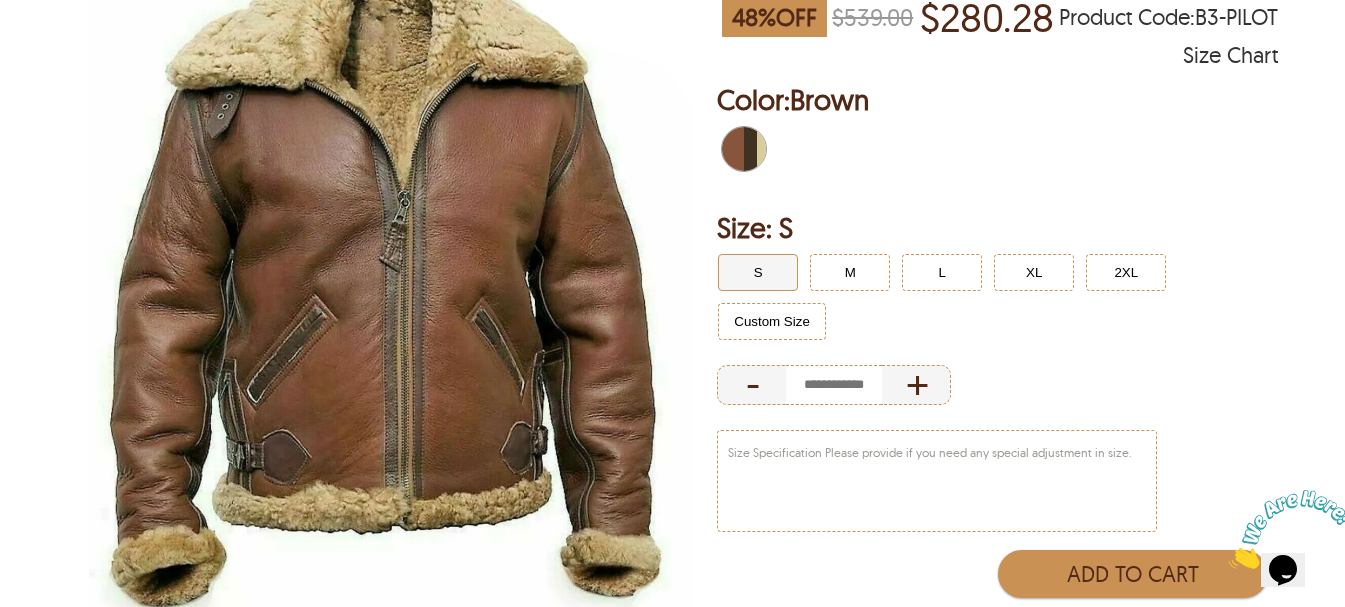 scroll, scrollTop: 333, scrollLeft: 0, axis: vertical 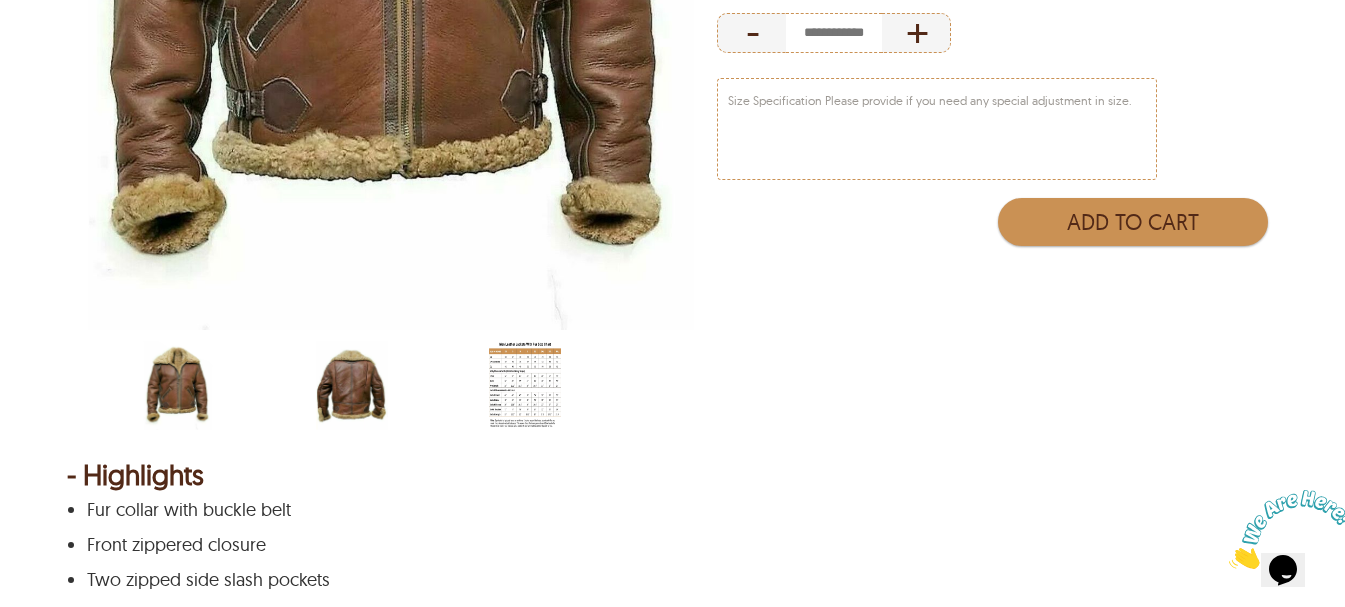 click at bounding box center [352, 385] 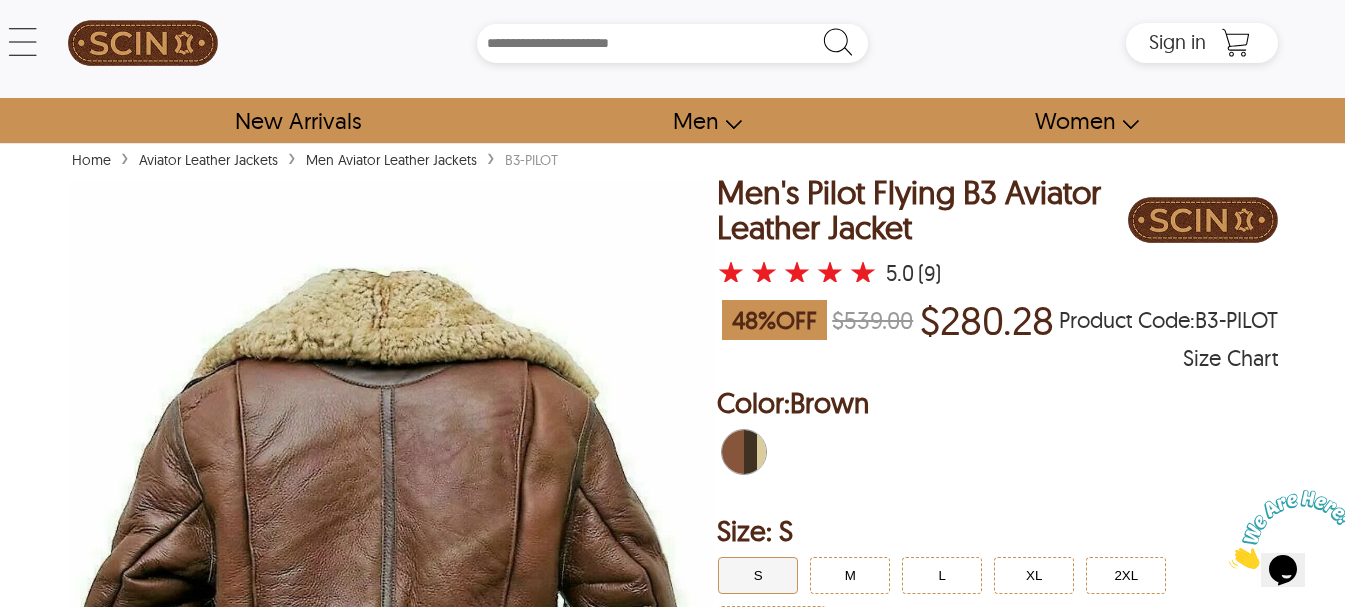 scroll, scrollTop: 0, scrollLeft: 0, axis: both 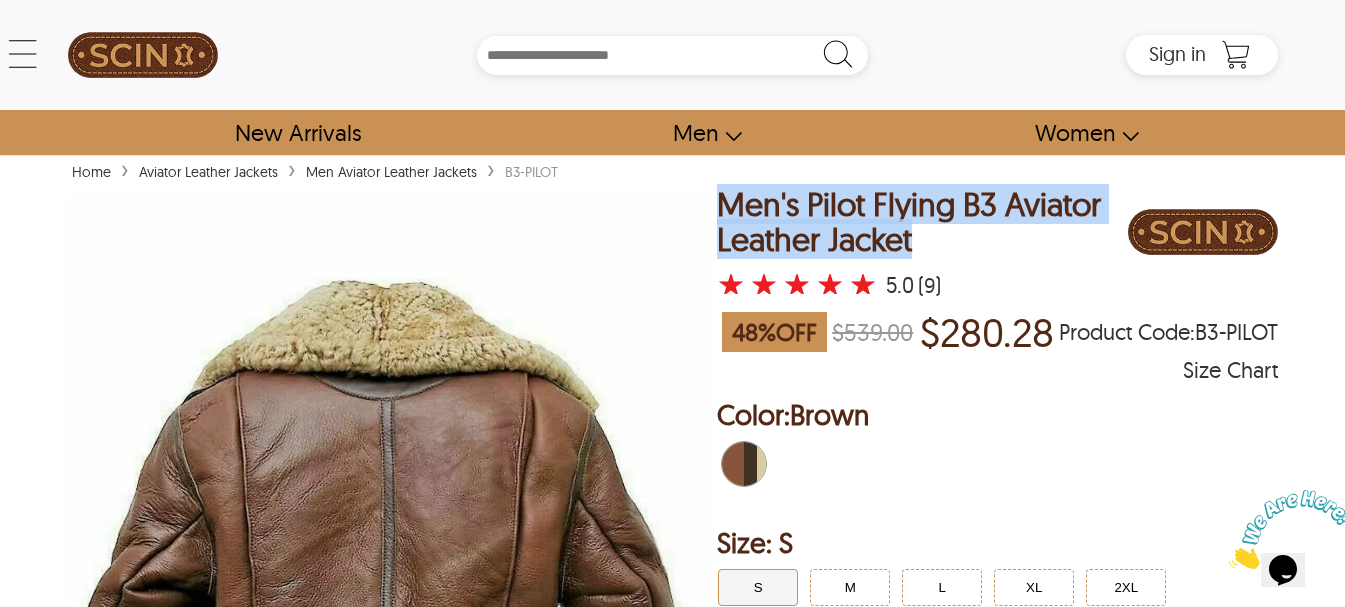 drag, startPoint x: 906, startPoint y: 244, endPoint x: 729, endPoint y: 199, distance: 182.63077 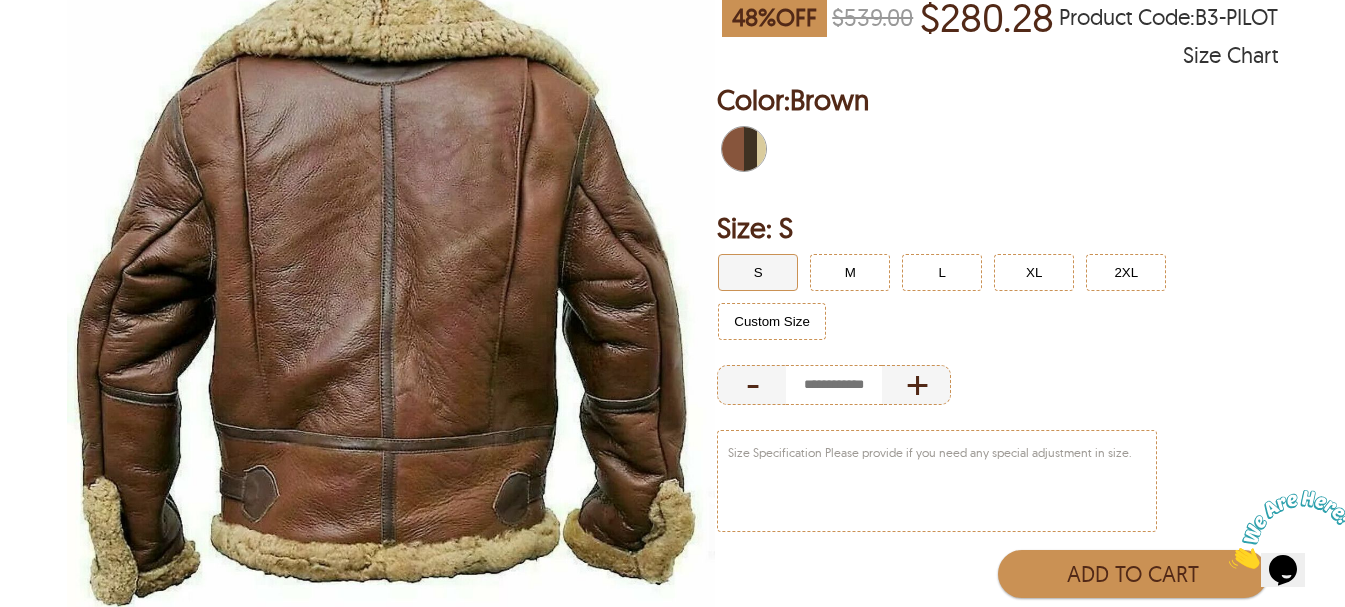 scroll, scrollTop: 333, scrollLeft: 0, axis: vertical 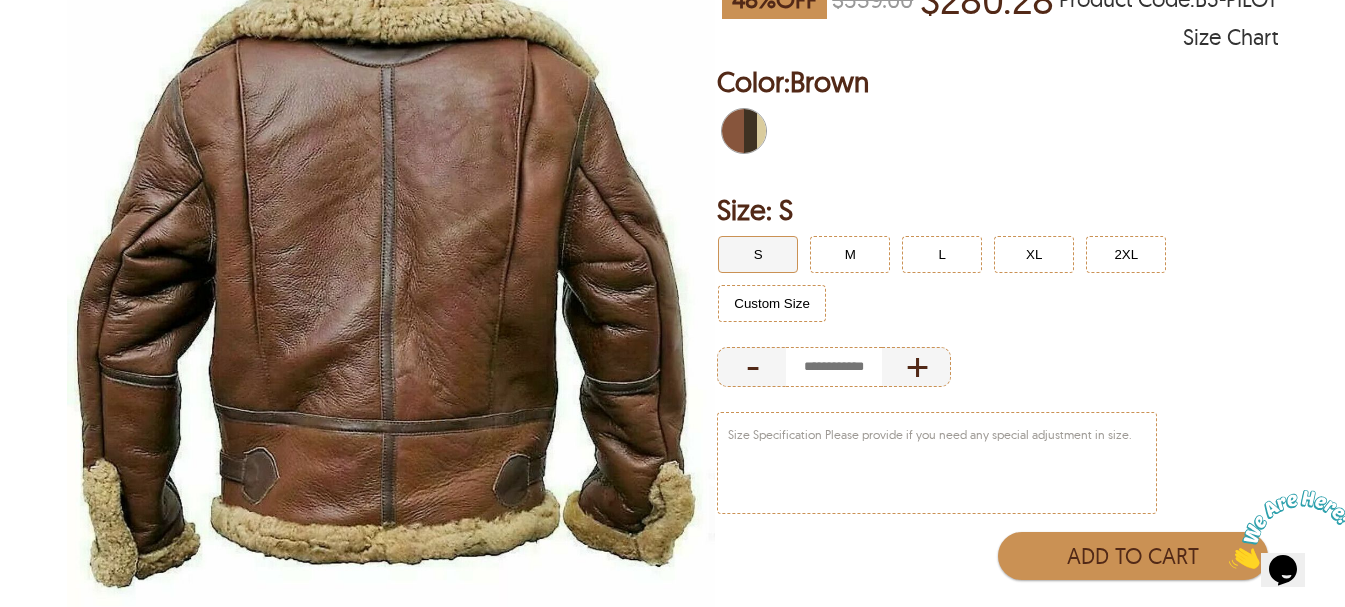 click on "Home › Aviator Leather Jackets › Men Aviator Leather Jackets › B3-PILOT < Men's Pilot Flying B3 Aviator Leather Jacket 48 %  OFF $539.00 $280.28 B3-PILOT ★ ★ ★ ★ ★ 5.0  (9) Size Chart Men's Pilot Flying B3 Aviator Leather Jacket     ★ ★ ★ ★ ★ 5.0  (9) 48 %  OFF $539.00 $280.28 Product Code :  B3-PILOT Size Chart Order Details reviews Color:  Brown Size: S S M L XL 2XL Custom Size - + Color:  Brown Size S S M L XL 2XL Custom Size - + Size Specification Please provide if you need any special adjustment in size. Add to Cart - Highlights Fur collar with buckle belt Front zippered closure Two zipped side slash pockets Two zipped slanted slash pockets Open hem cuffs with fur Soft synthetic fur lining Real sheepskin leather + Description Introducing our Men's Pilot Flying B3  Aviator Leather Jacket , a timeless and sophisticated outerwear piece that blends classic  aviator  style with modern comfort. Crafted from high-quality  real sheepskin leather aviator - Size Chart Size i Chest i Waist" at bounding box center [672, 1910] 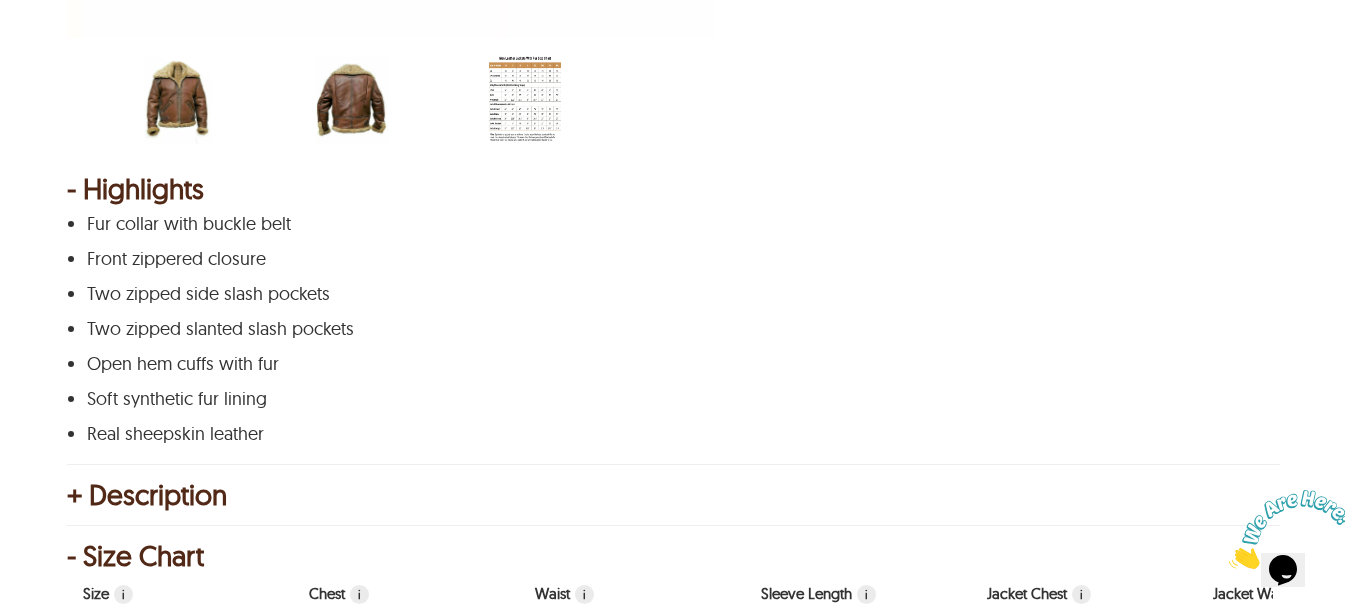 scroll, scrollTop: 1000, scrollLeft: 0, axis: vertical 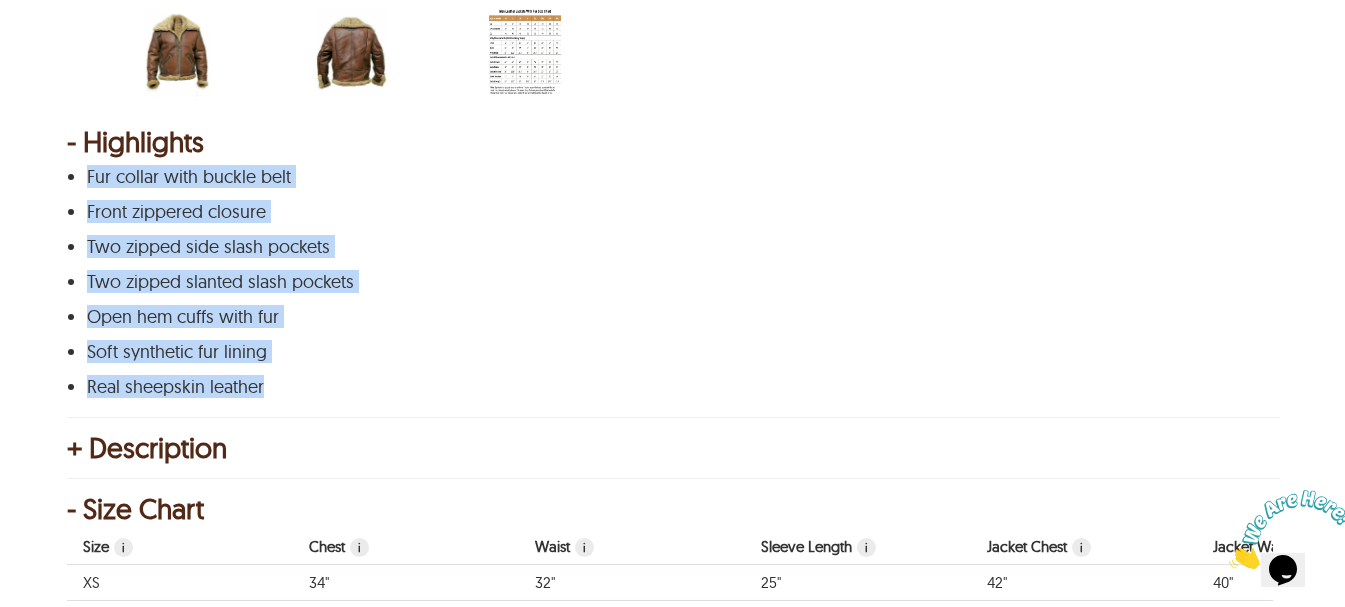 drag, startPoint x: 262, startPoint y: 388, endPoint x: 91, endPoint y: 170, distance: 277.06497 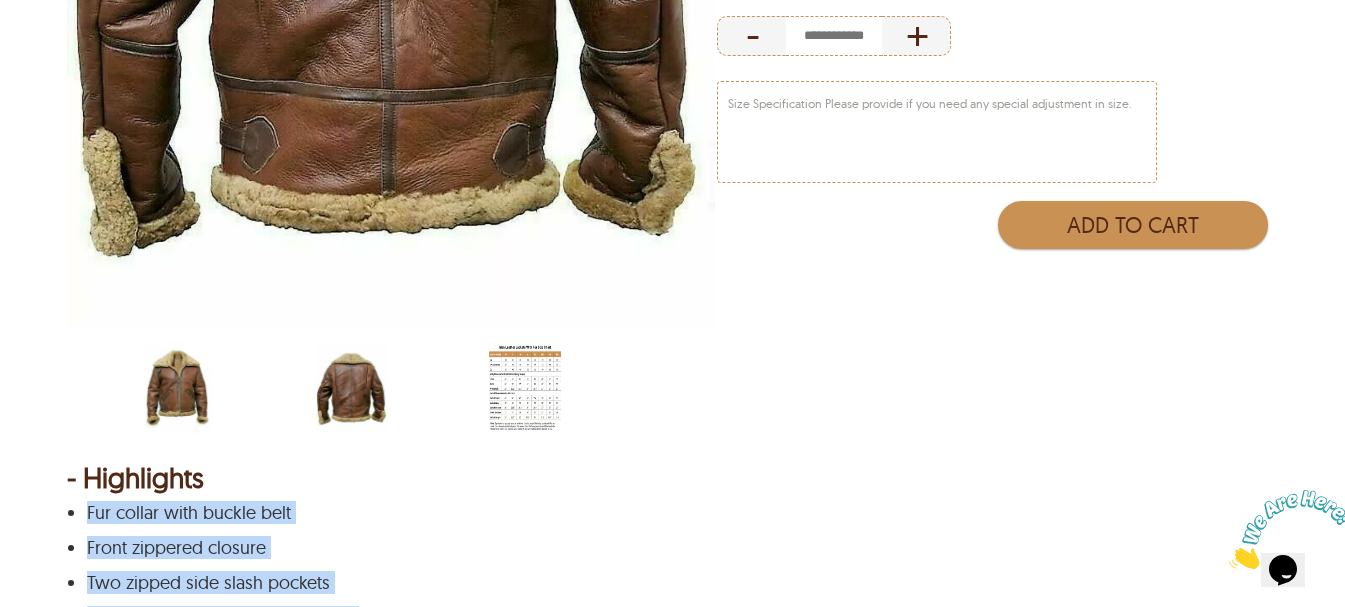 scroll, scrollTop: 333, scrollLeft: 0, axis: vertical 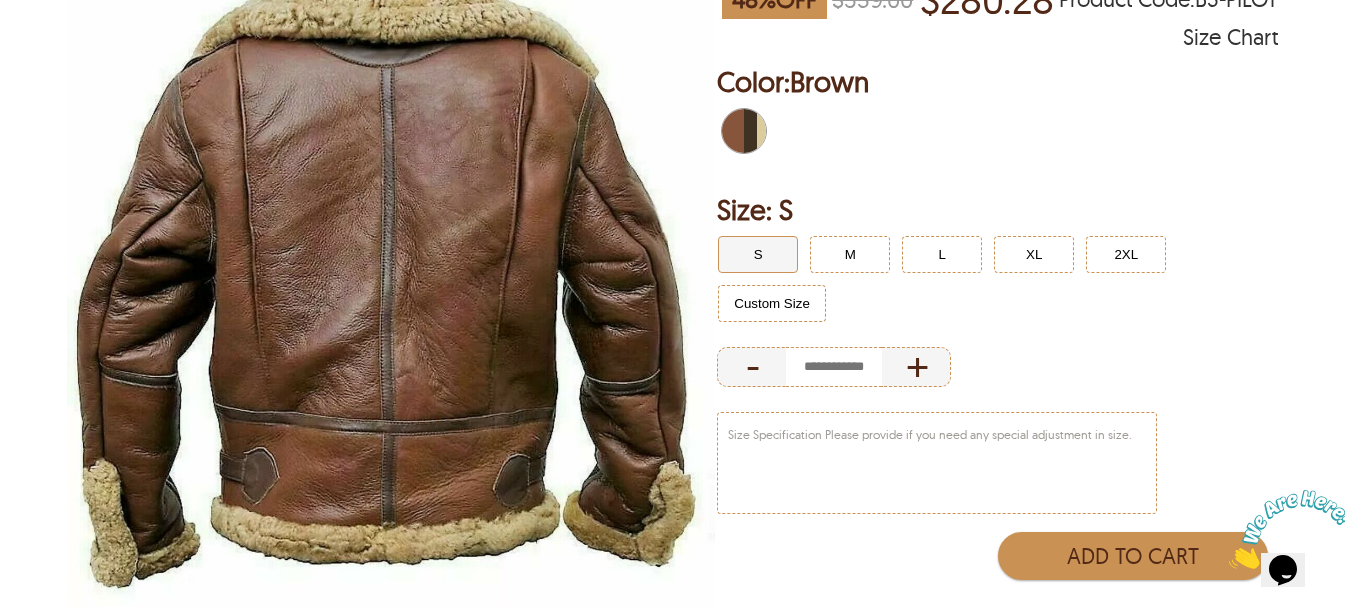 select on "********" 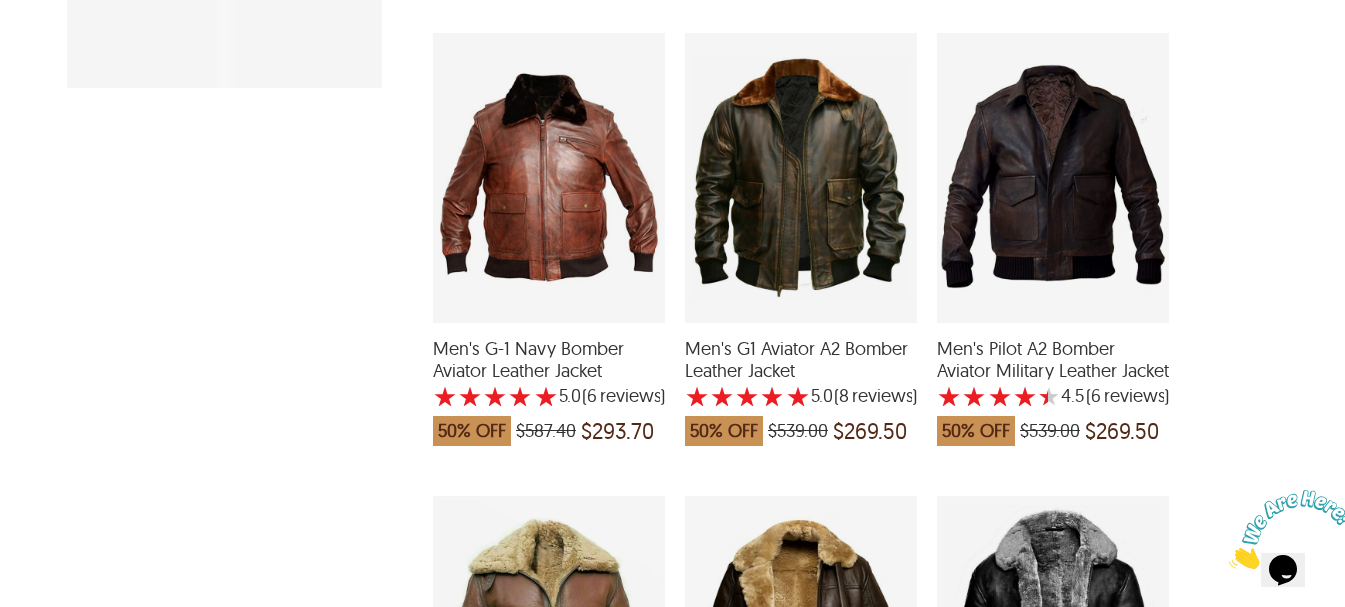scroll, scrollTop: 1711, scrollLeft: 0, axis: vertical 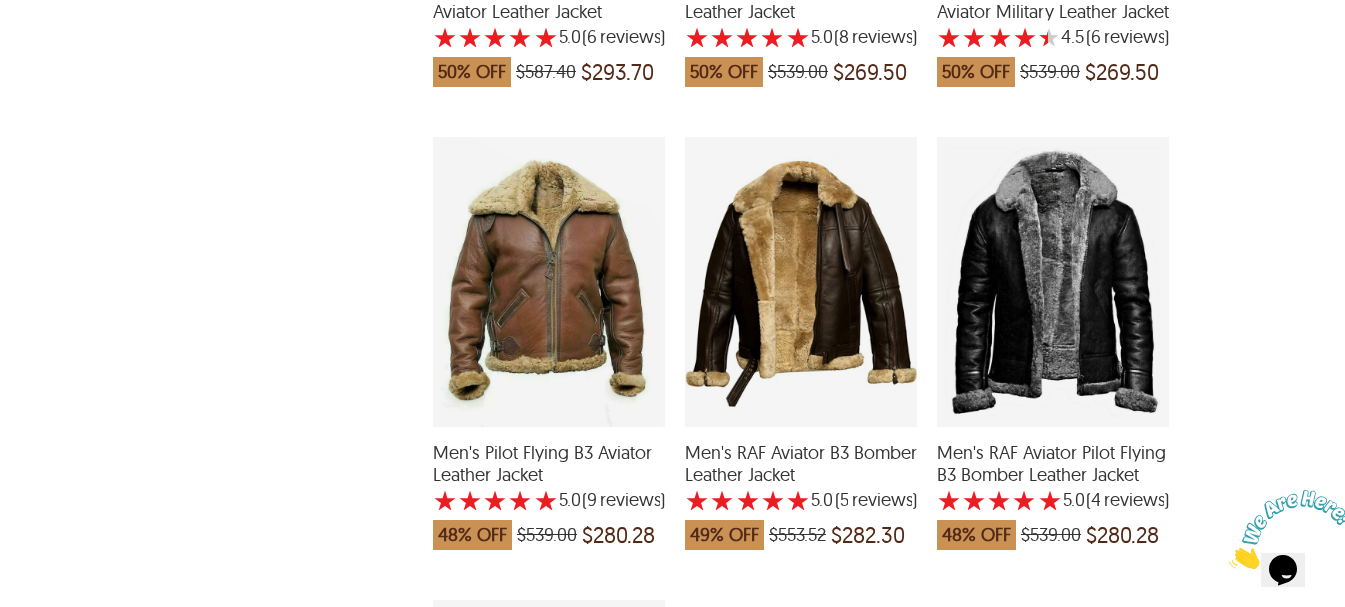 click at bounding box center (801, 282) 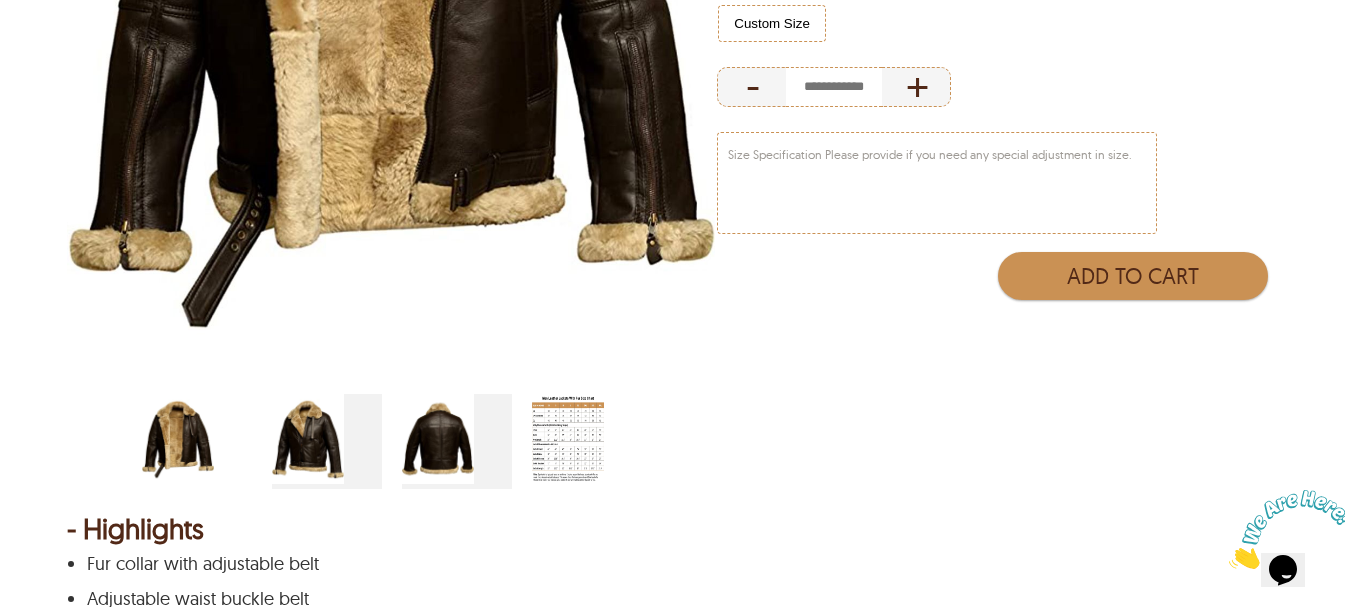 scroll, scrollTop: 667, scrollLeft: 0, axis: vertical 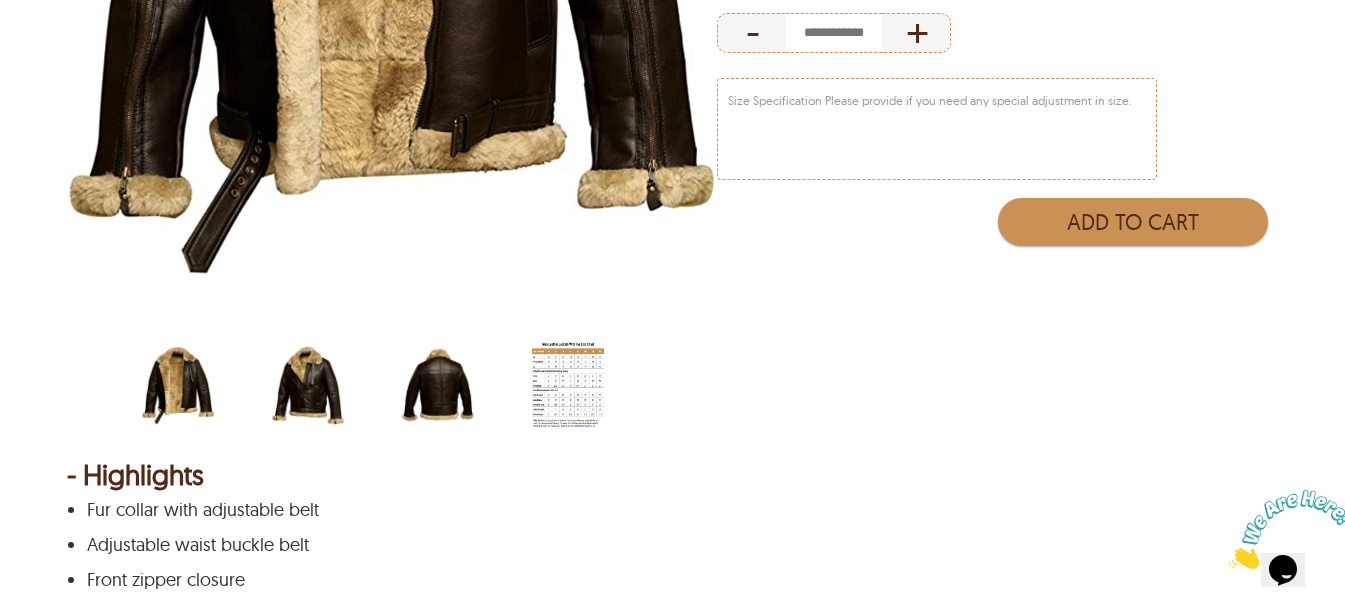 click at bounding box center [308, 385] 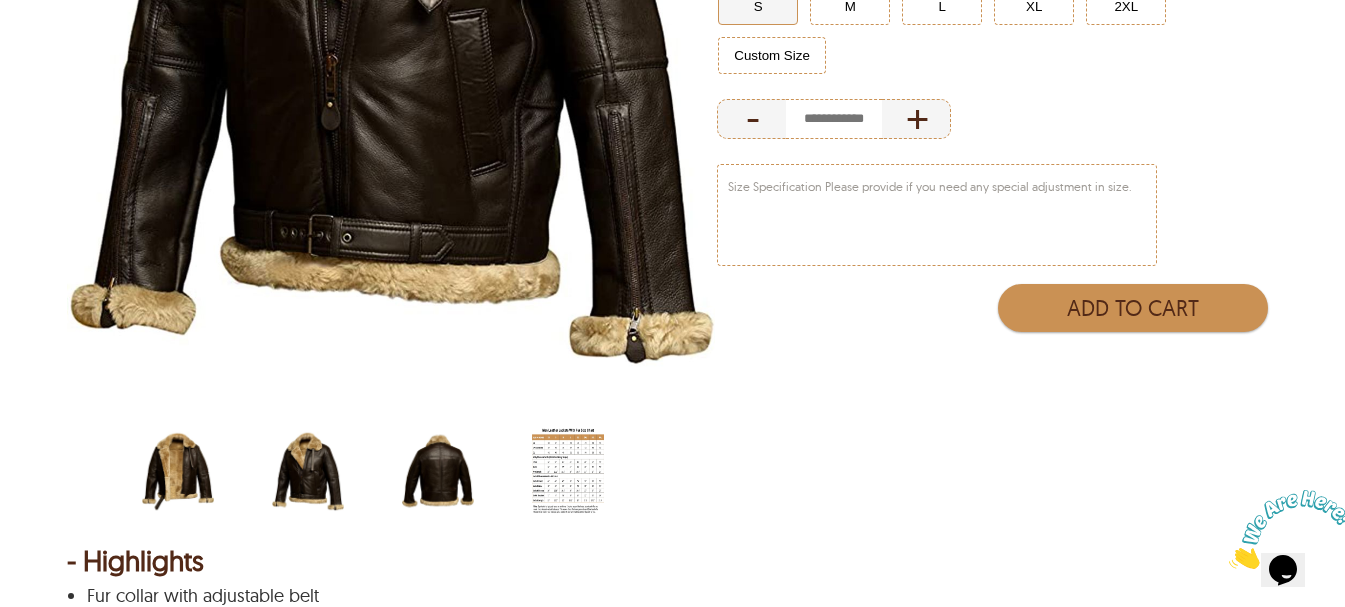 scroll, scrollTop: 667, scrollLeft: 0, axis: vertical 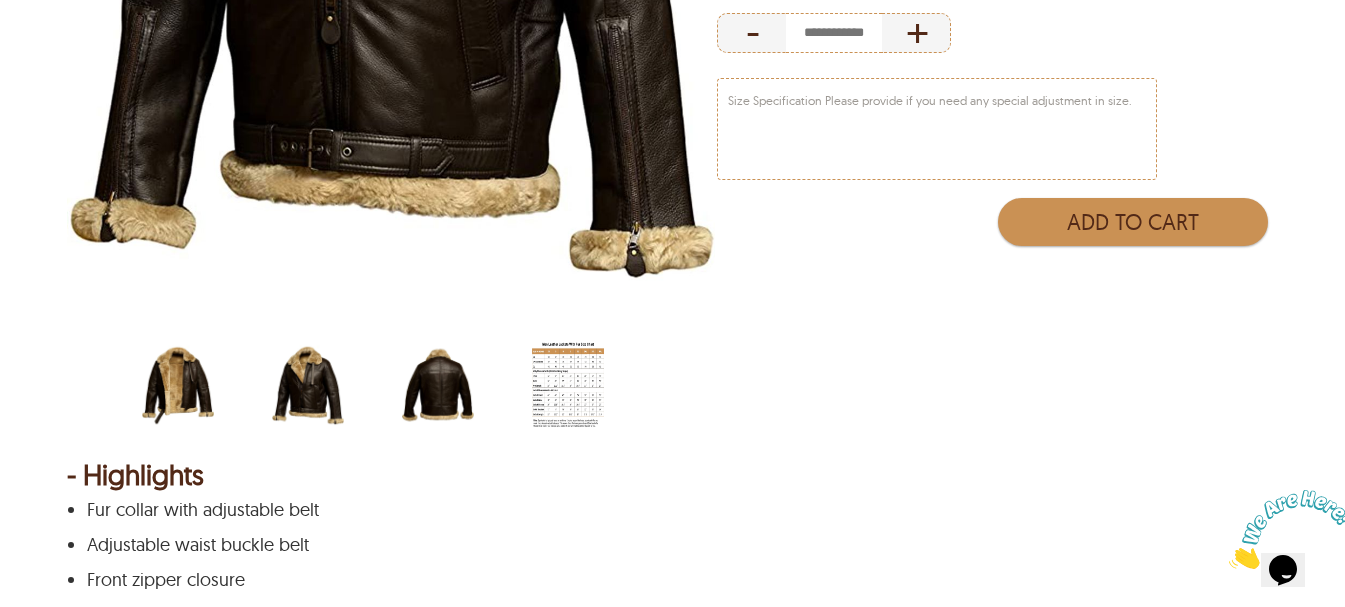 click at bounding box center [438, 385] 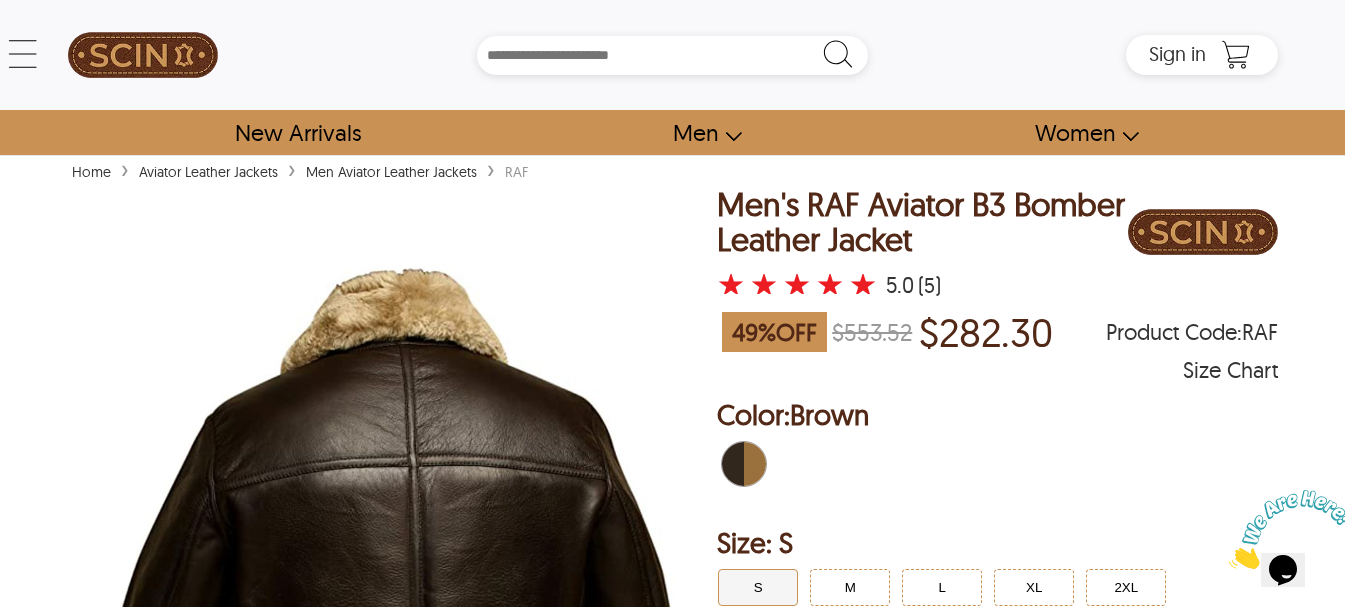 scroll, scrollTop: 667, scrollLeft: 0, axis: vertical 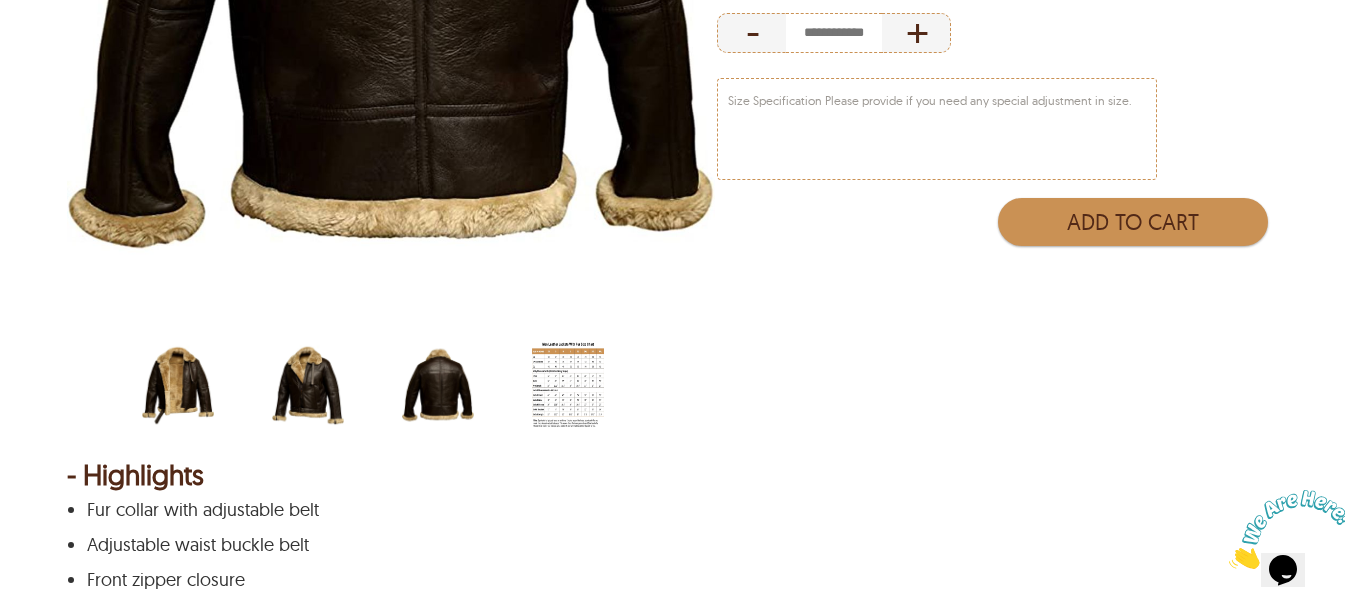 click at bounding box center (178, 385) 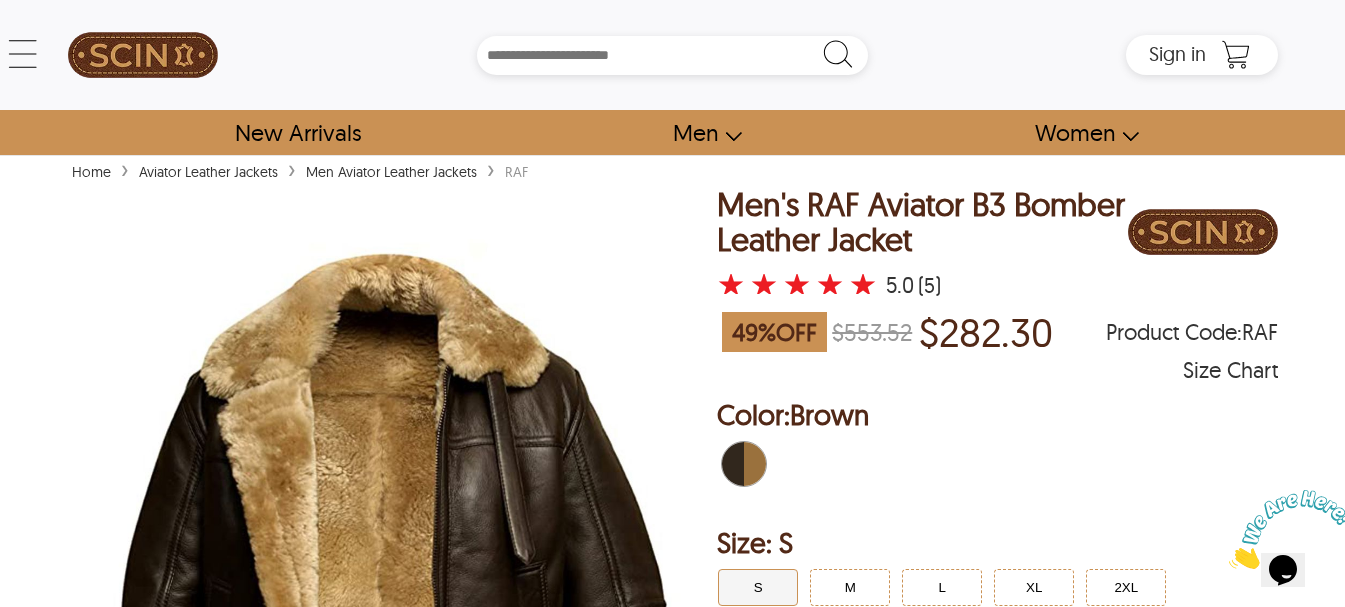 scroll, scrollTop: 333, scrollLeft: 0, axis: vertical 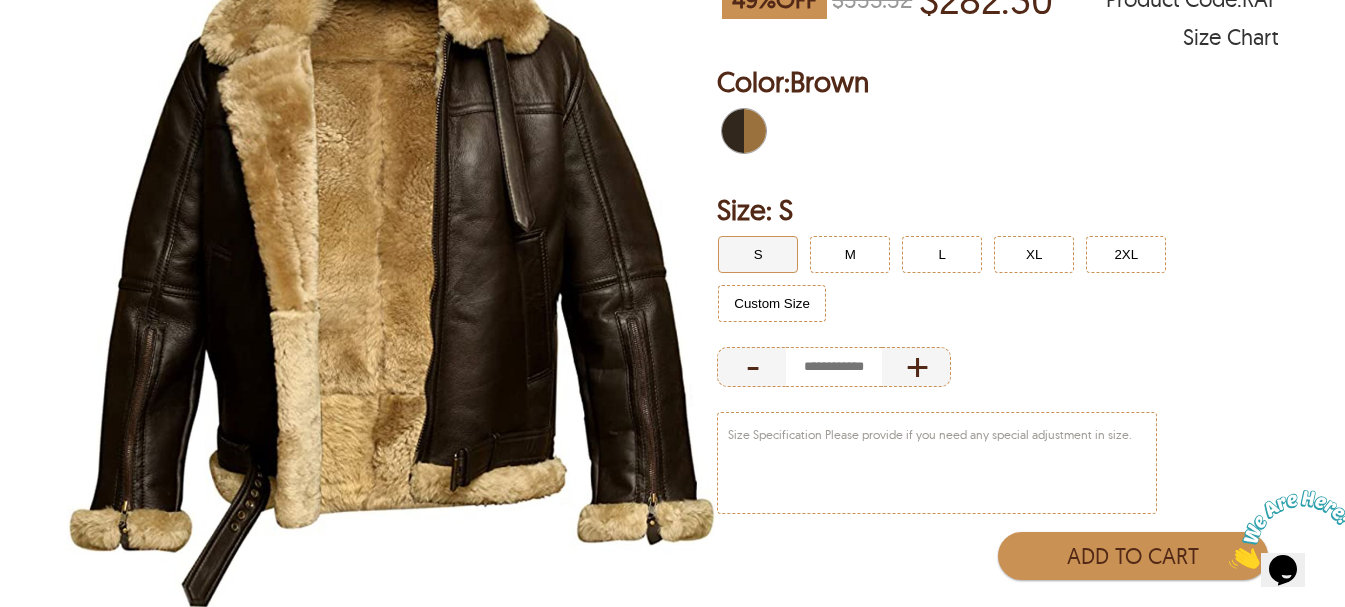 select on "********" 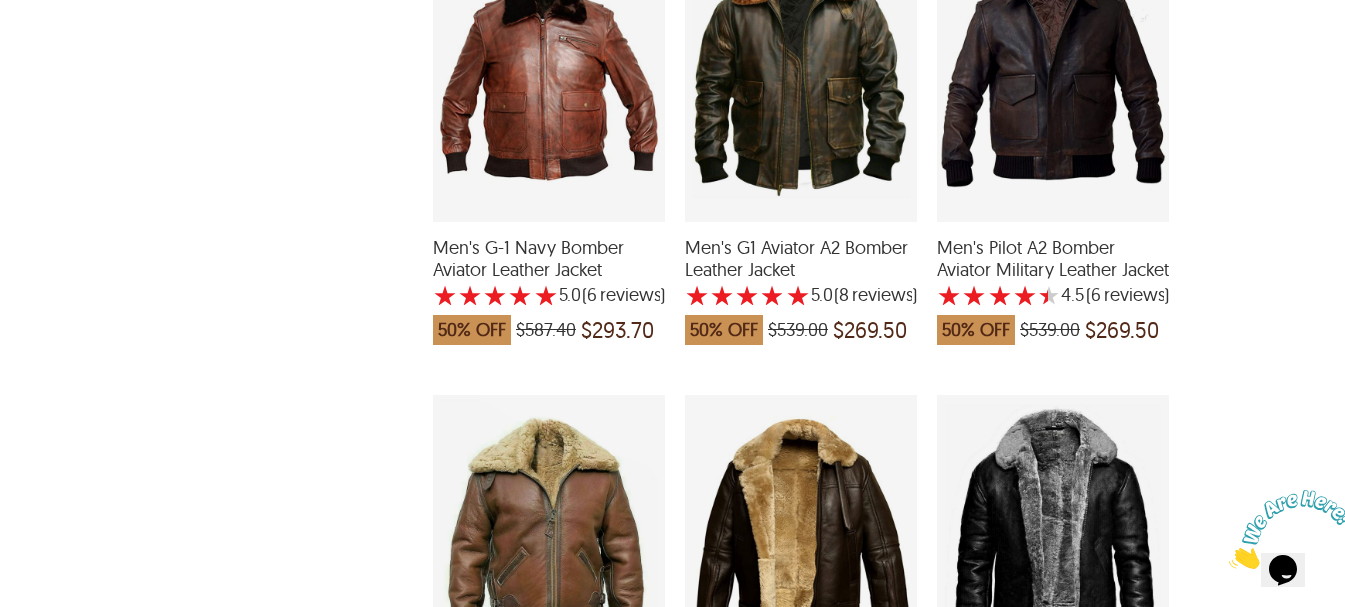 scroll, scrollTop: 1711, scrollLeft: 0, axis: vertical 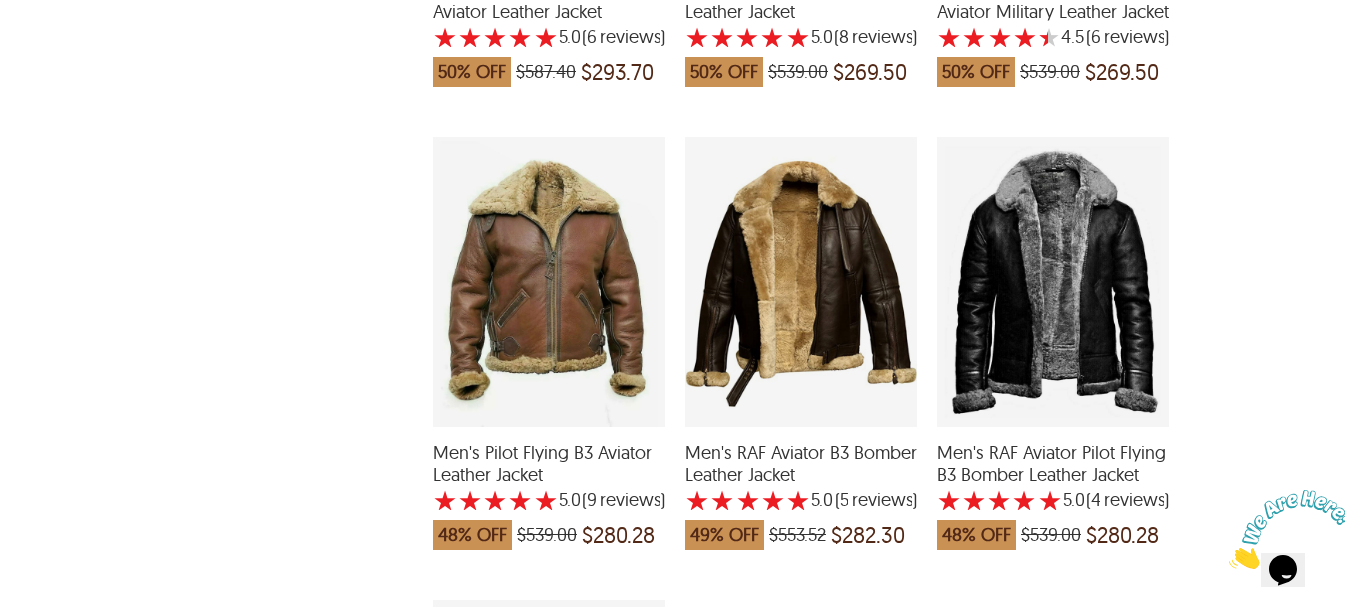 click at bounding box center (1053, 282) 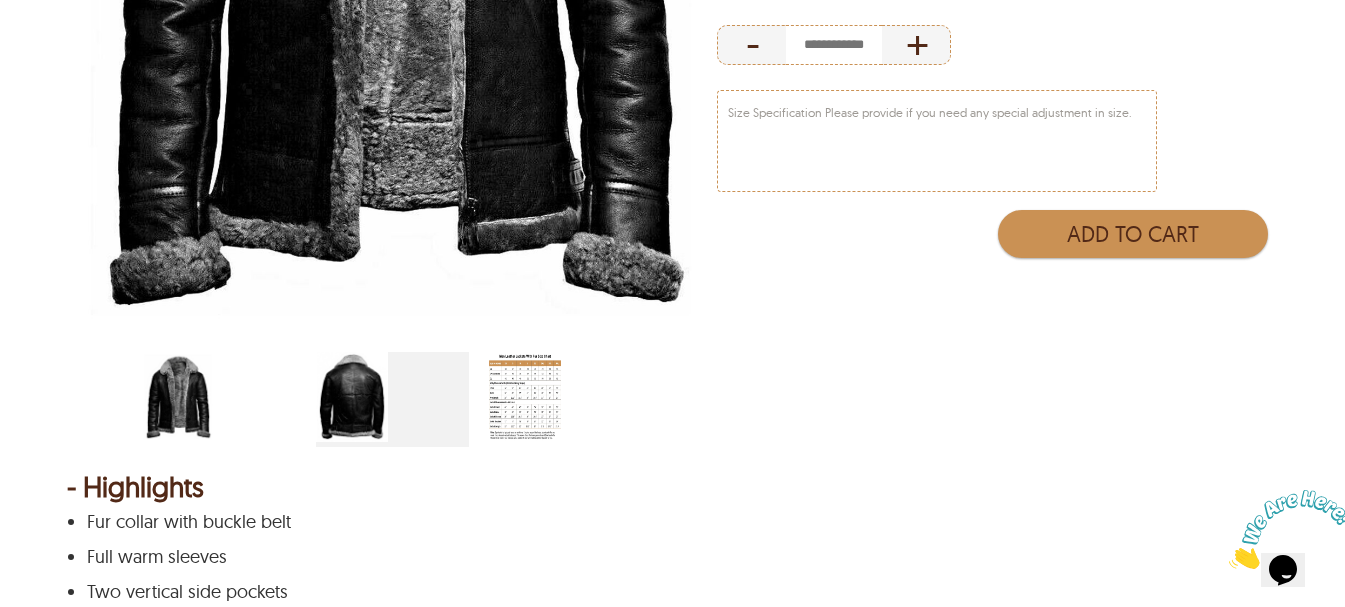 scroll, scrollTop: 667, scrollLeft: 0, axis: vertical 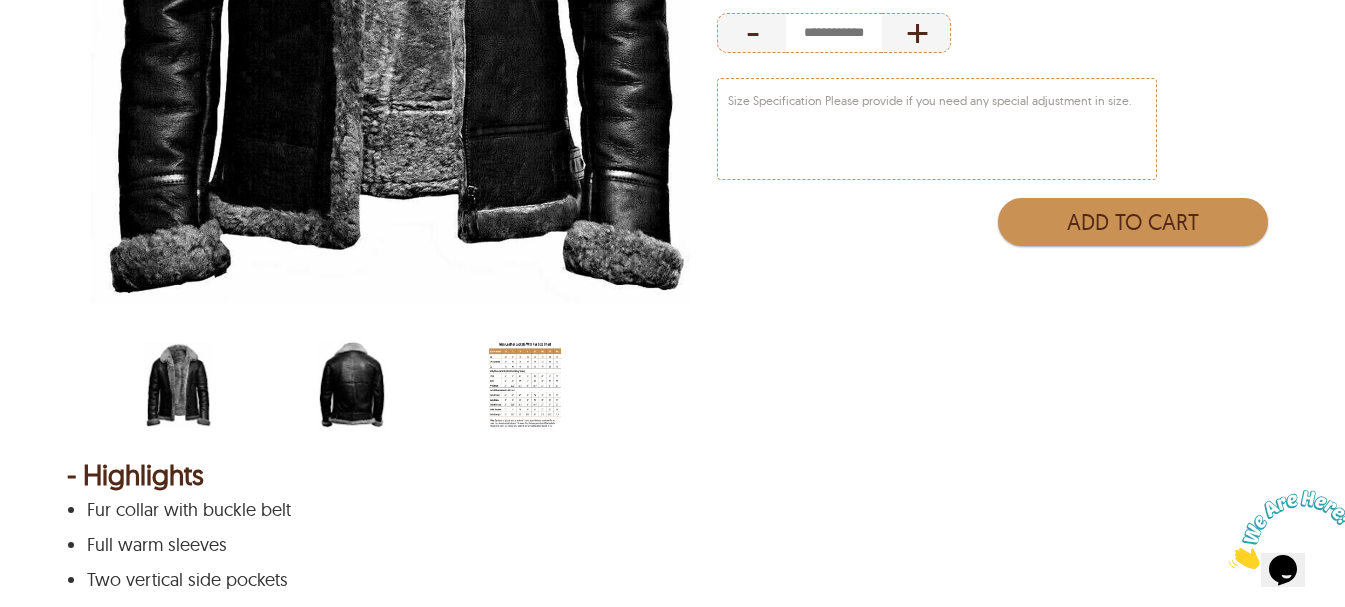 click at bounding box center (352, 385) 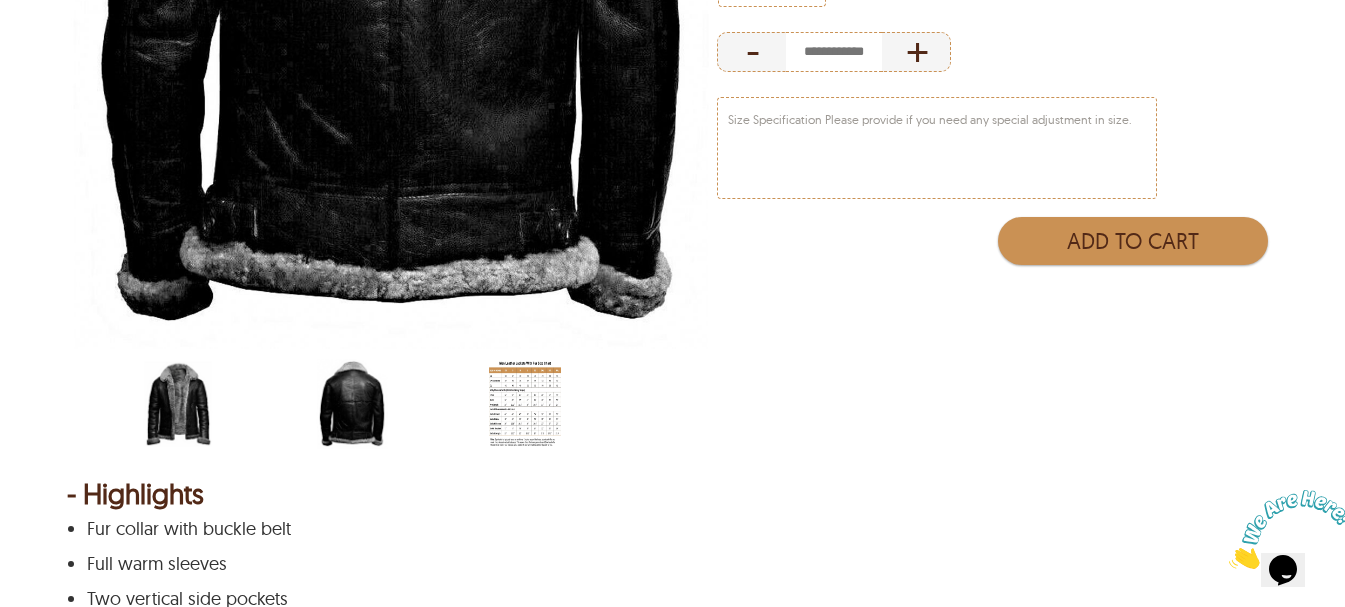 scroll, scrollTop: 667, scrollLeft: 0, axis: vertical 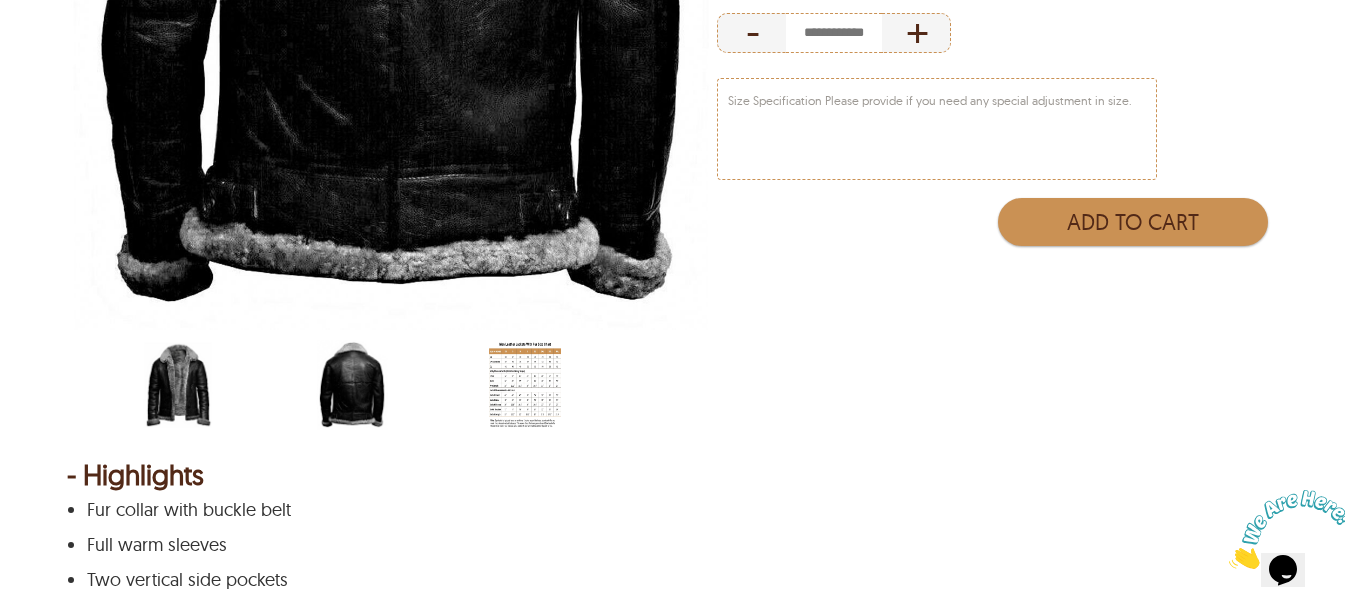 click at bounding box center [178, 385] 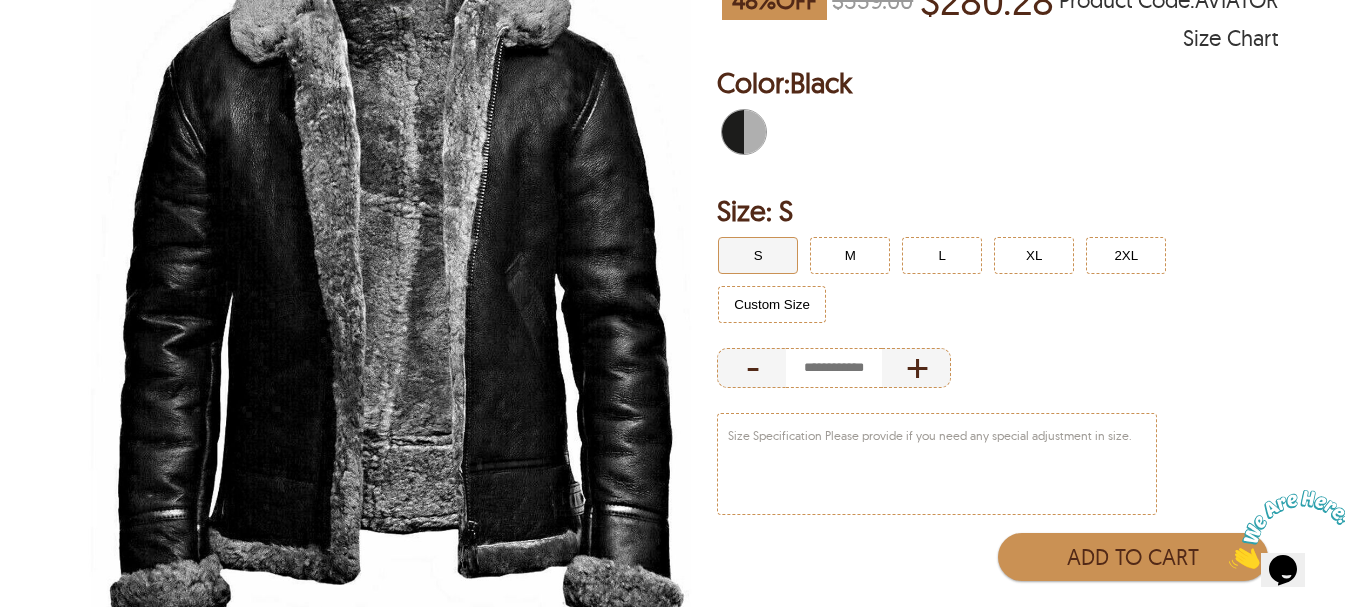 scroll, scrollTop: 333, scrollLeft: 0, axis: vertical 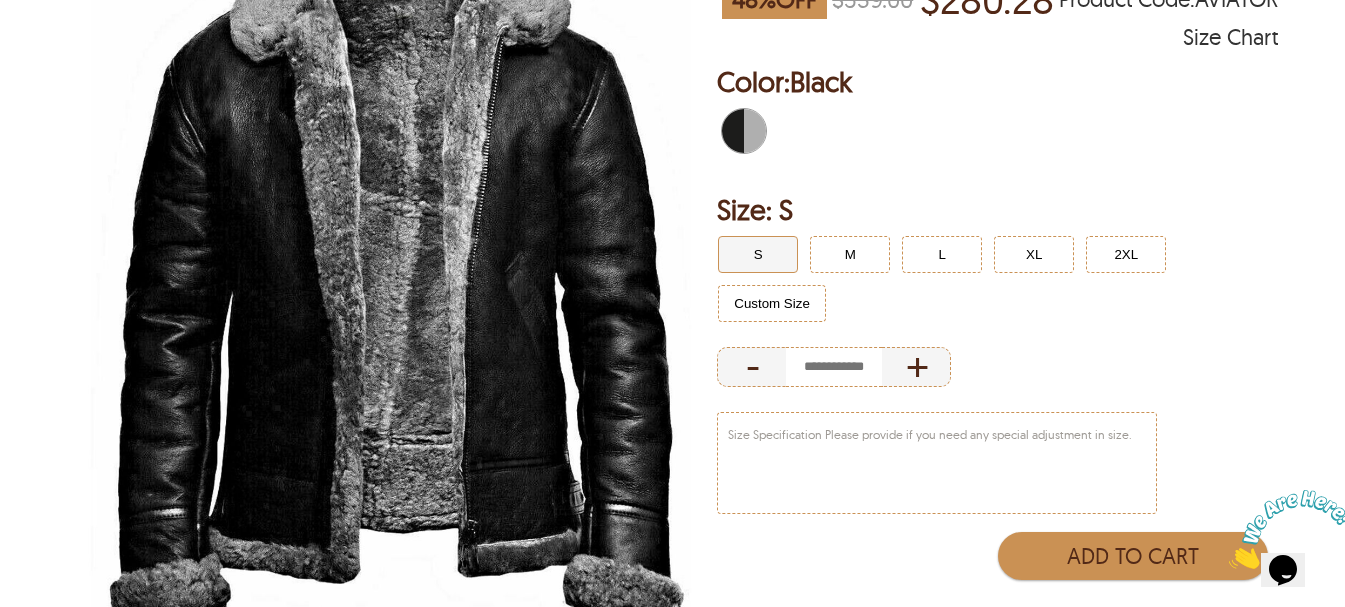 select on "********" 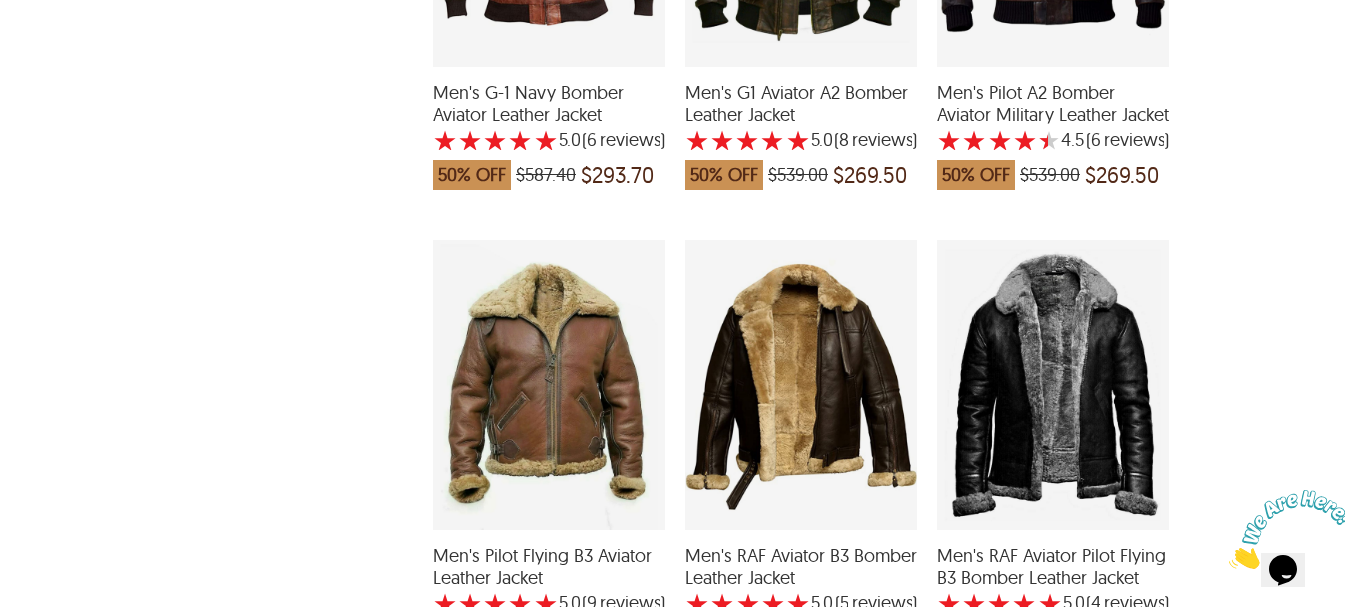 scroll, scrollTop: 1711, scrollLeft: 0, axis: vertical 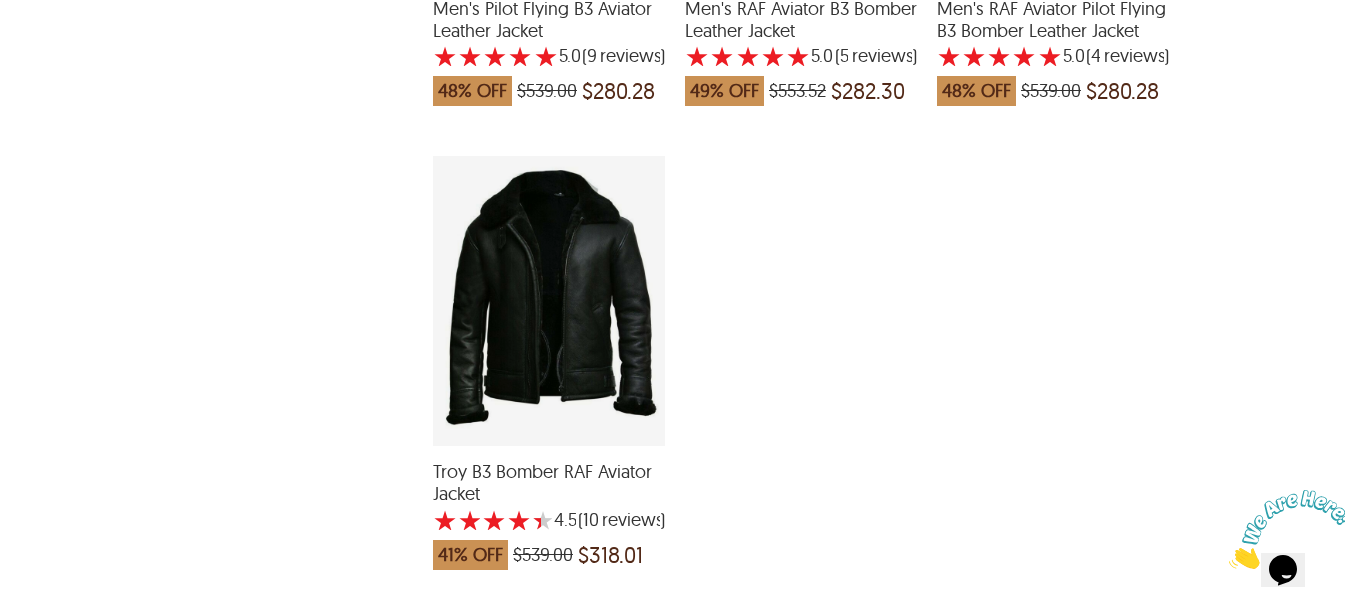 click at bounding box center (549, 301) 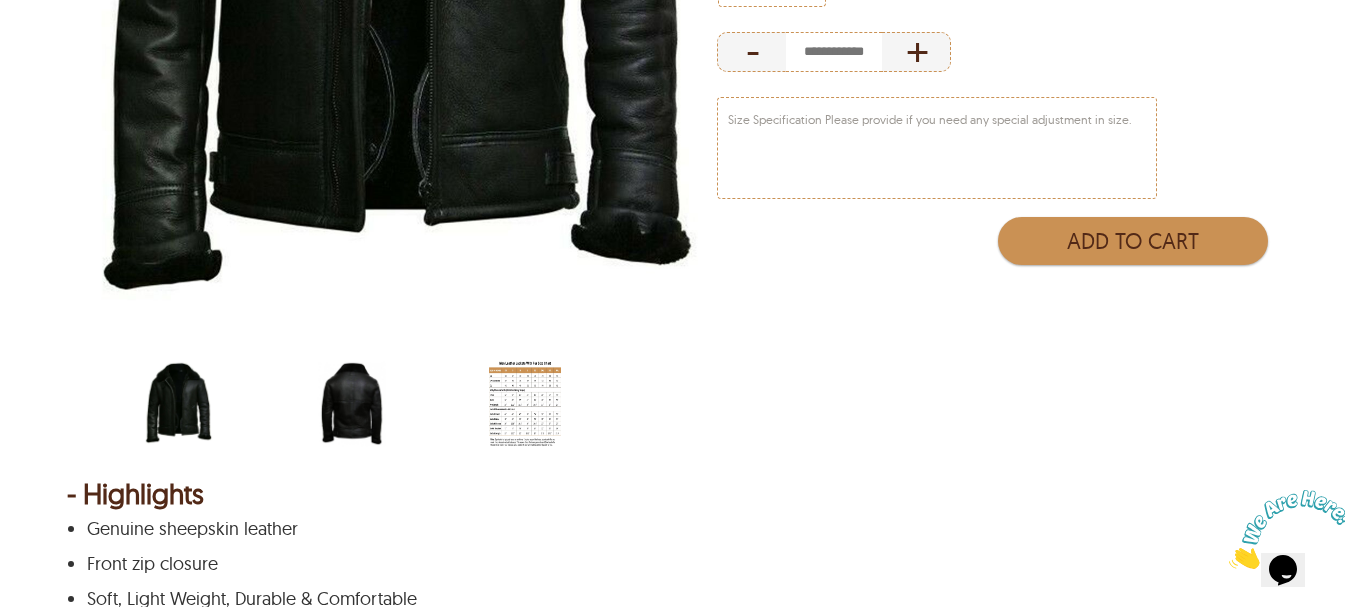 scroll, scrollTop: 667, scrollLeft: 0, axis: vertical 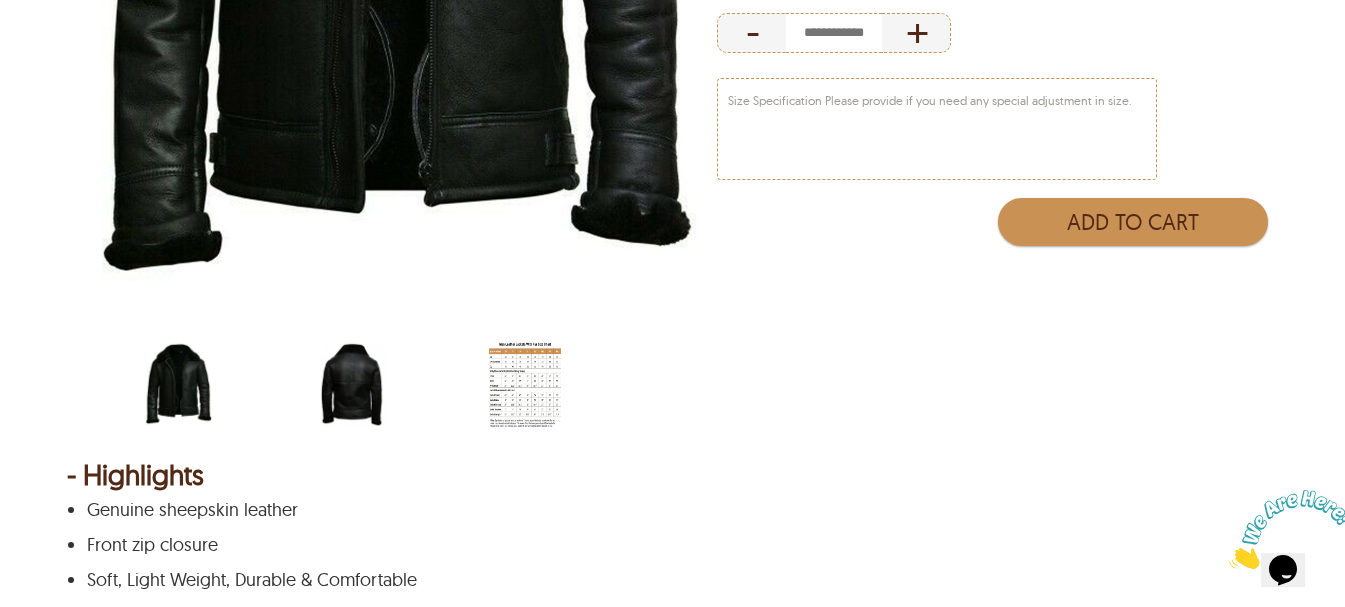 click at bounding box center (352, 385) 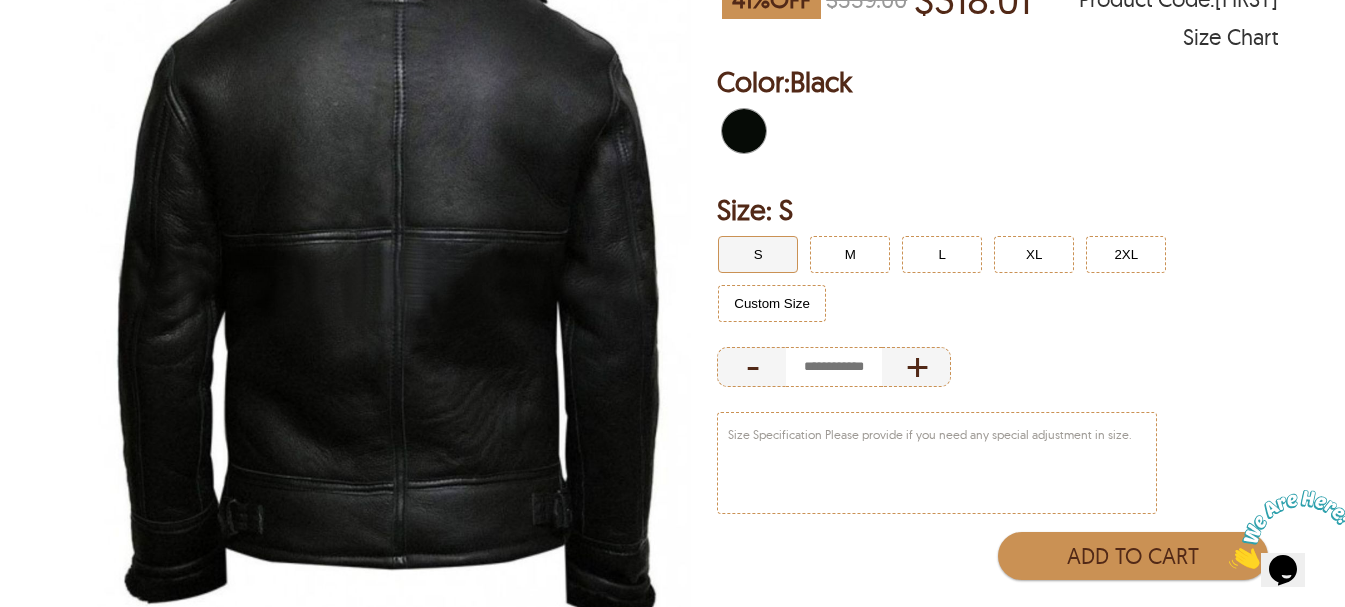 scroll, scrollTop: 0, scrollLeft: 0, axis: both 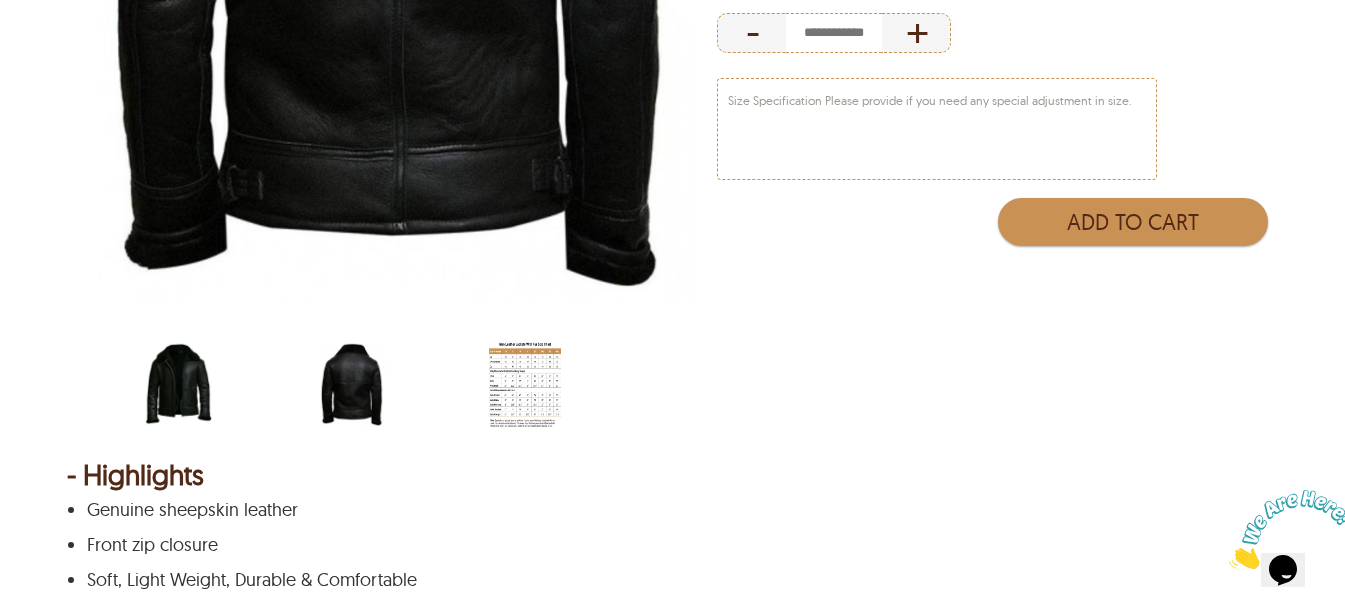 click at bounding box center [178, 385] 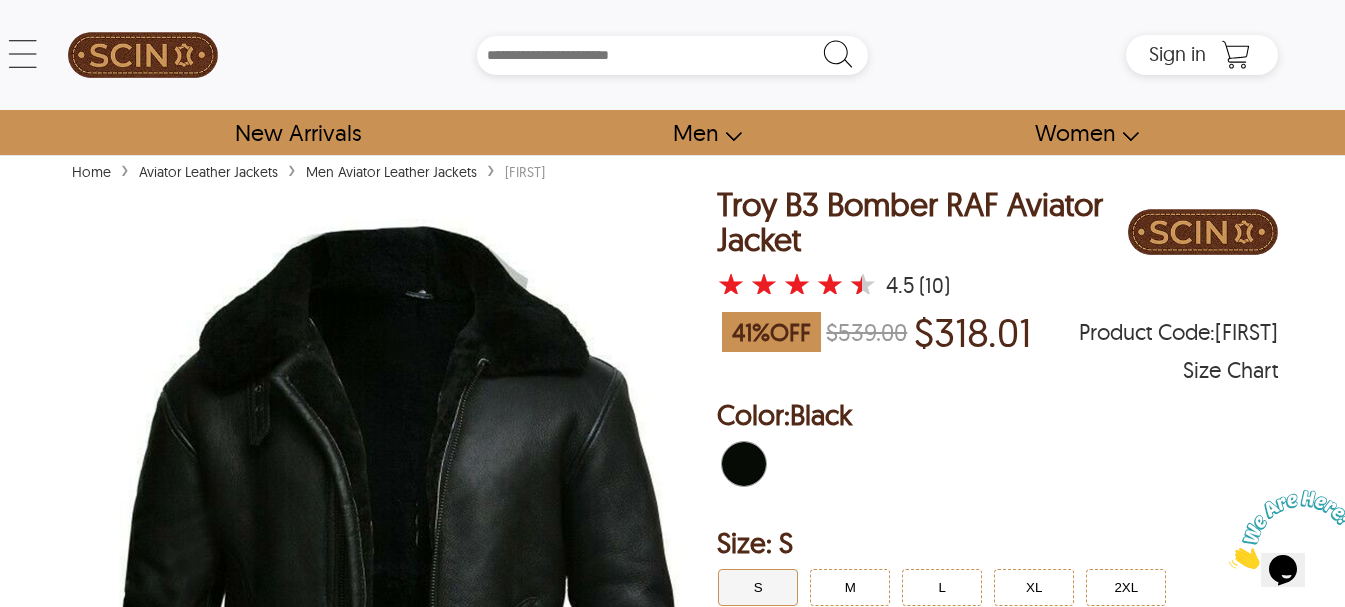 click at bounding box center [391, 592] 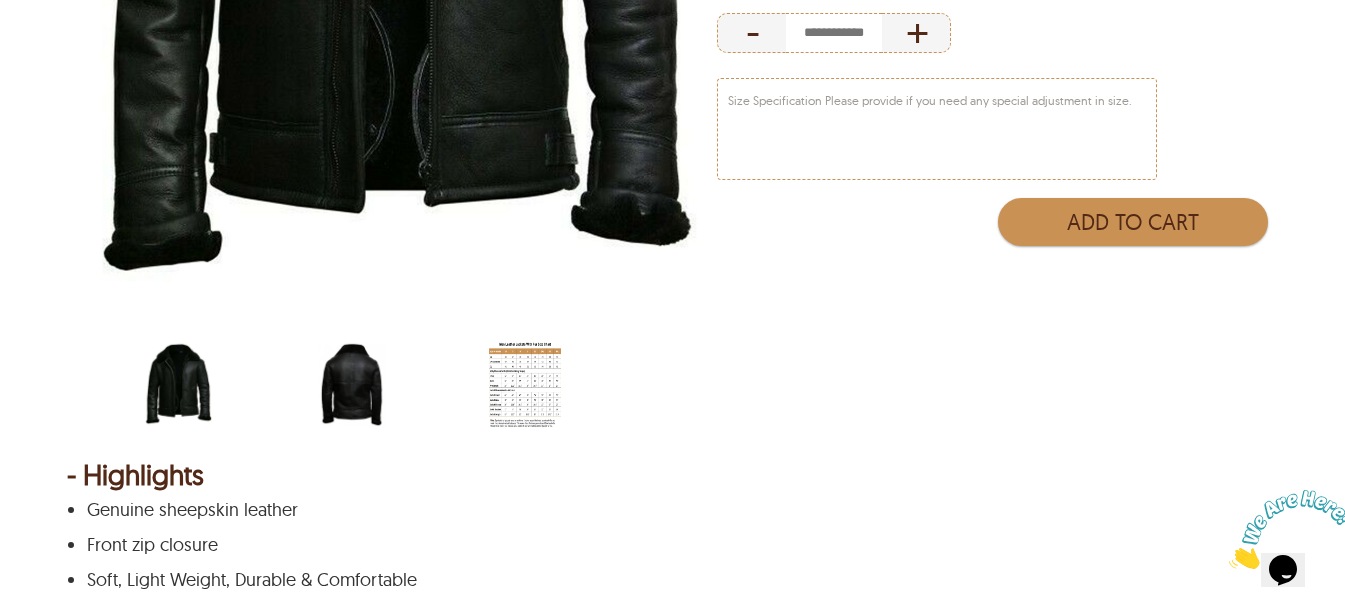 click at bounding box center (352, 385) 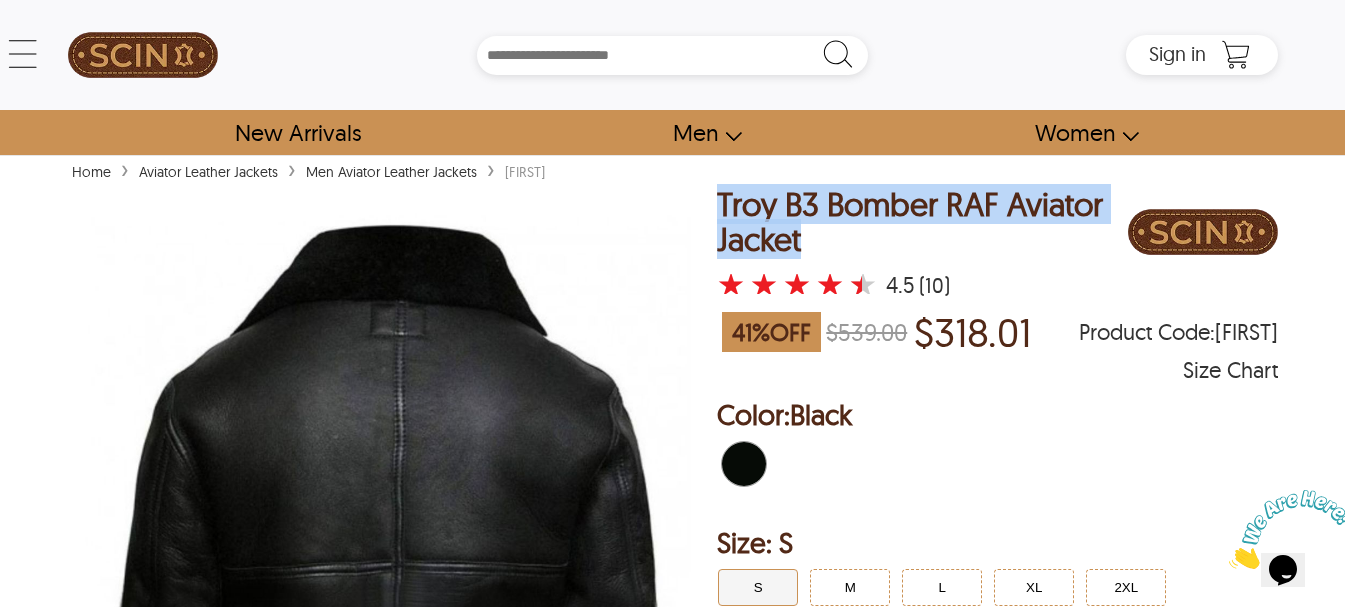 drag, startPoint x: 800, startPoint y: 243, endPoint x: 722, endPoint y: 196, distance: 91.06591 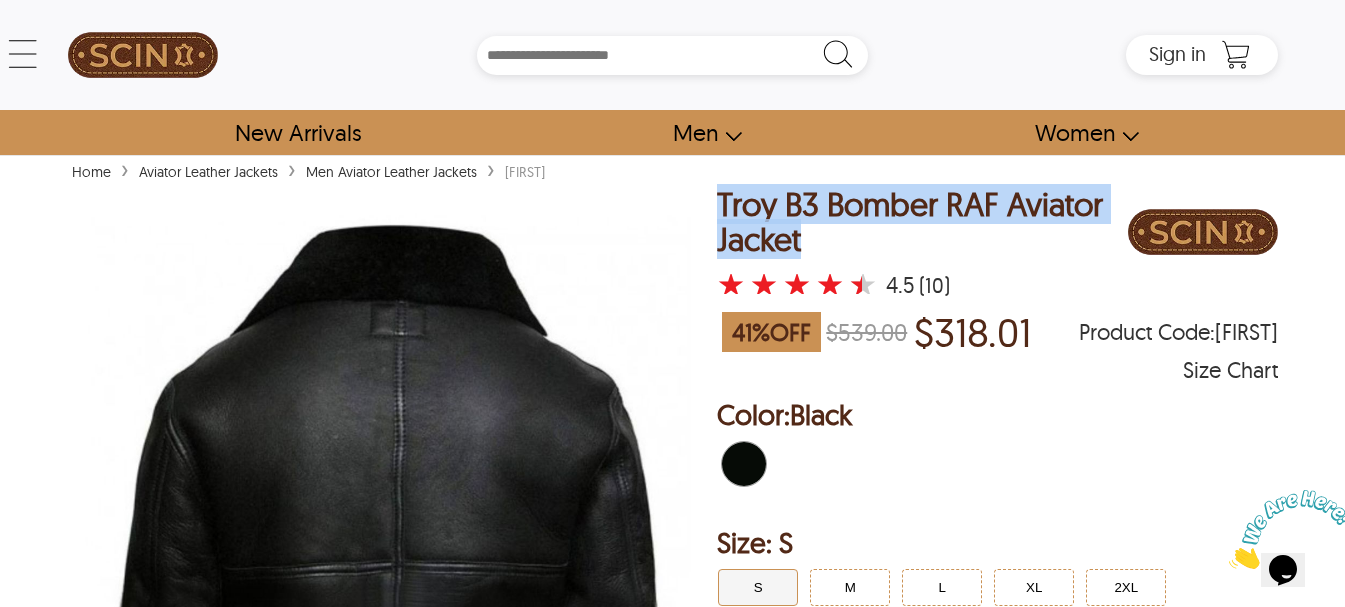 click at bounding box center (391, 592) 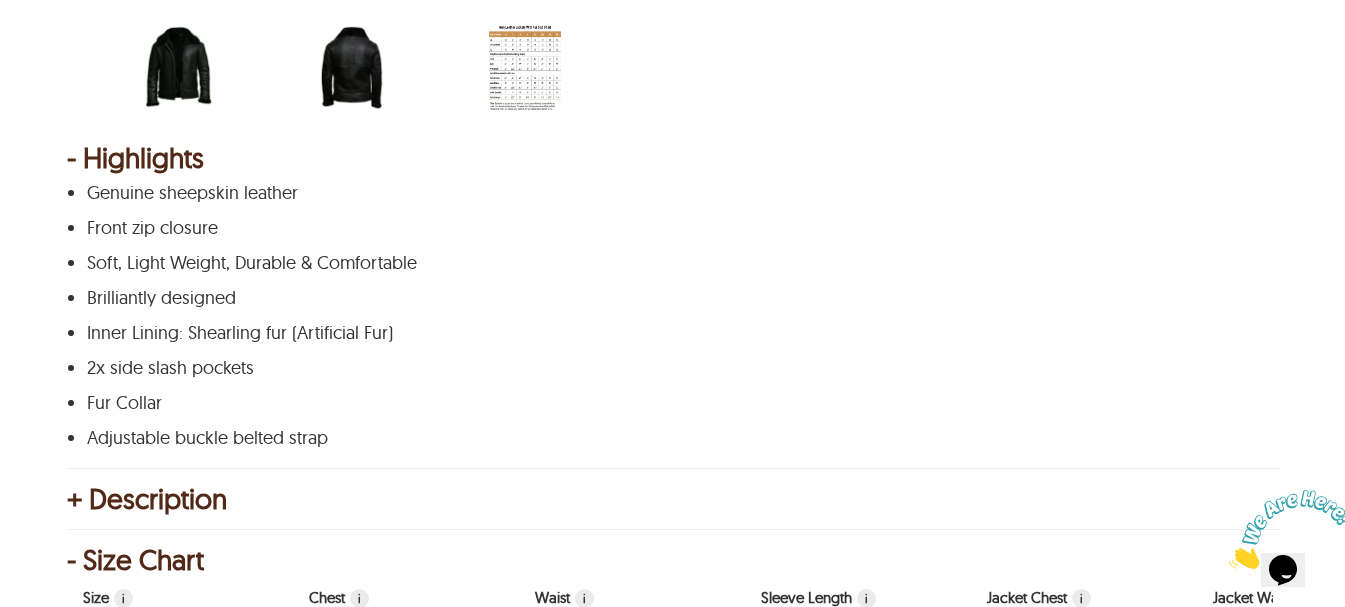 scroll, scrollTop: 1000, scrollLeft: 0, axis: vertical 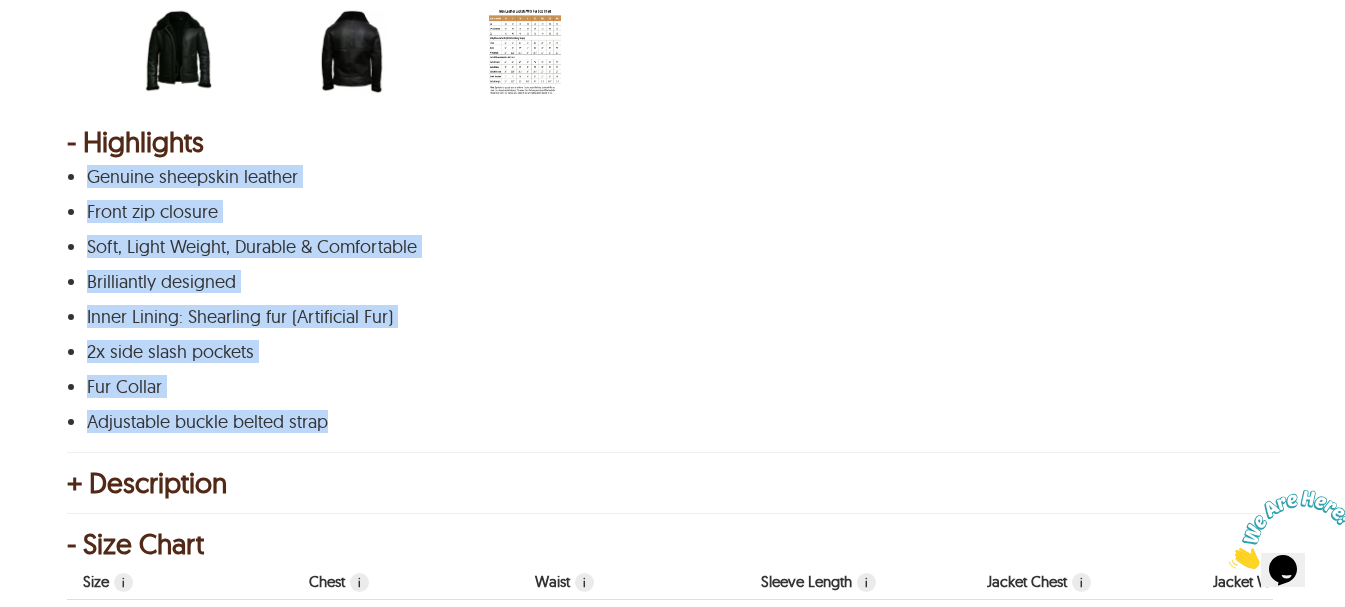 drag, startPoint x: 337, startPoint y: 431, endPoint x: 91, endPoint y: 166, distance: 361.58124 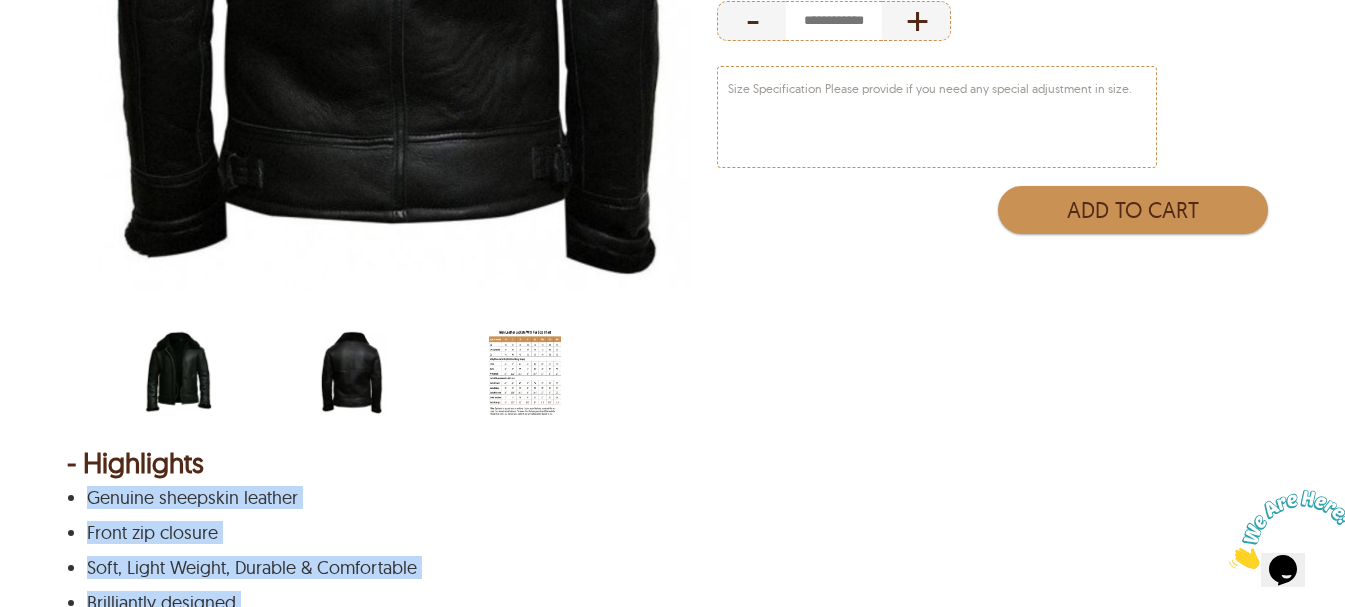 scroll, scrollTop: 667, scrollLeft: 0, axis: vertical 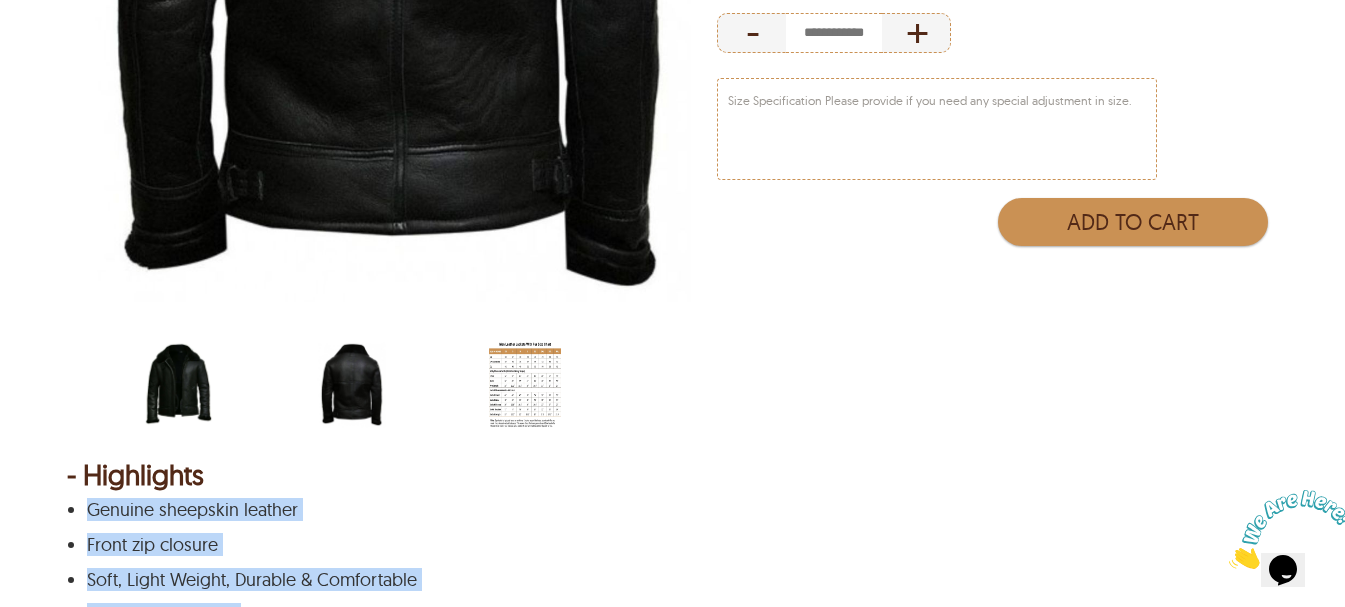 select on "********" 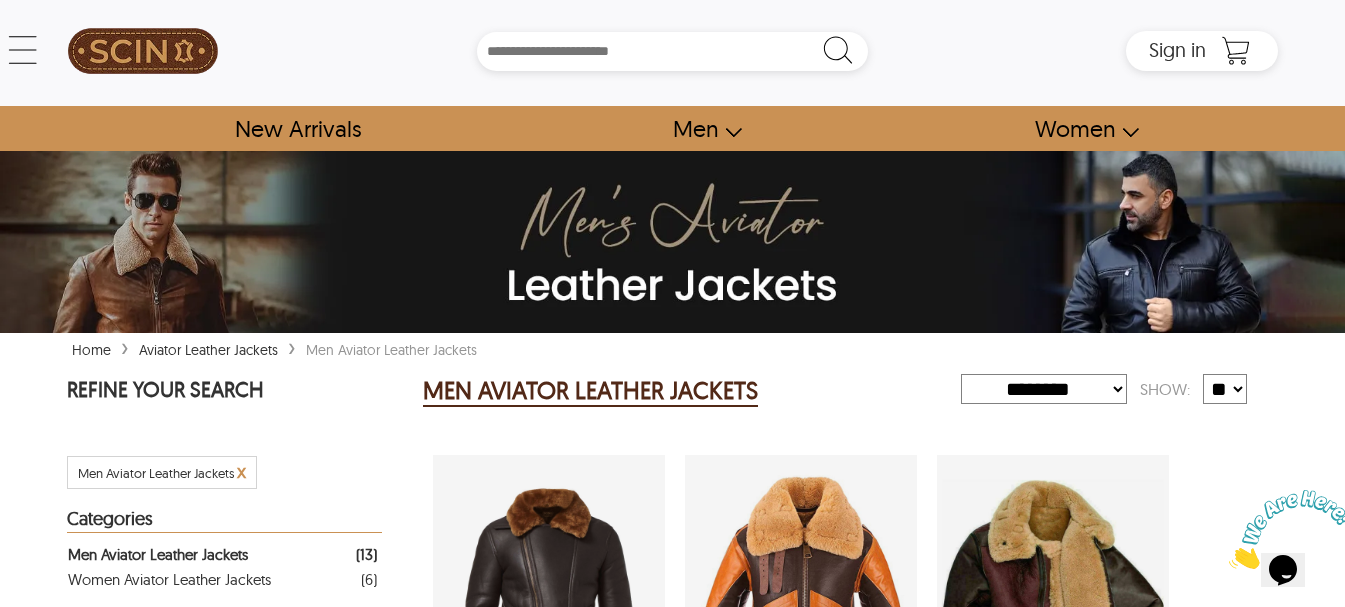 scroll, scrollTop: 0, scrollLeft: 0, axis: both 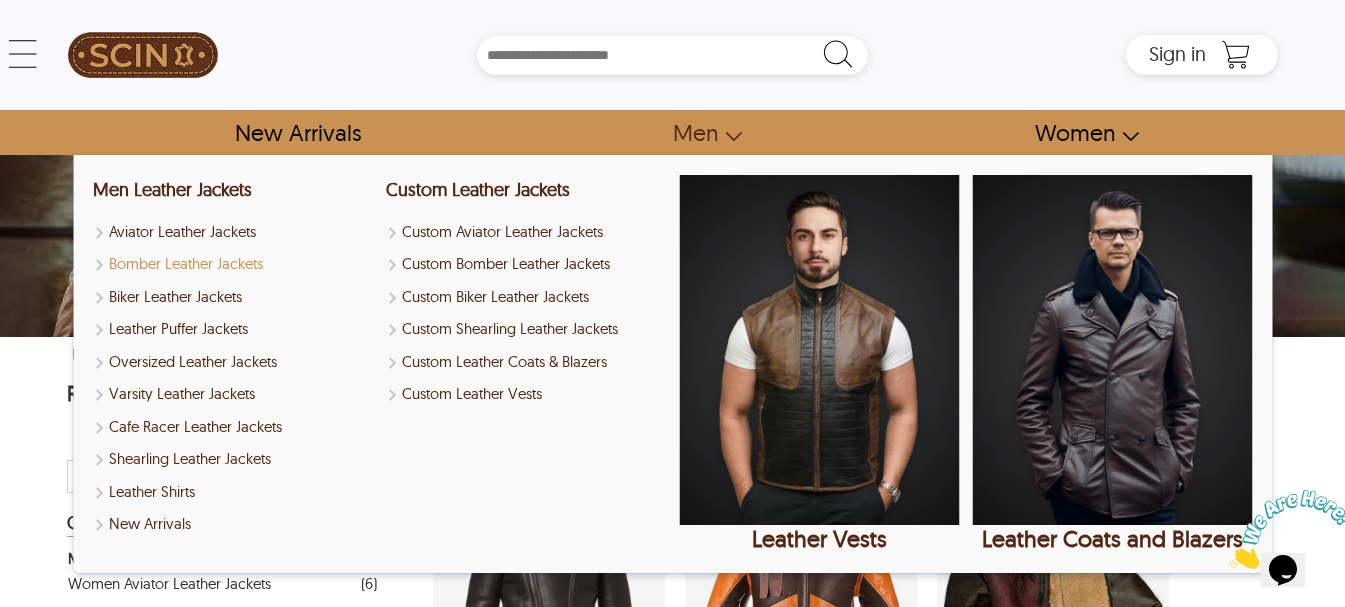 click on "Bomber Leather Jackets" at bounding box center [233, 264] 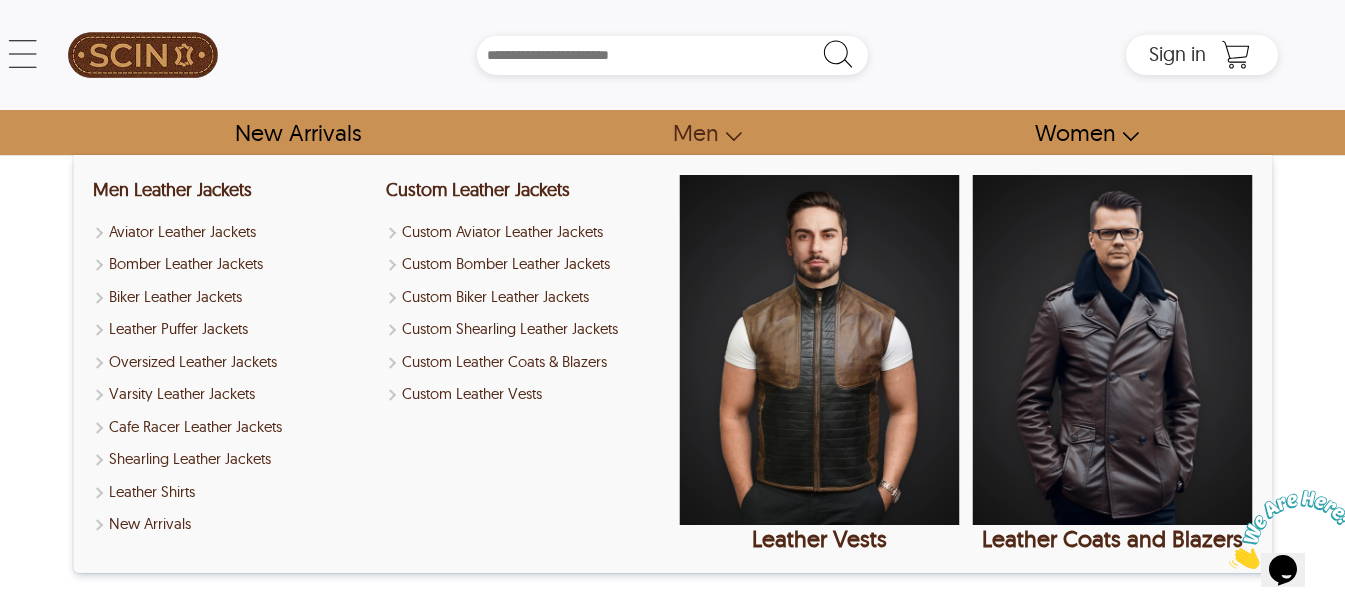 select on "********" 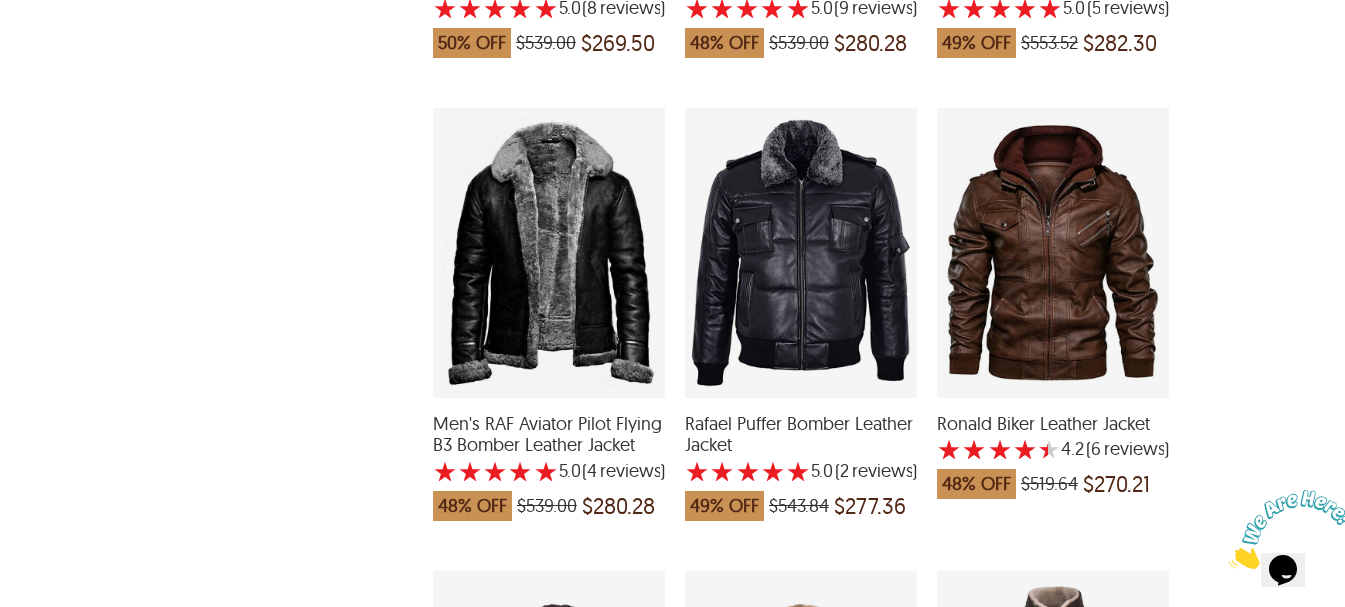 scroll, scrollTop: 1333, scrollLeft: 0, axis: vertical 